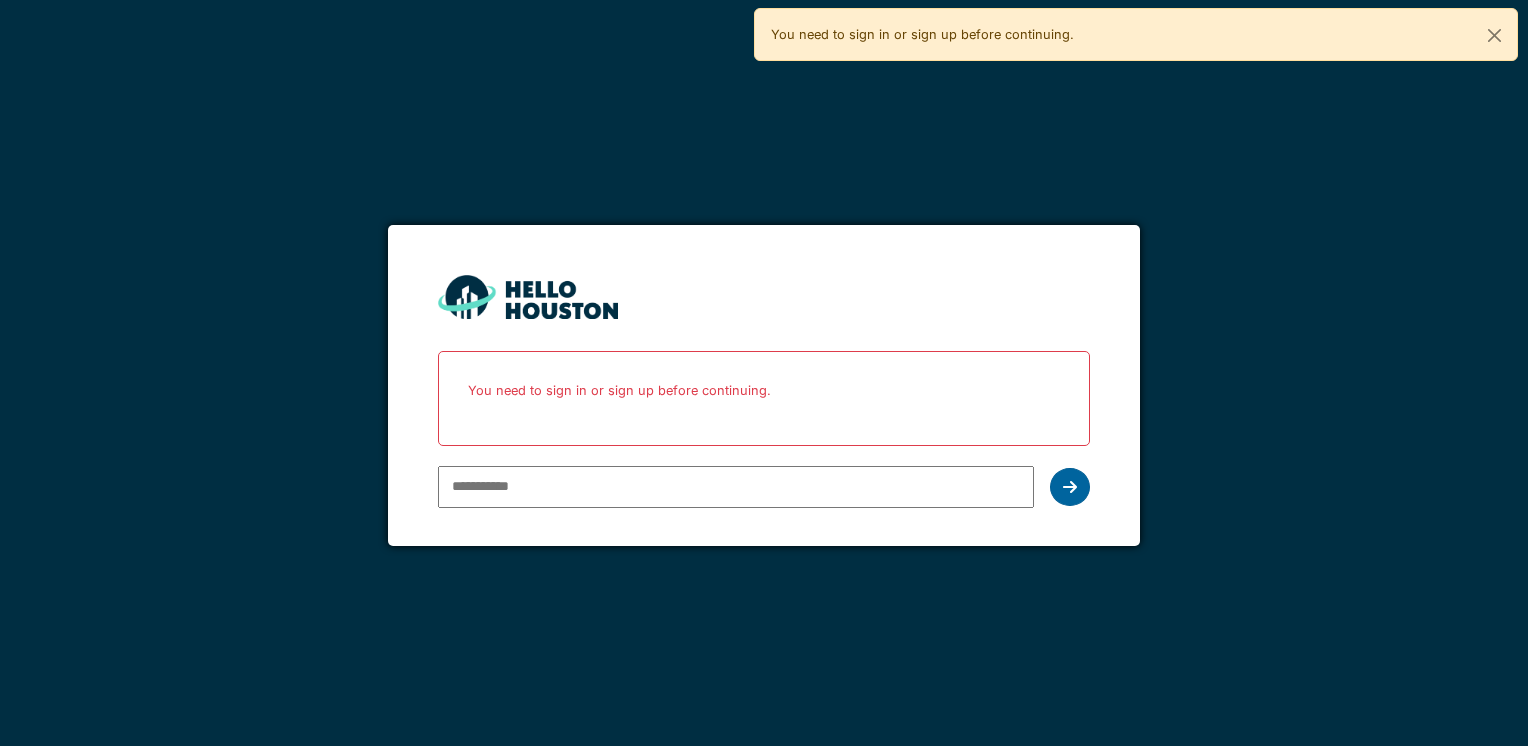 scroll, scrollTop: 0, scrollLeft: 0, axis: both 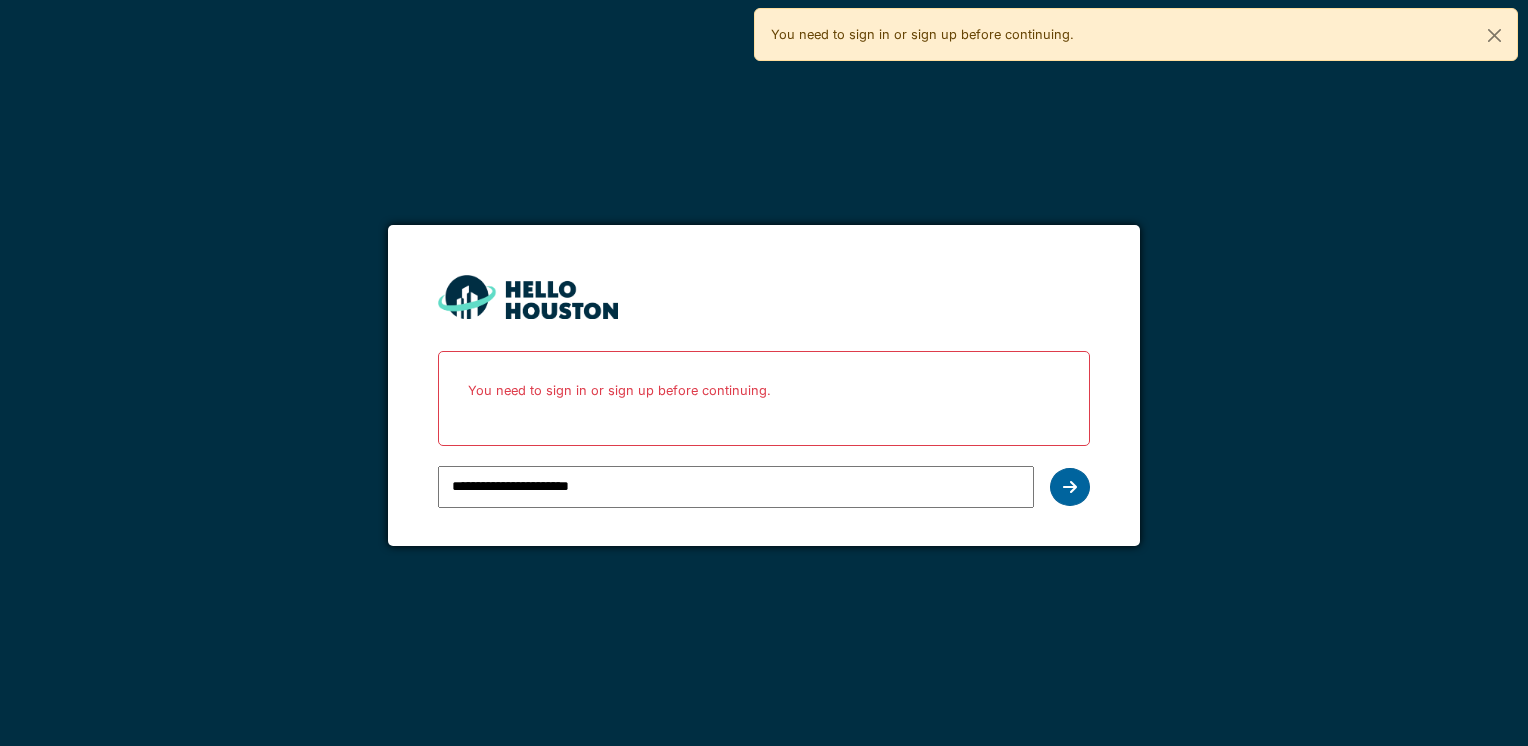 click at bounding box center [1070, 487] 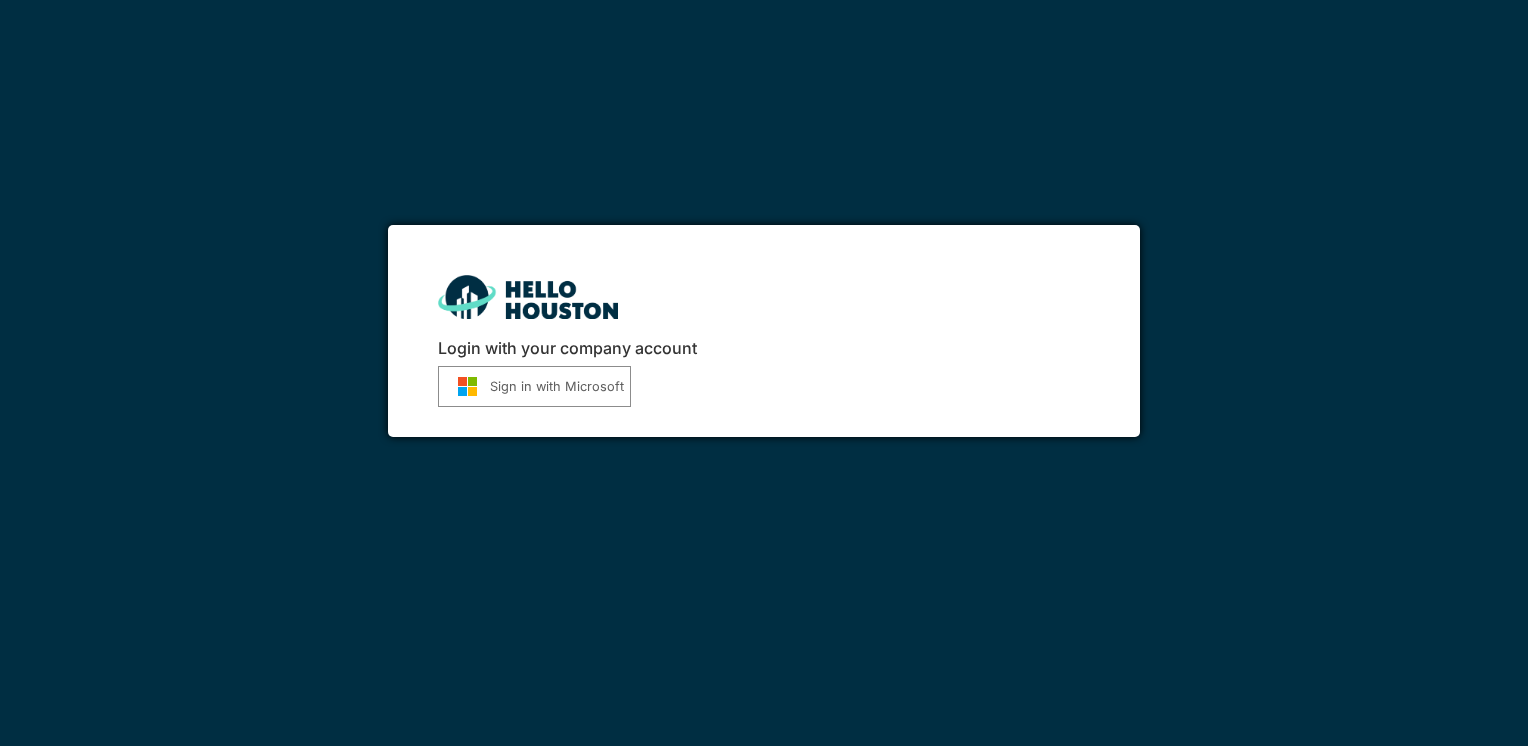scroll, scrollTop: 0, scrollLeft: 0, axis: both 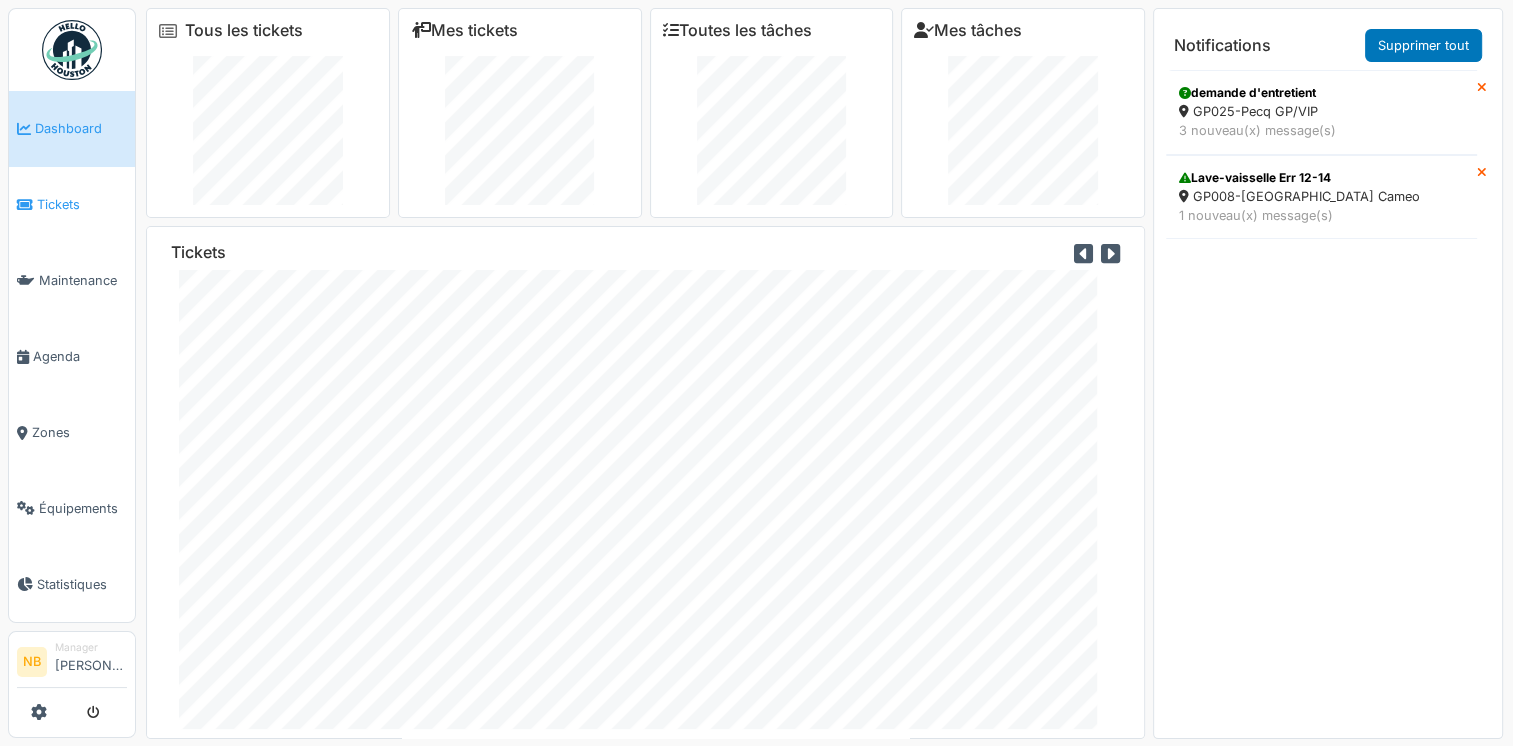 click on "Tickets" at bounding box center [72, 205] 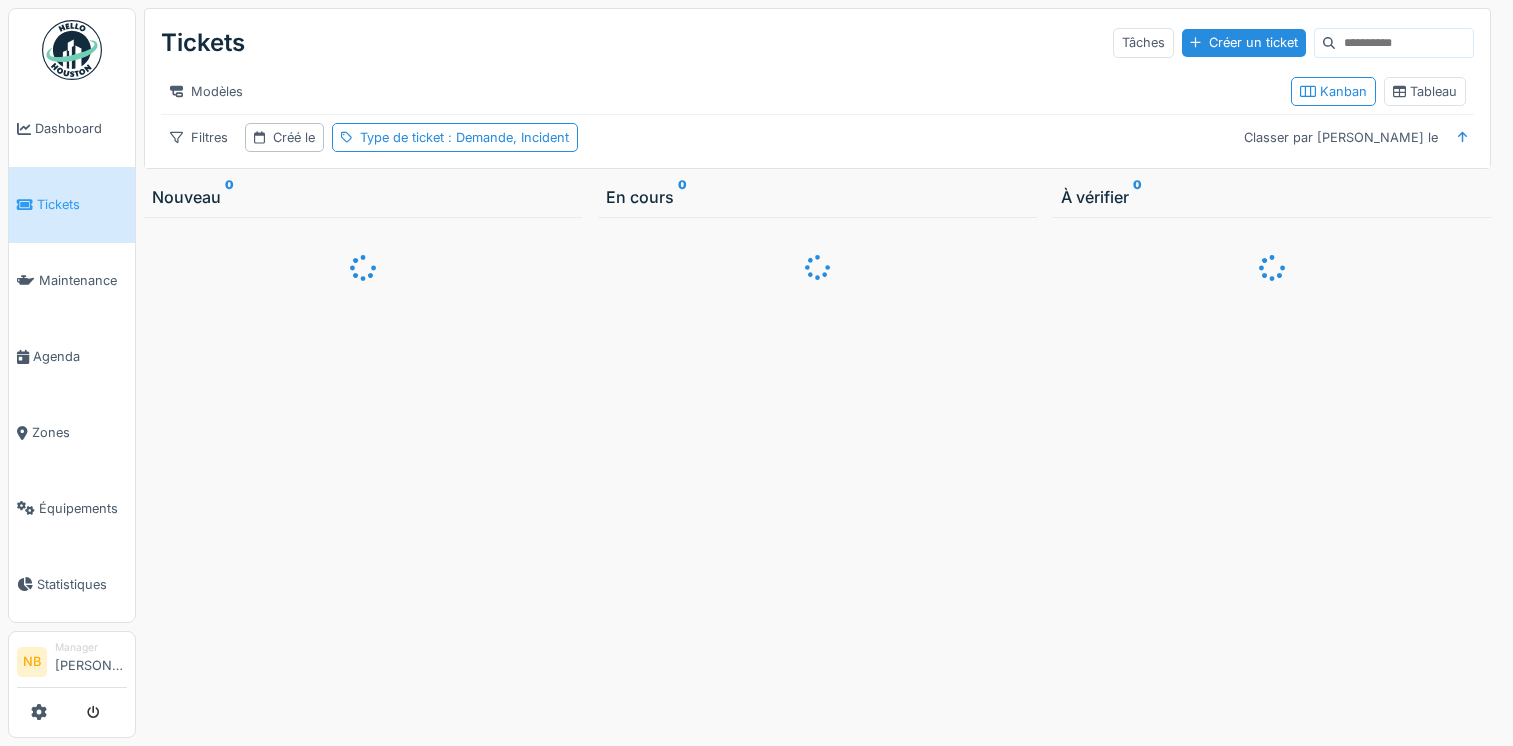 scroll, scrollTop: 0, scrollLeft: 0, axis: both 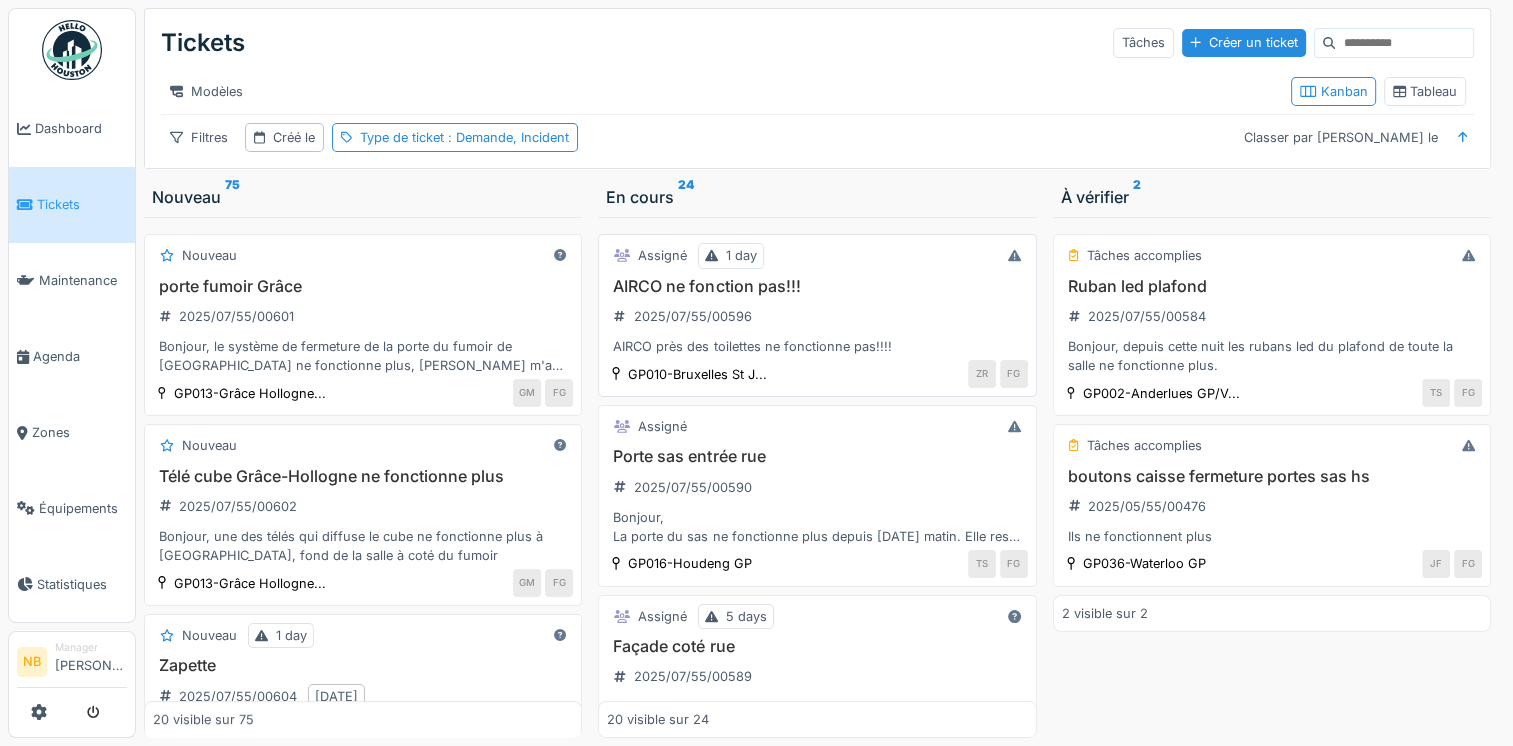 click on "AIRCO ne fonction pas!!! 2025/07/55/00596 AIRCO près des toilettes ne fonctionne pas!!!!" at bounding box center (817, 317) 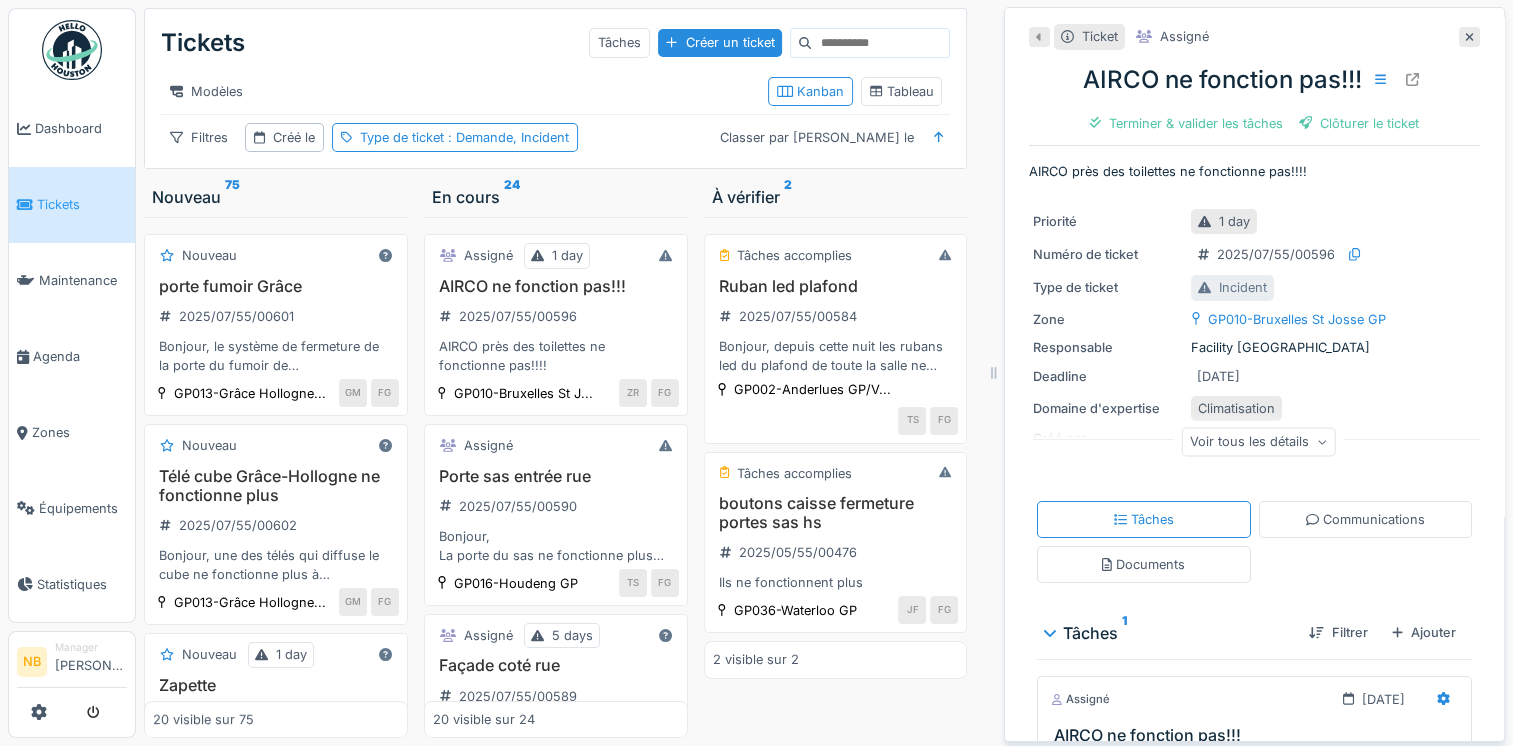 click on "Voir tous les détails" at bounding box center (1258, 441) 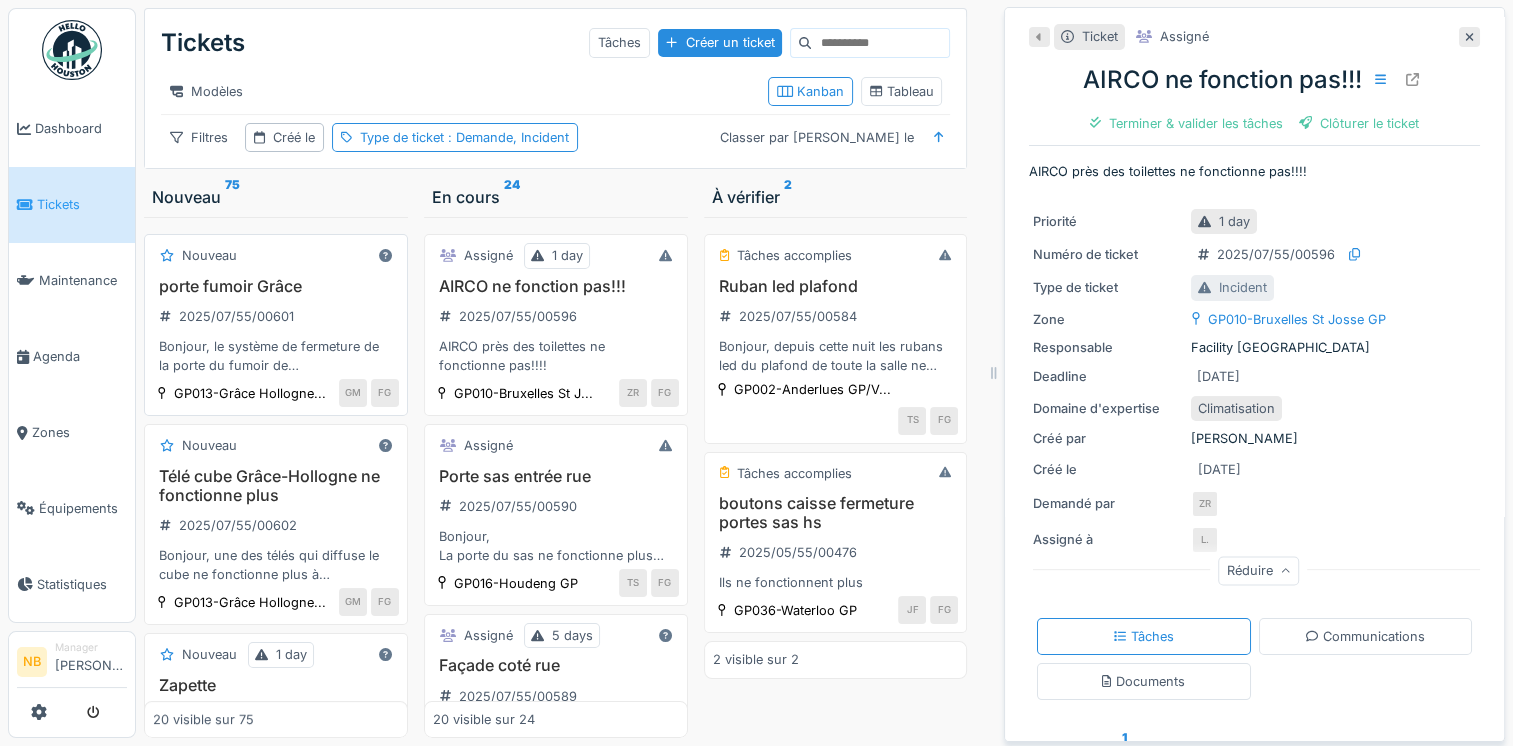 click on "porte fumoir Grâce 2025/07/55/00601 Bonjour, le système de fermeture de la porte du fumoir de Grâce-Hollogne ne fonctionne plus, Hamid m'a indiqué qu'il ne savait rien faire et que l'on devait contacter le placeur du fumoir" at bounding box center (276, 326) 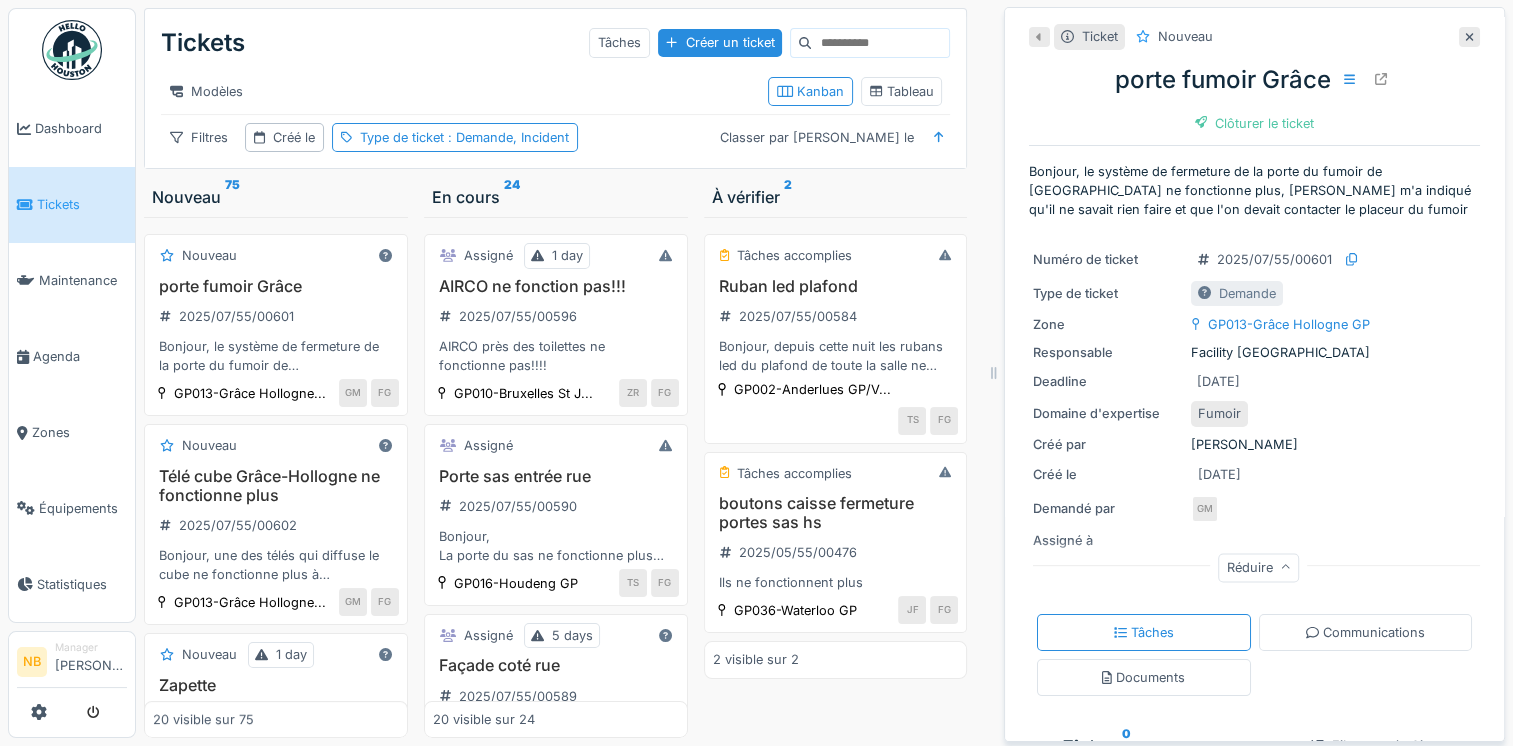 drag, startPoint x: 1171, startPoint y: 431, endPoint x: 1179, endPoint y: 448, distance: 18.788294 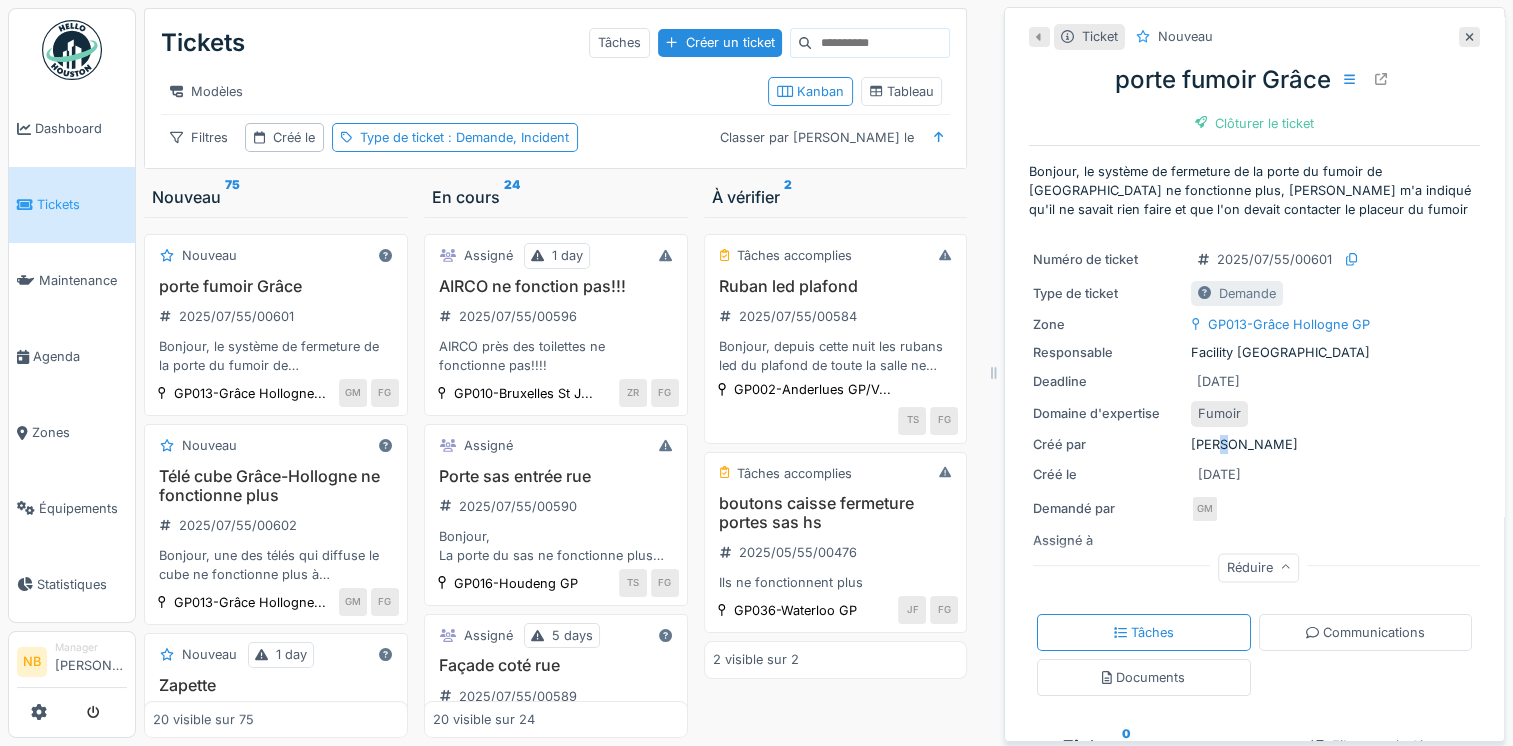 click on "Créé par Gregory Marchela" at bounding box center [1254, 444] 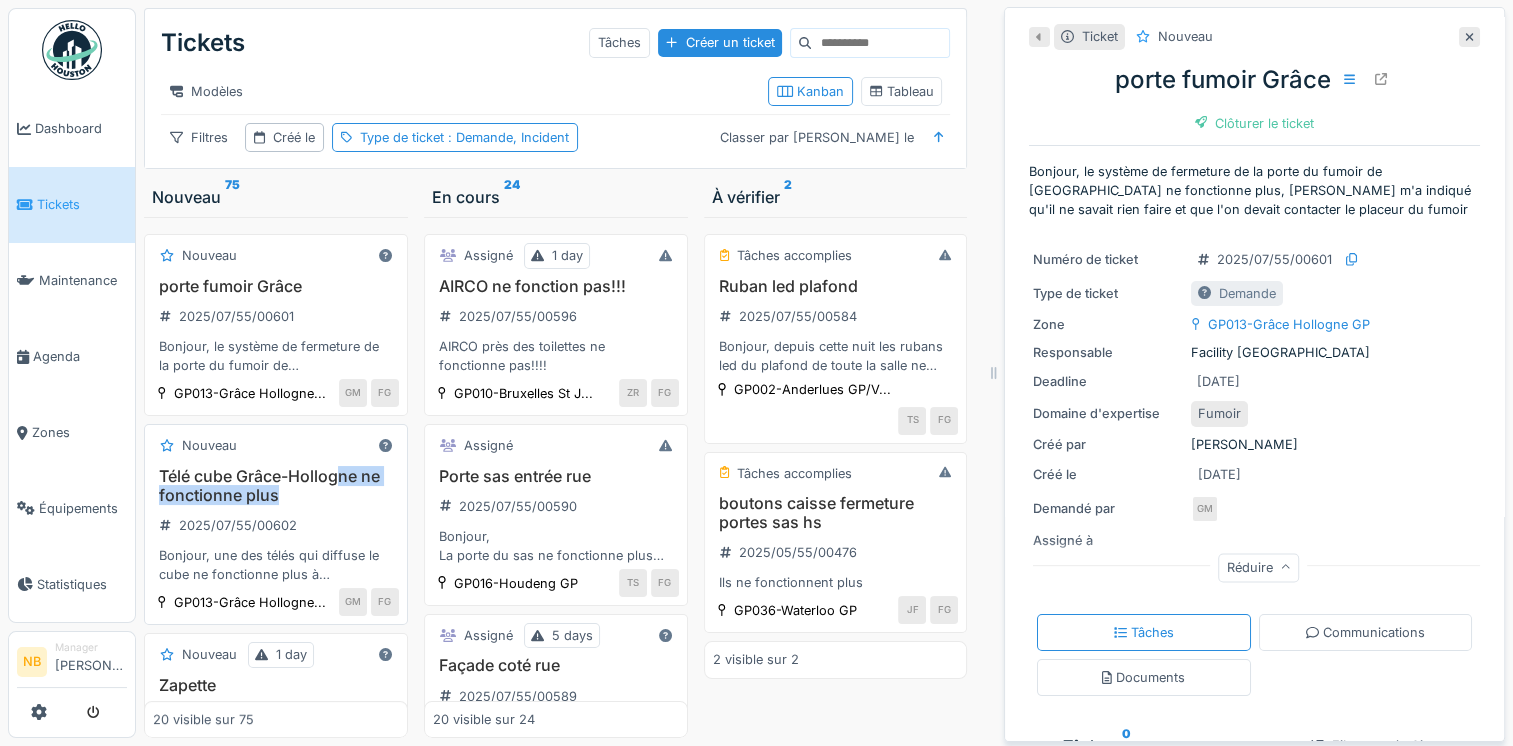 click on "Télé cube Grâce-Hollogne ne fonctionne plus" at bounding box center (276, 486) 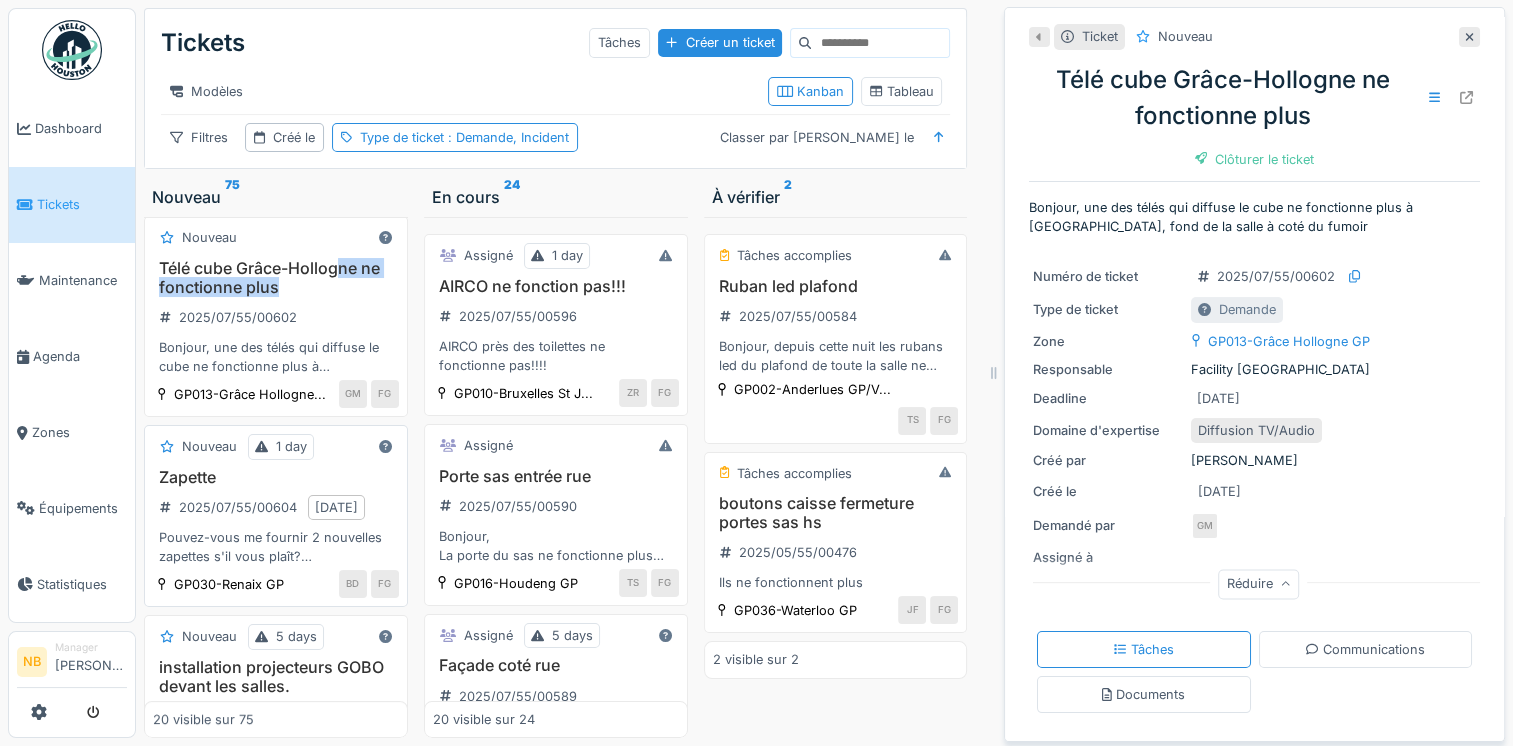scroll, scrollTop: 233, scrollLeft: 0, axis: vertical 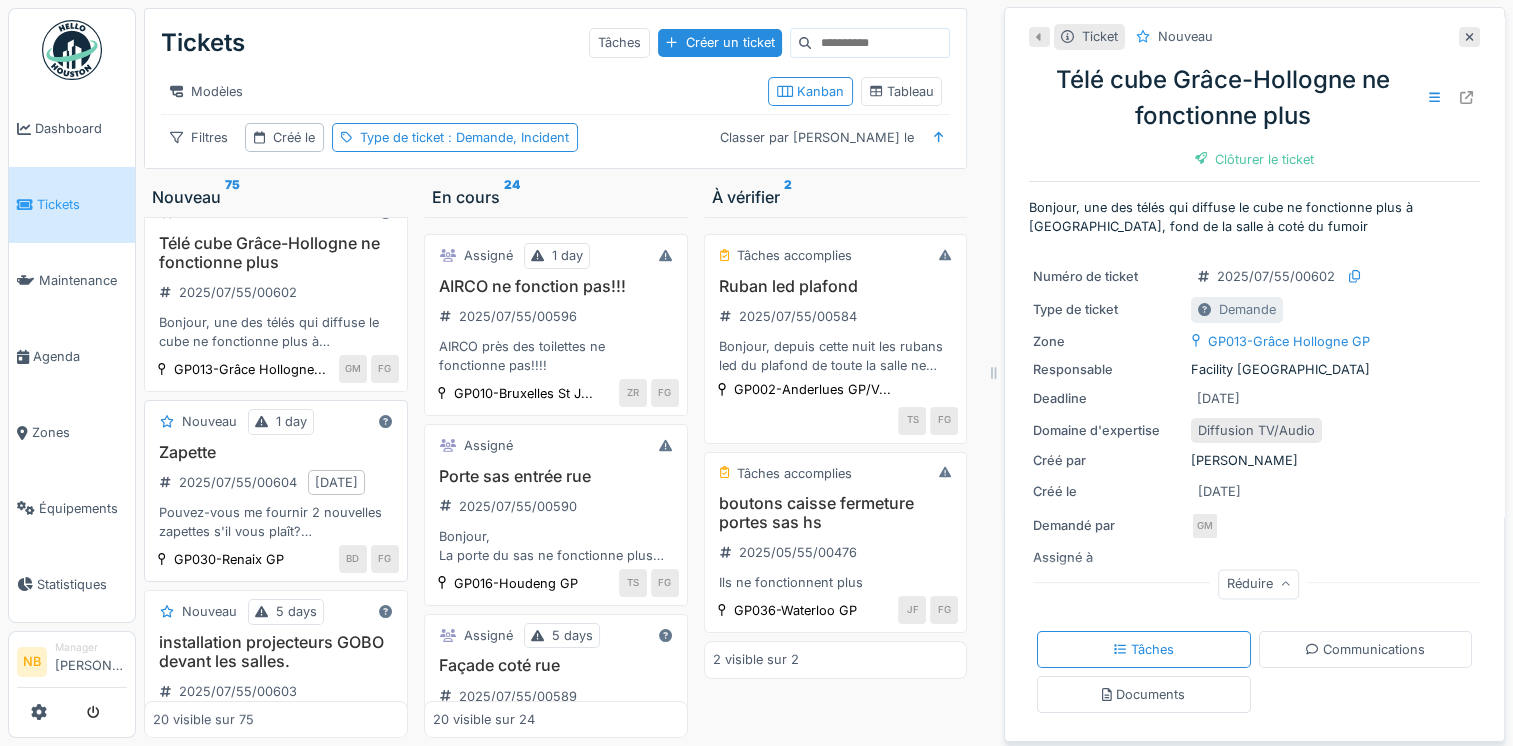 click on "Zapette 2025/07/55/00604 03/07/2025 Pouvez-vous me fournir 2 nouvelles zapettes s'il vous plaît?
Notre zapette actuelle ne fonctionne plus, donc pour l'instant nous ne pouvons ouvrir la porte qu'avec le bouton fixe.
C'est pourquoi j'aimerais en avoir 2, 1 en réserve ne semble pas une mauvaise idée" at bounding box center (276, 492) 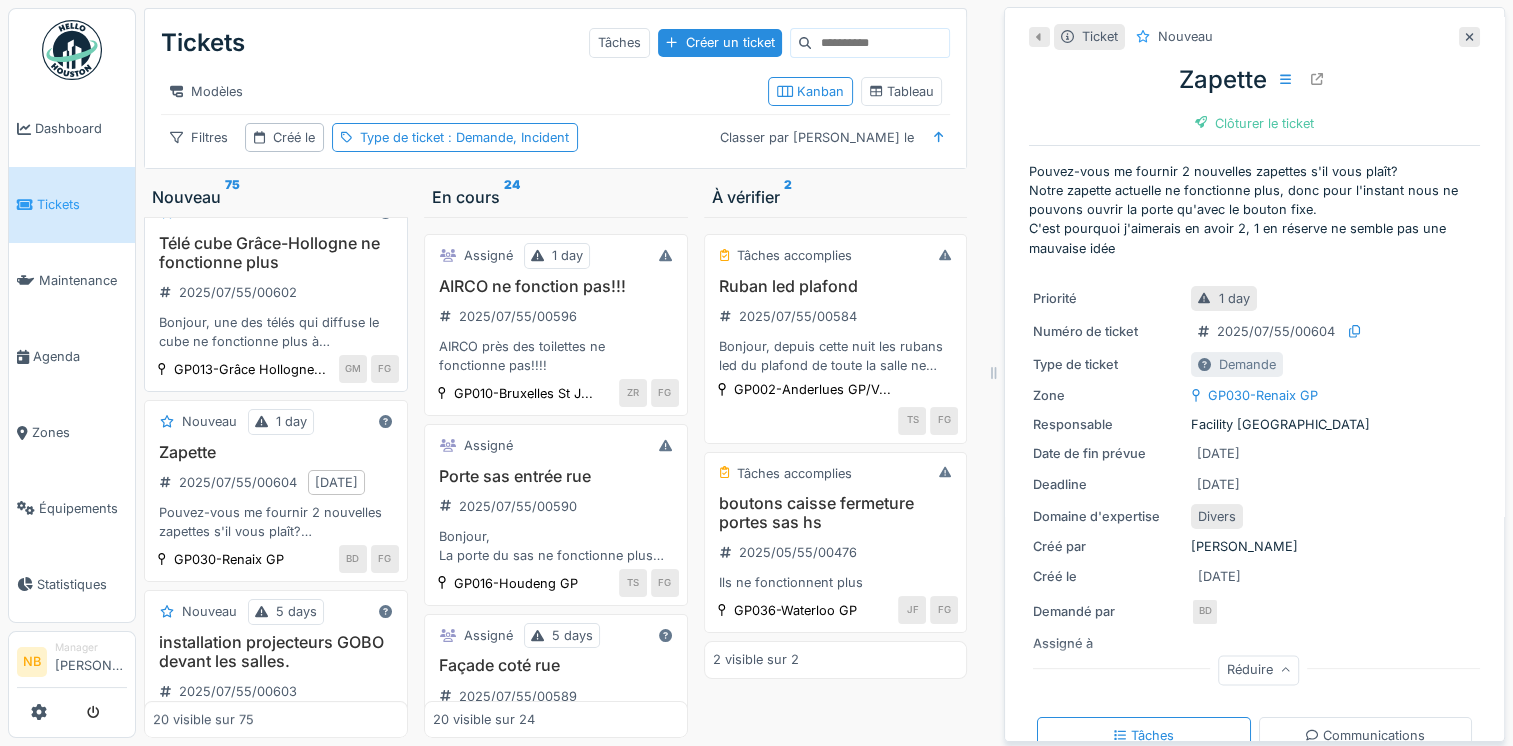 click on "Bonjour, une des télés qui diffuse le cube ne fonctionne plus à [GEOGRAPHIC_DATA], fond de la salle à coté du fumoir" at bounding box center (276, 332) 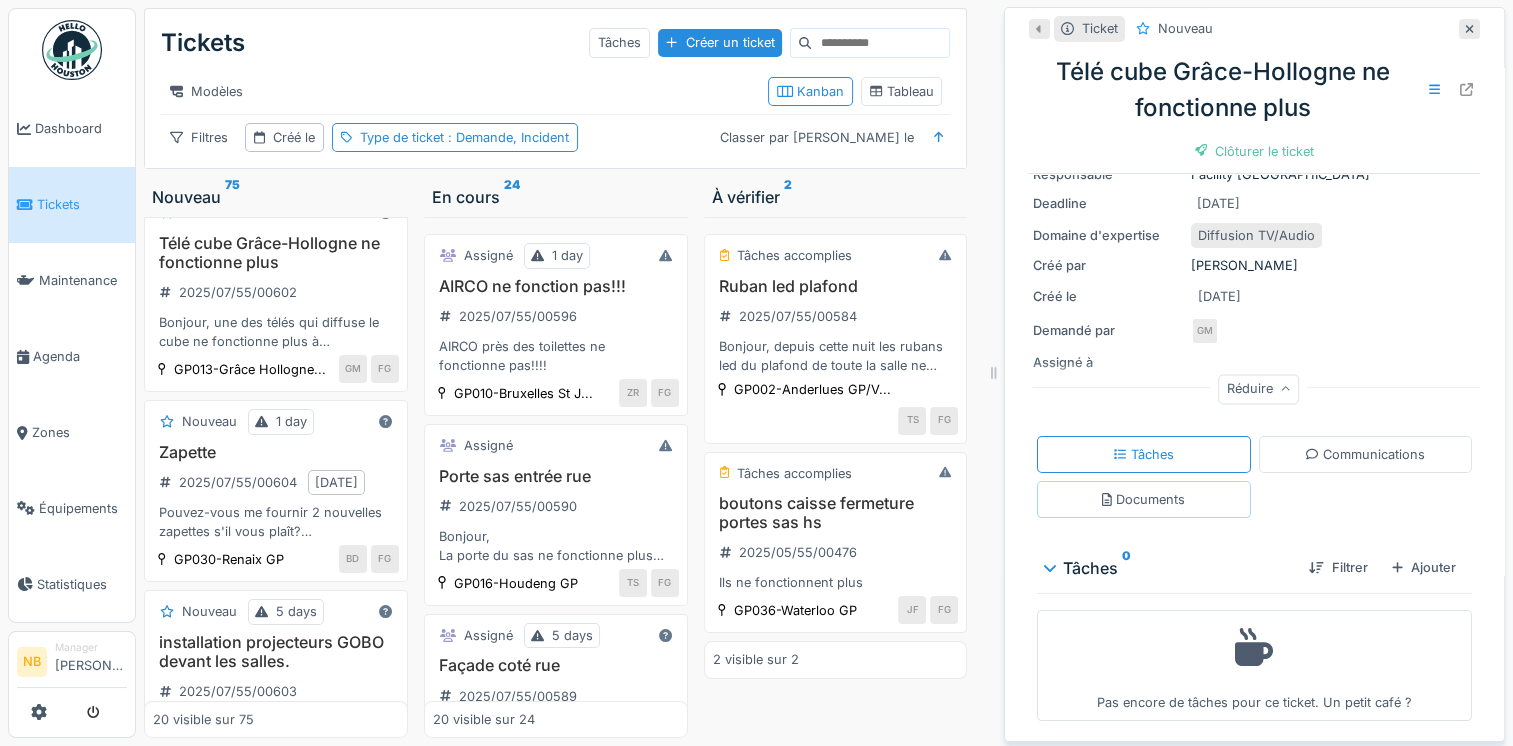 click on "Documents" at bounding box center (1144, 499) 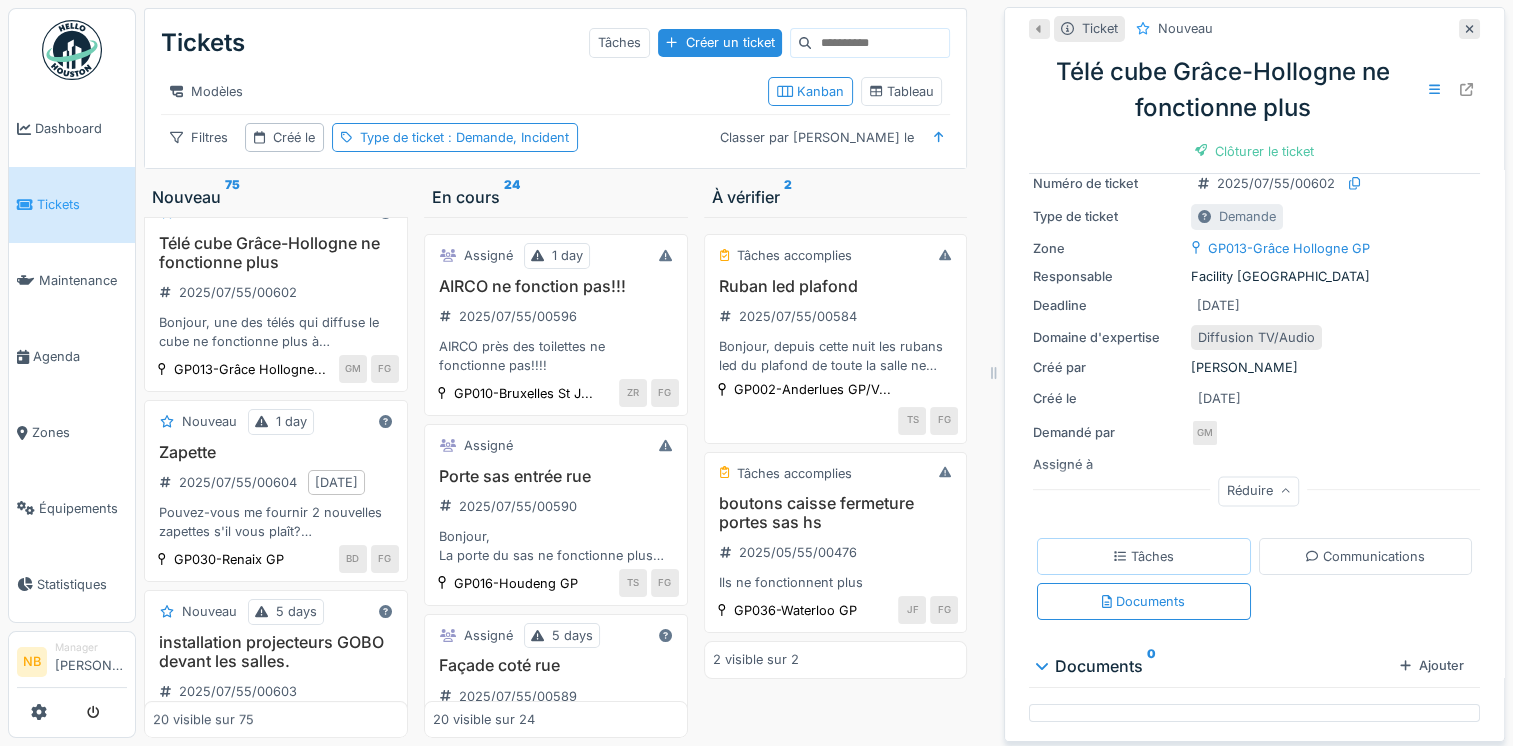 click on "Tâches" at bounding box center (1144, 556) 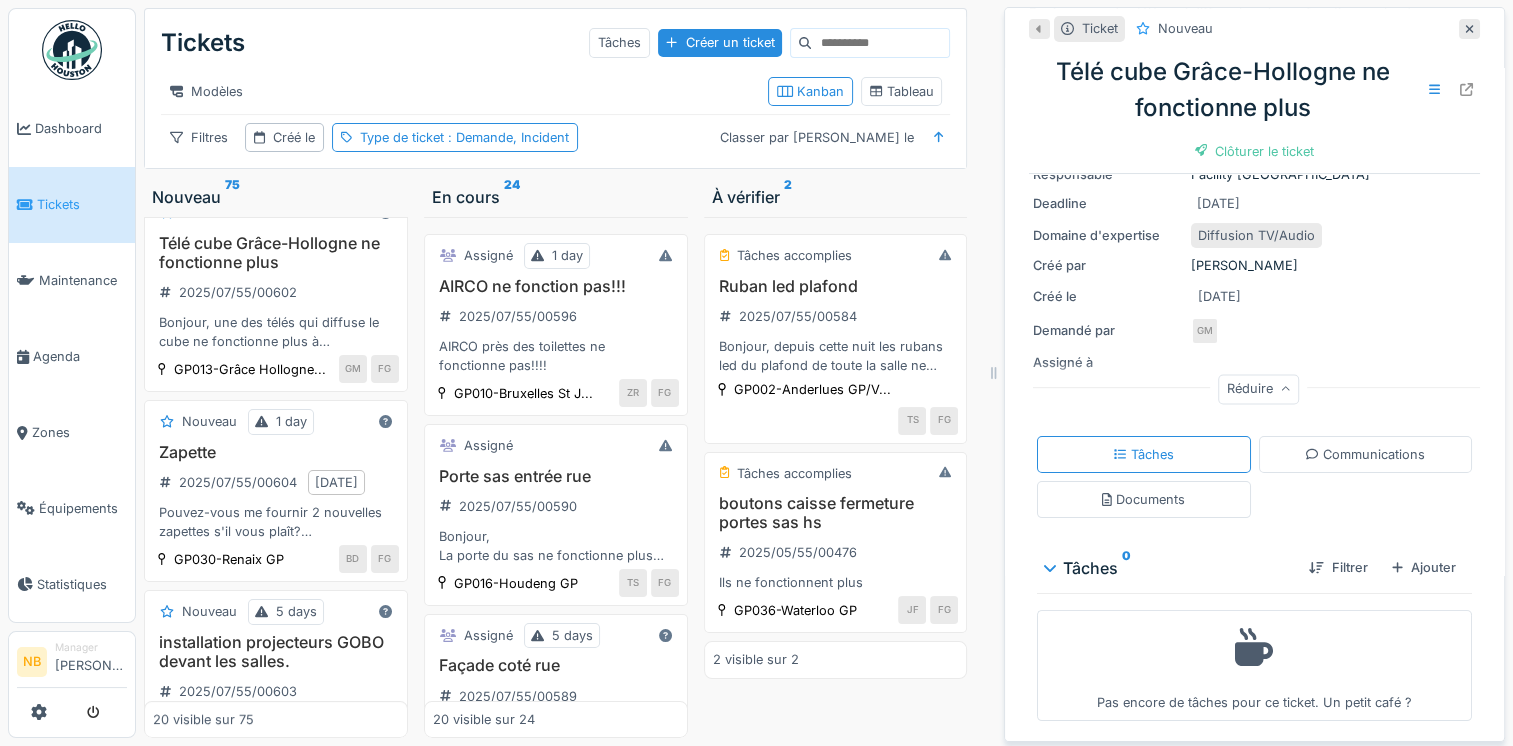 scroll, scrollTop: 0, scrollLeft: 0, axis: both 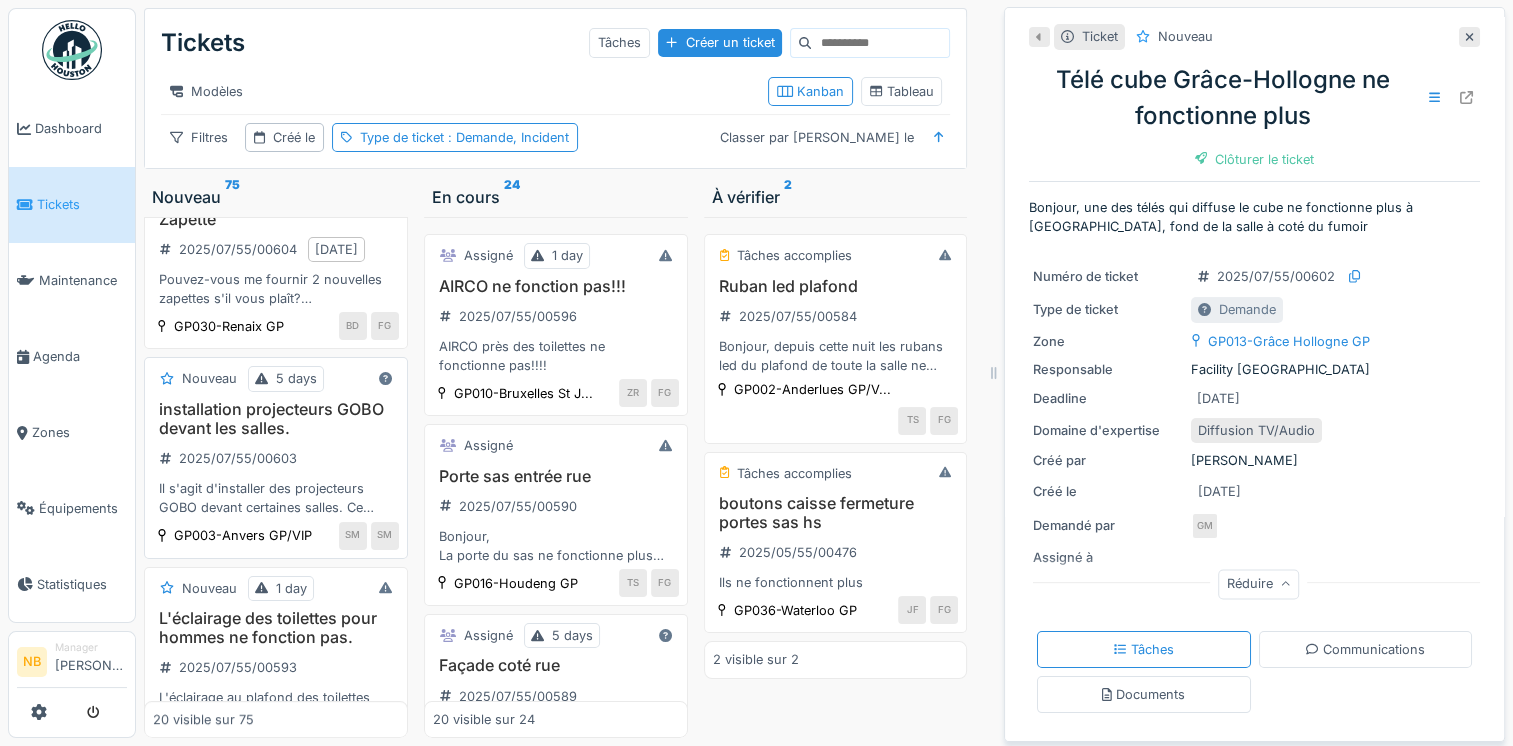 click on "installation projecteurs GOBO devant les salles." at bounding box center [276, 419] 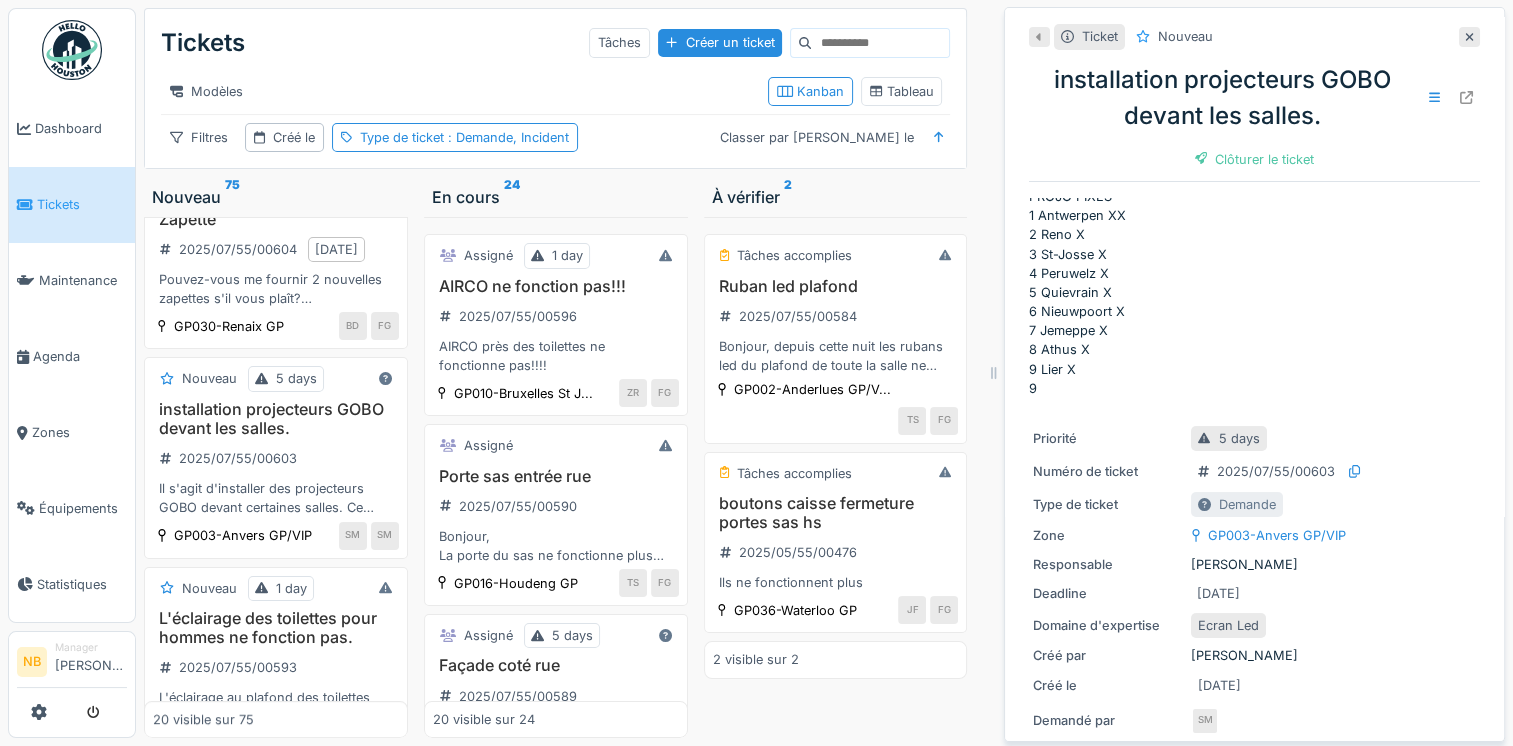 scroll, scrollTop: 203, scrollLeft: 0, axis: vertical 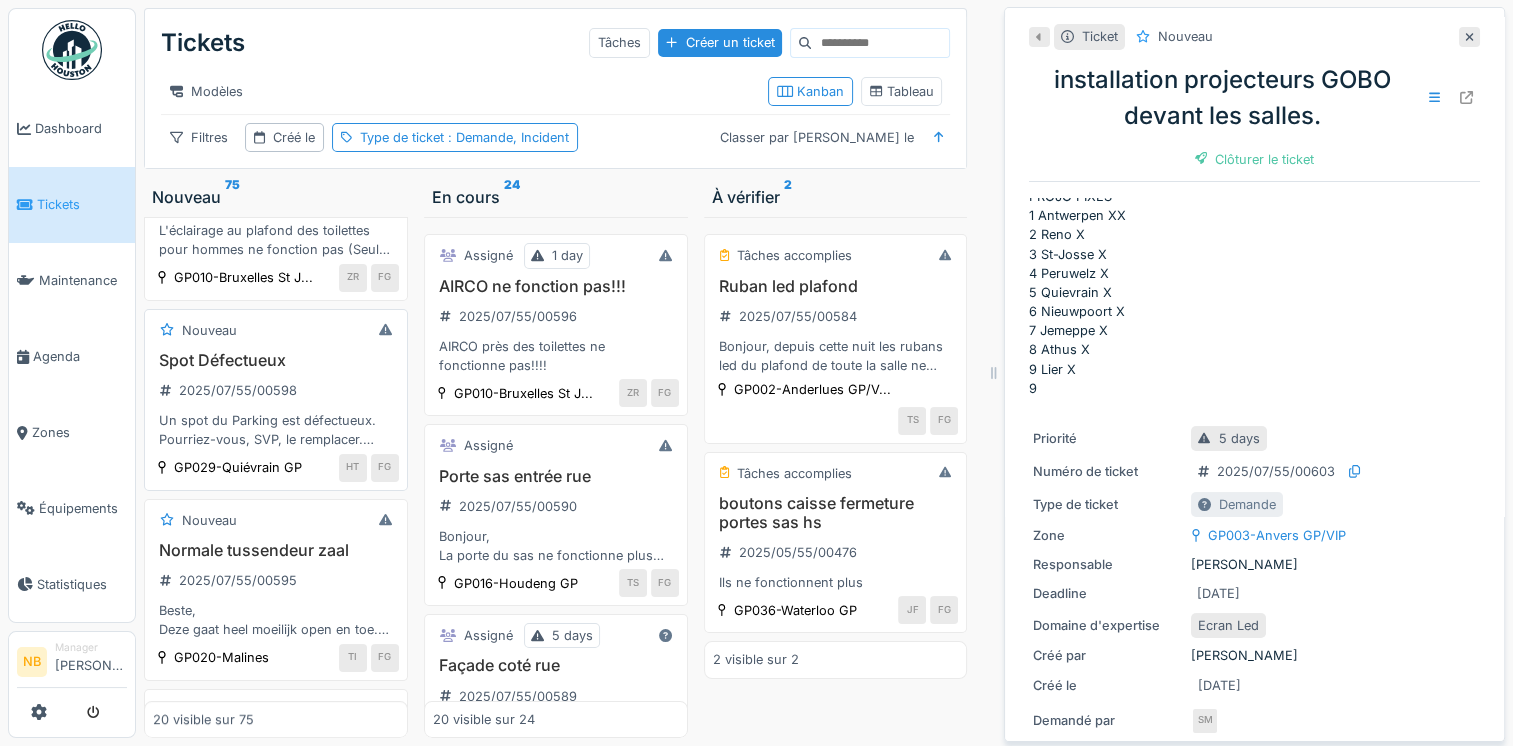 click on "Spot Défectueux 2025/07/55/00598 Un spot du Parking est défectueux. Pourriez-vous, SVP, le remplacer.
D'avance merci." at bounding box center (276, 400) 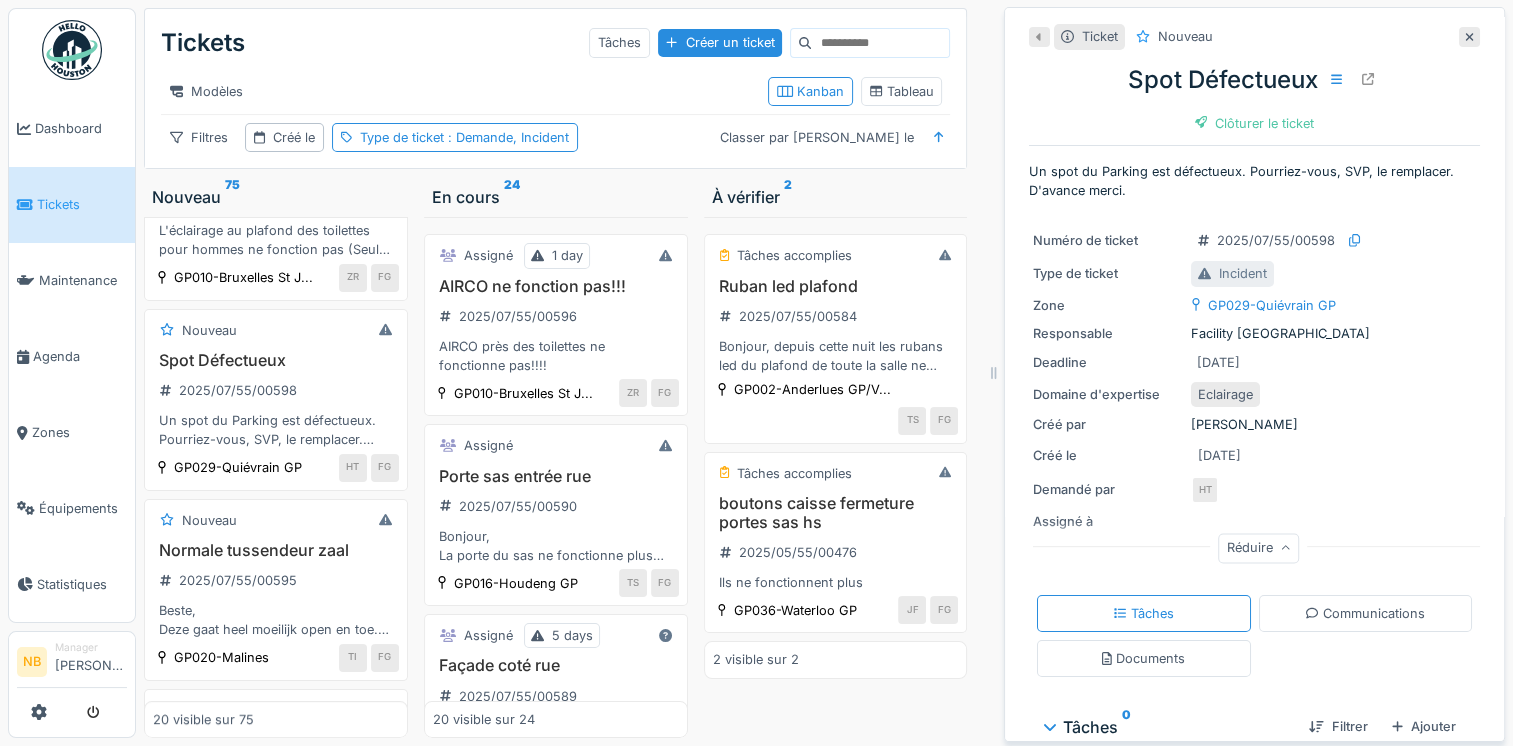 scroll, scrollTop: 0, scrollLeft: 0, axis: both 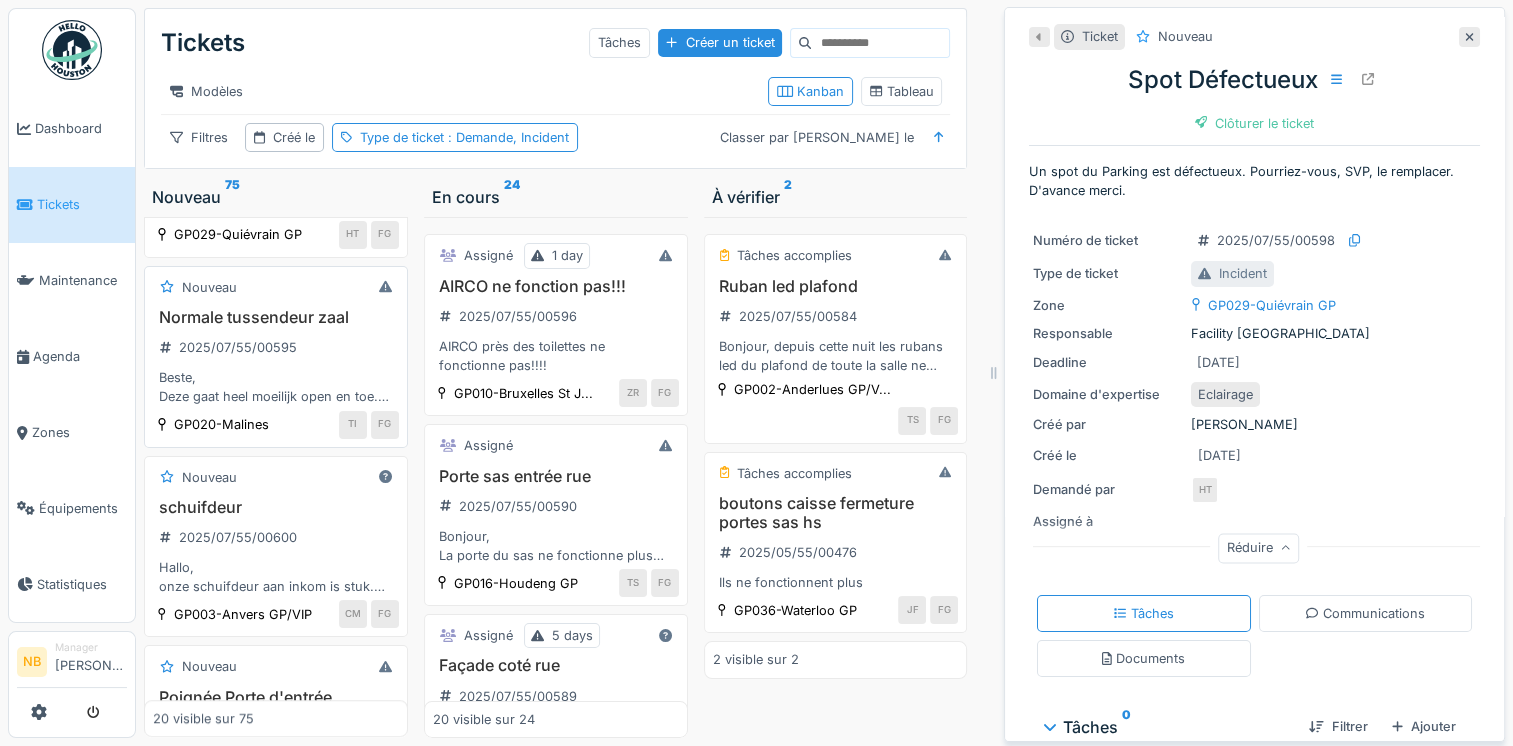 click on "Beste,
Deze gaat heel moeilijk open en toe.
Graag nazicht.
Ook de kraan in de vrouwen wc blijft vaak lopen" at bounding box center (276, 387) 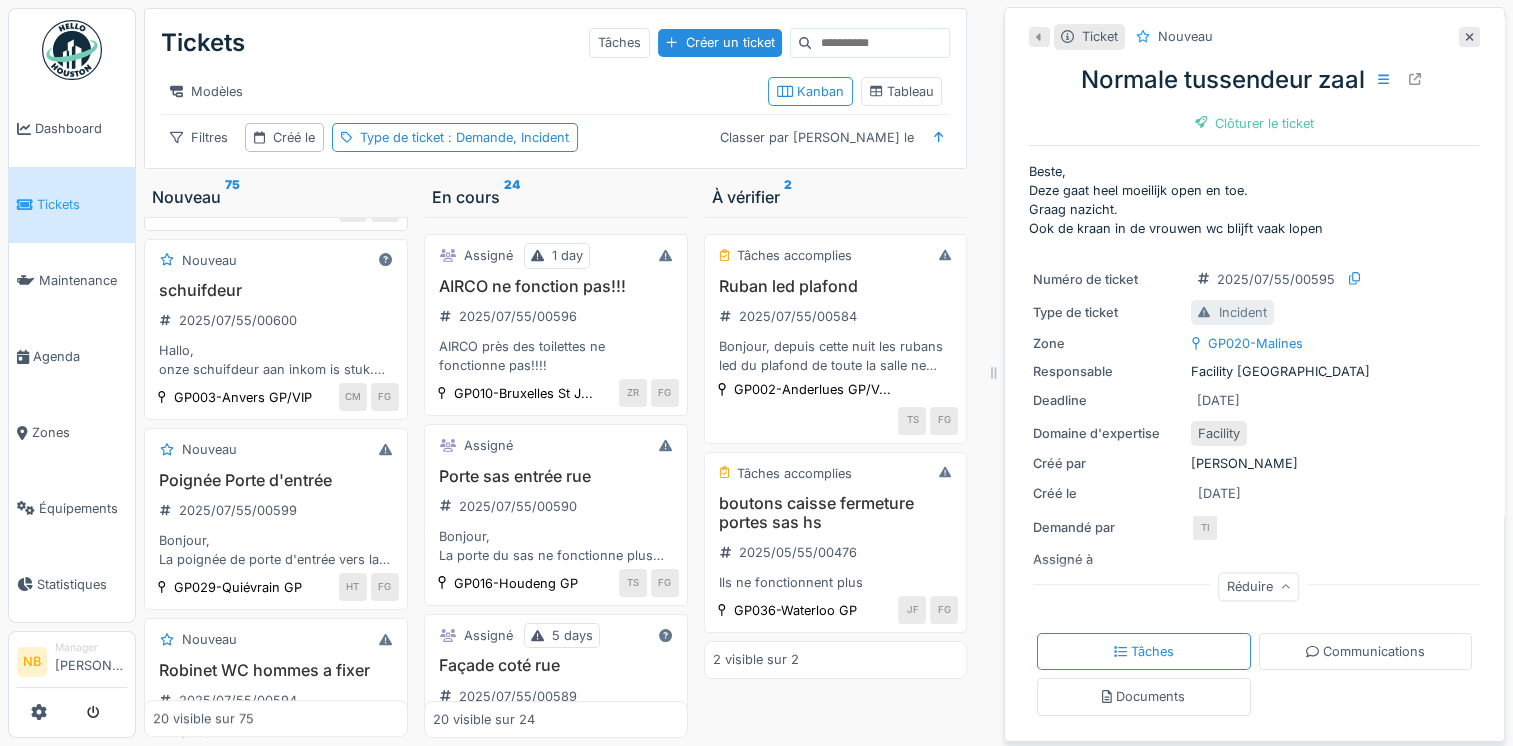 scroll, scrollTop: 1400, scrollLeft: 0, axis: vertical 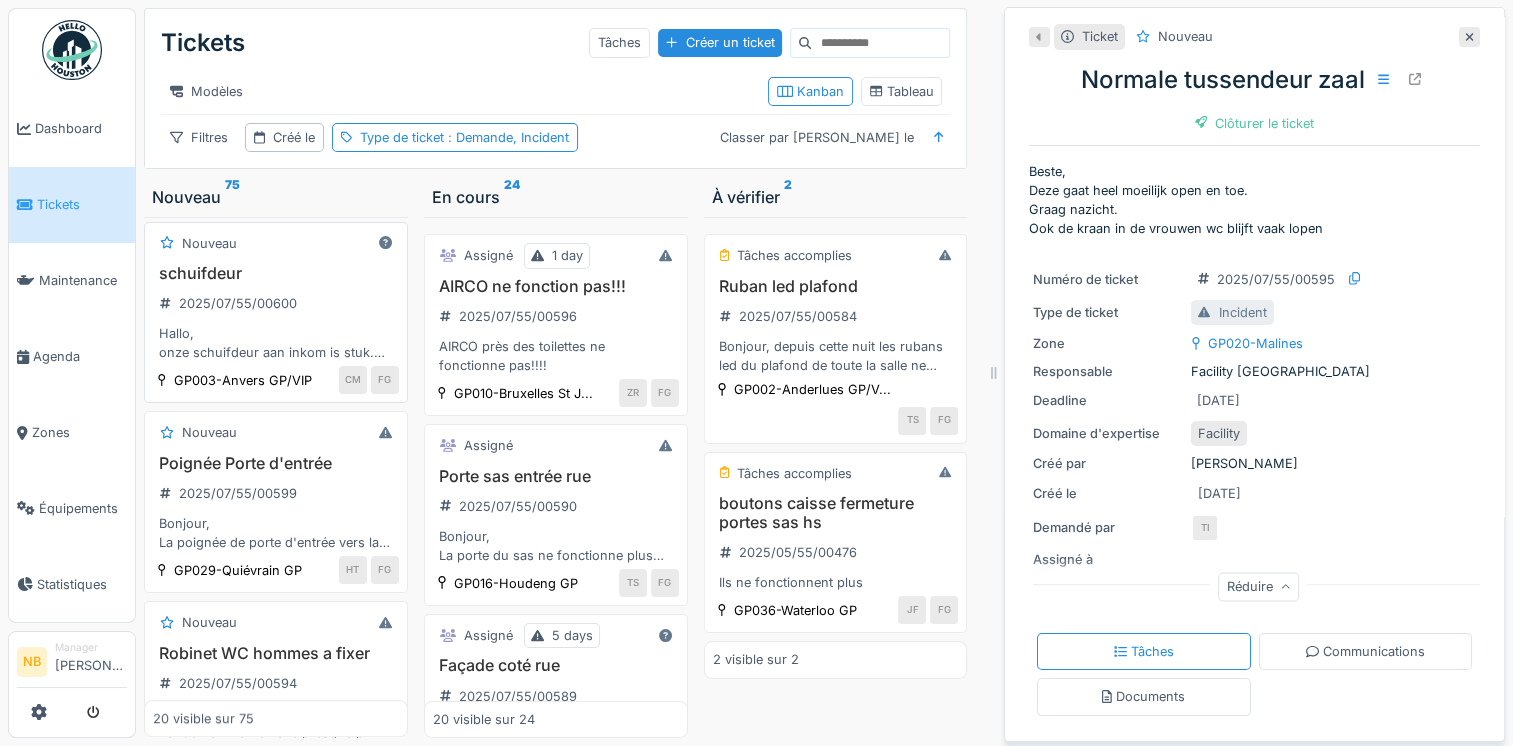 click on "schuifdeur 2025/07/55/00600 Hallo,
onze schuifdeur aan inkom is stuk.
Zou u iemand kunnen sturen om te repareren" at bounding box center [276, 313] 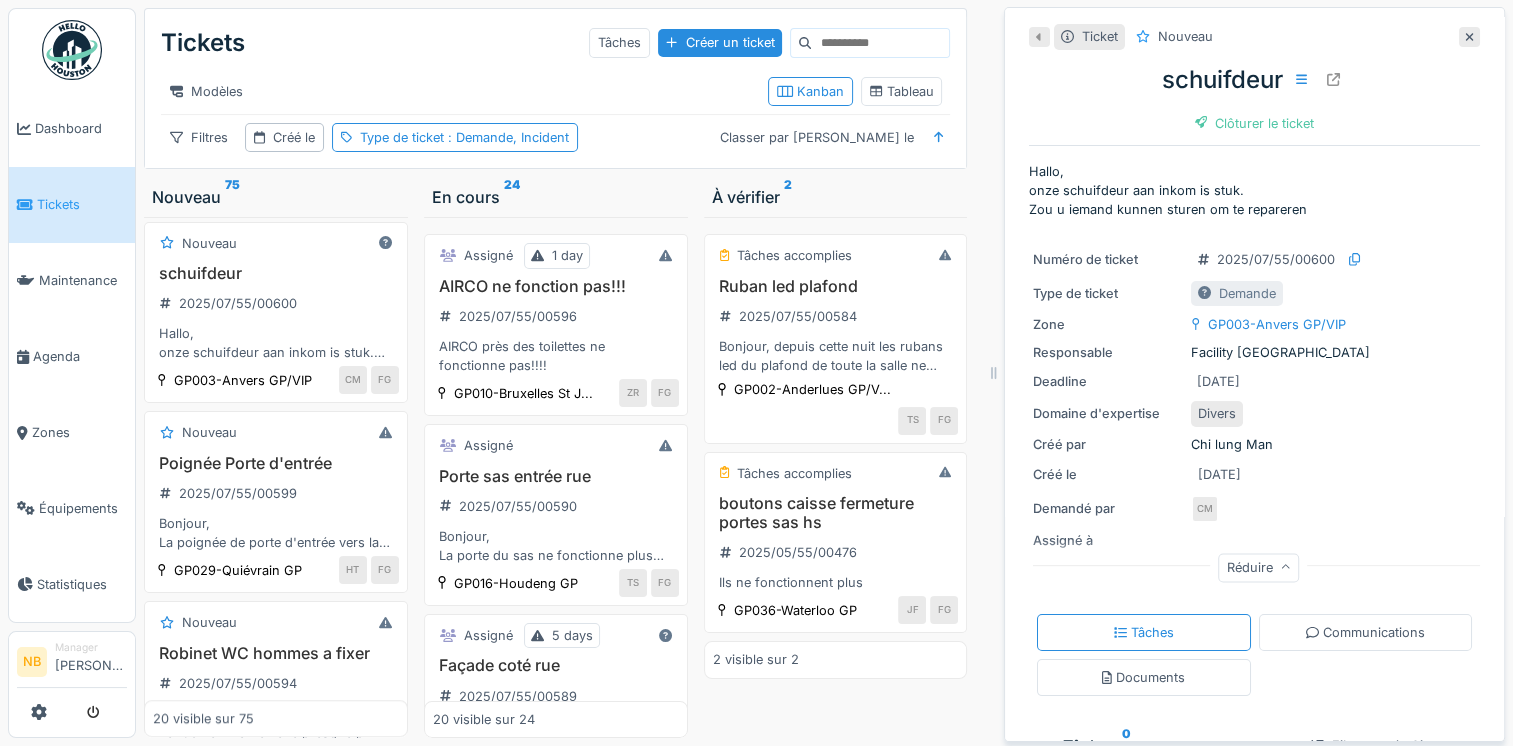 scroll, scrollTop: 178, scrollLeft: 0, axis: vertical 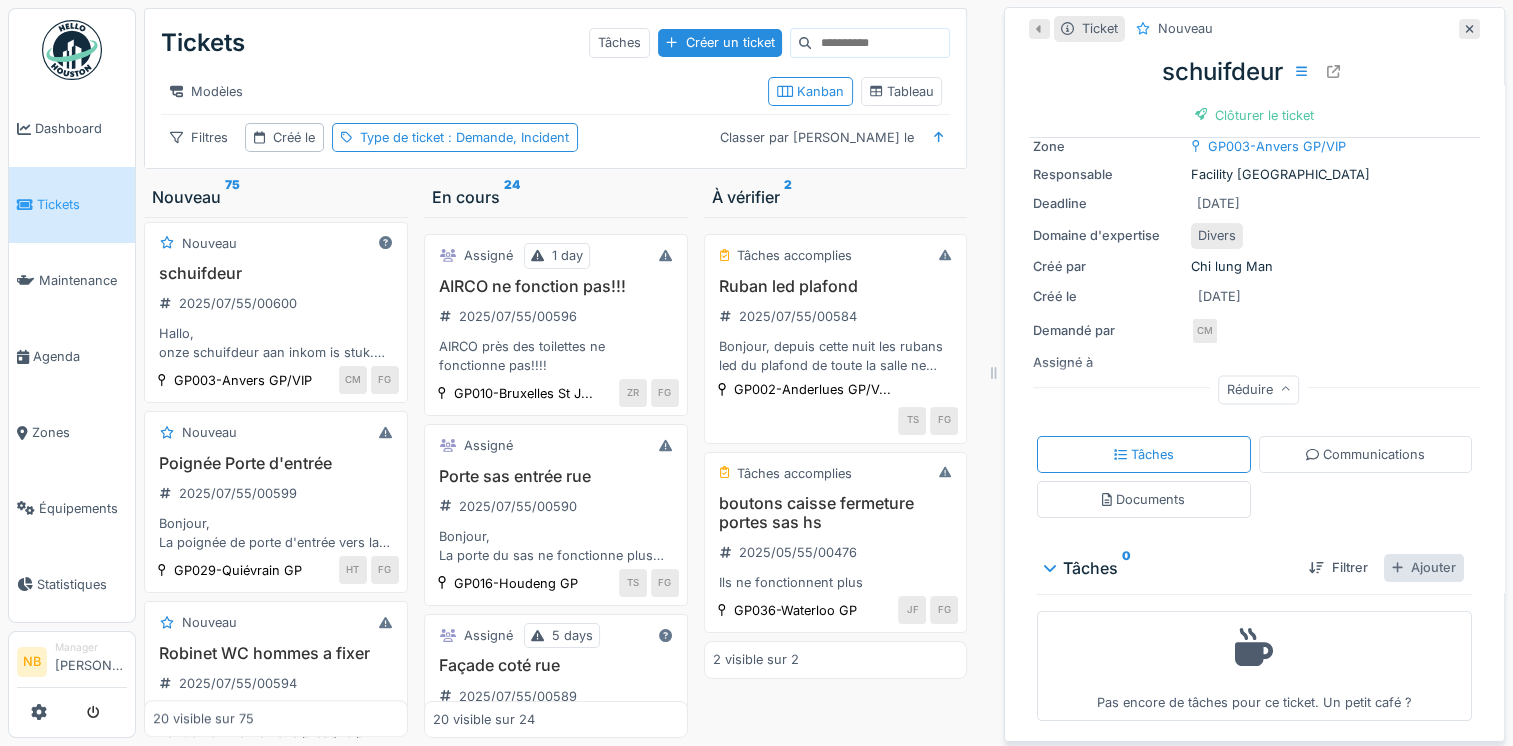 click on "Ajouter" at bounding box center (1424, 567) 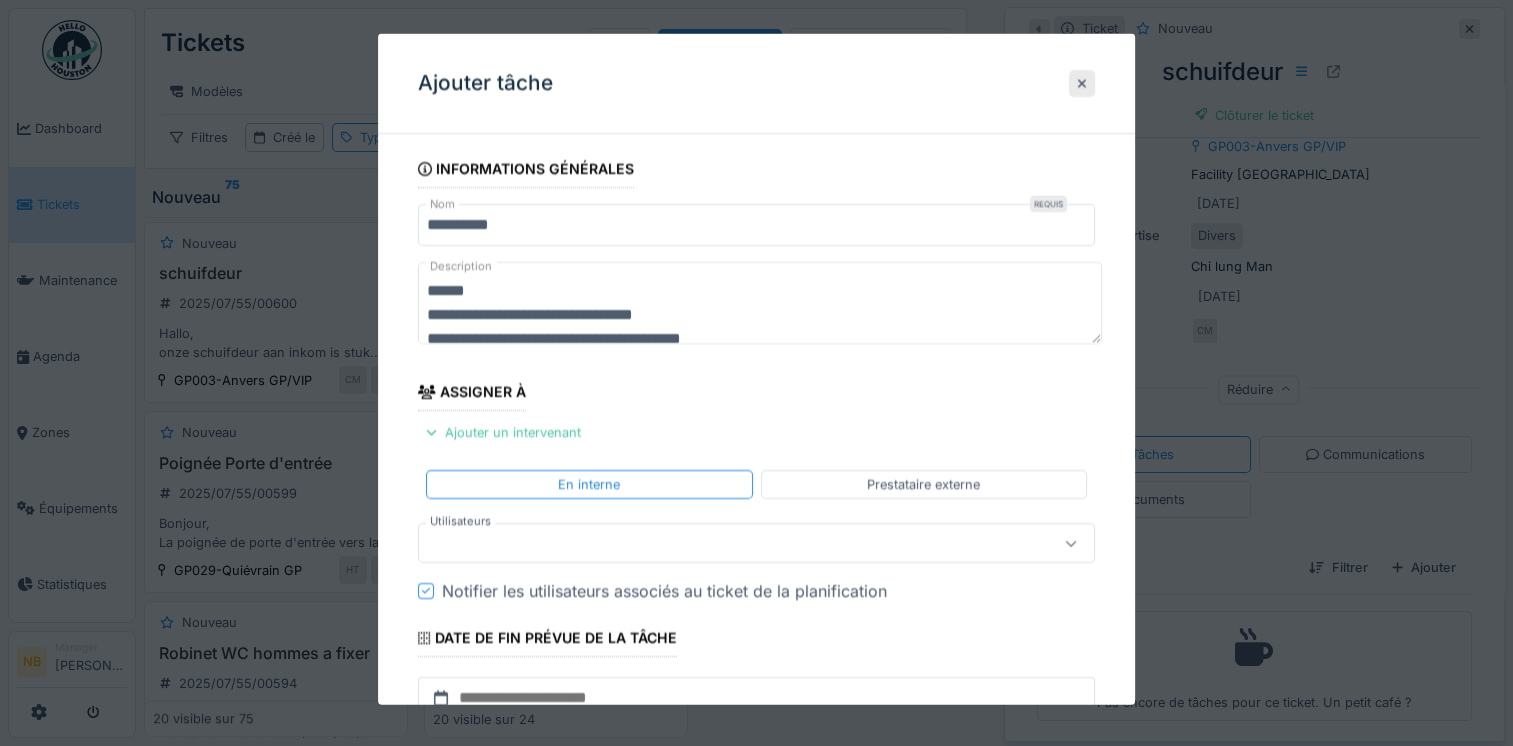 click on "**********" at bounding box center (760, 303) 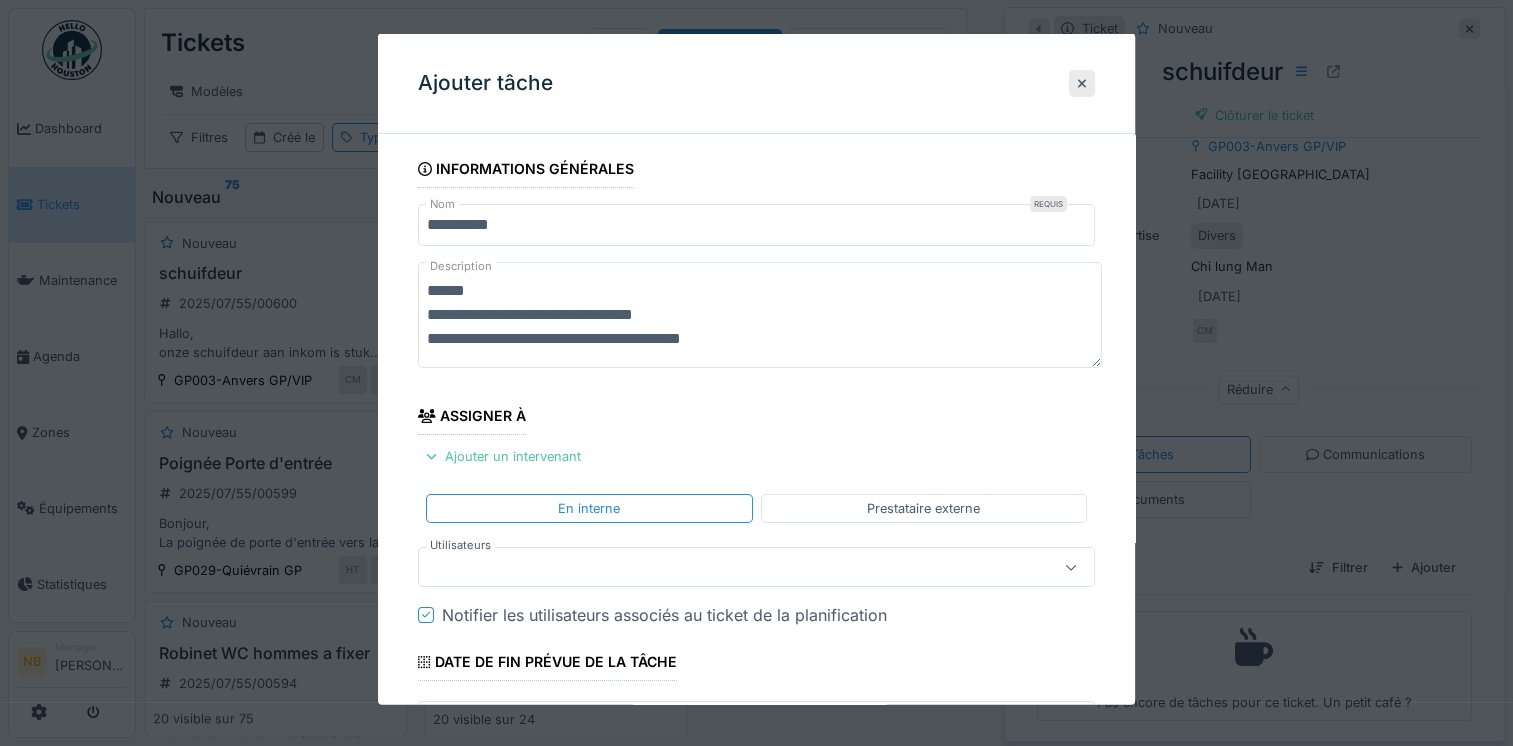 click on "**********" at bounding box center (760, 315) 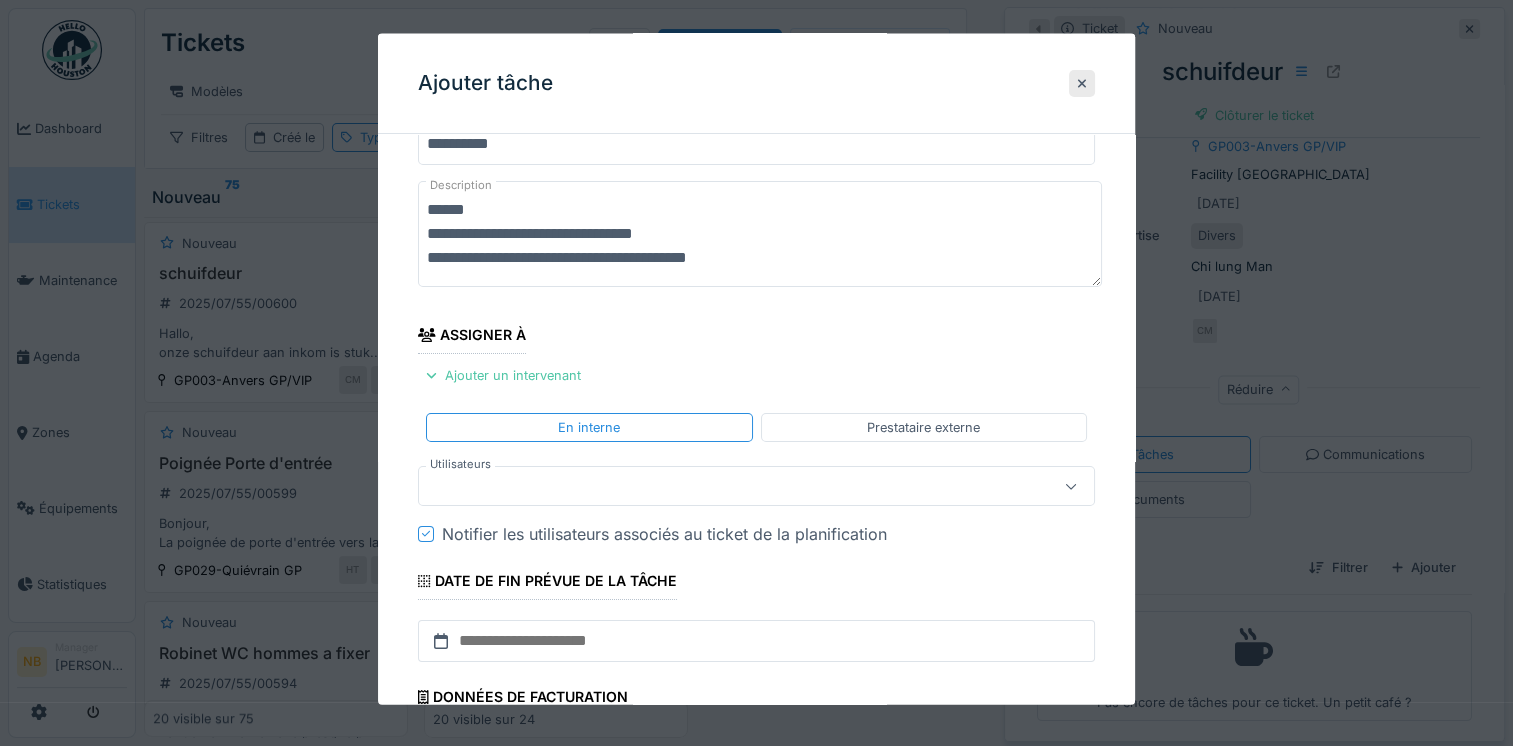 scroll, scrollTop: 0, scrollLeft: 0, axis: both 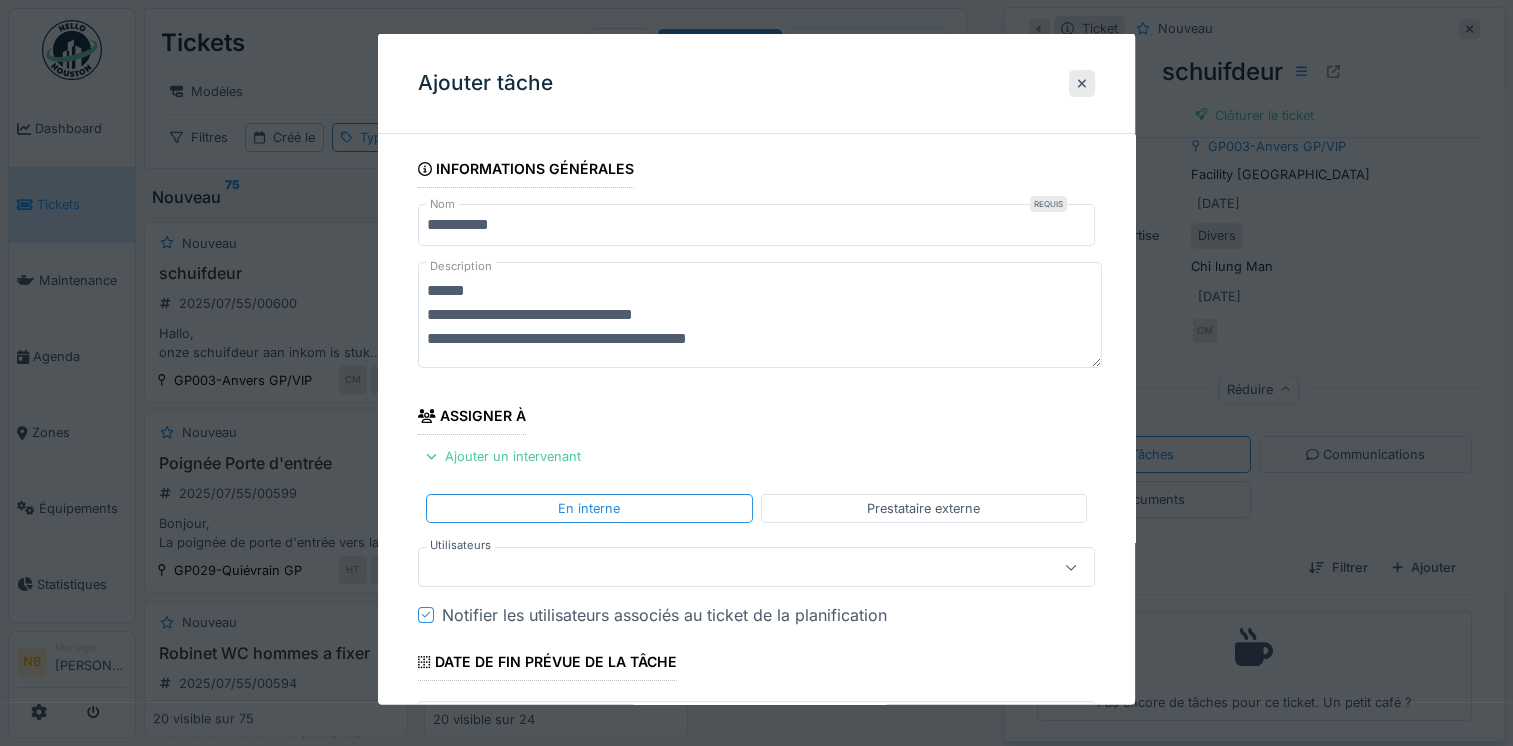 click on "**********" at bounding box center [760, 315] 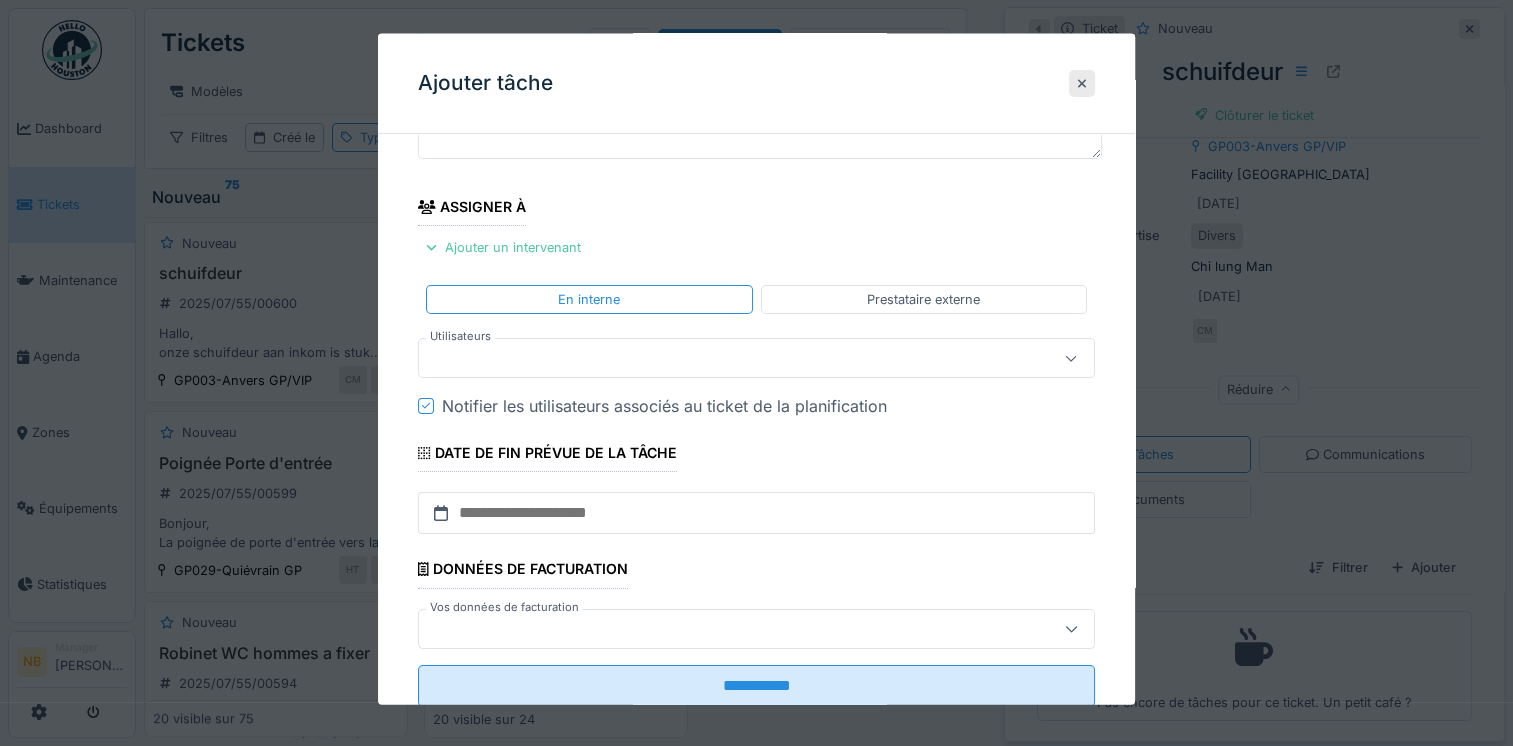 click on "**********" at bounding box center [756, 332] 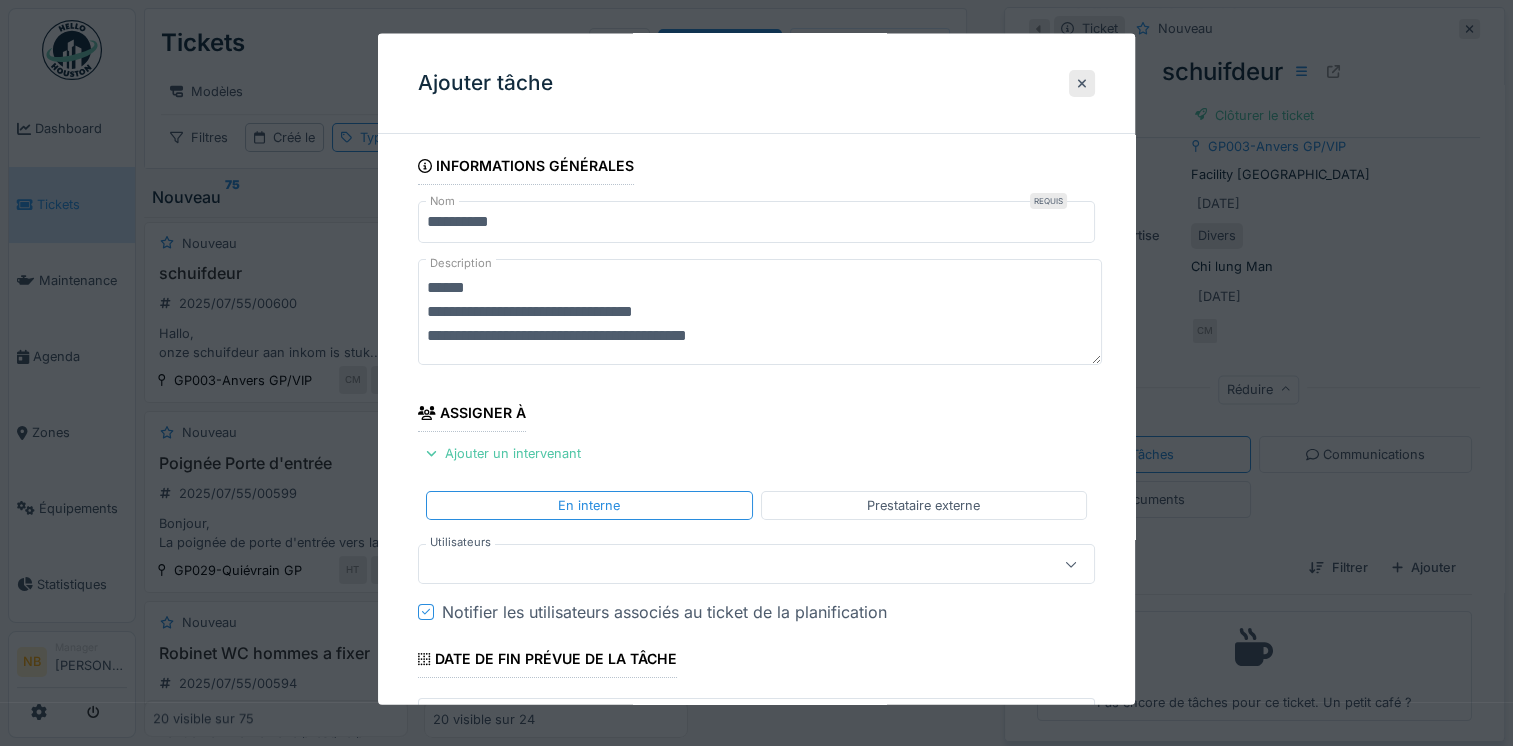 scroll, scrollTop: 0, scrollLeft: 0, axis: both 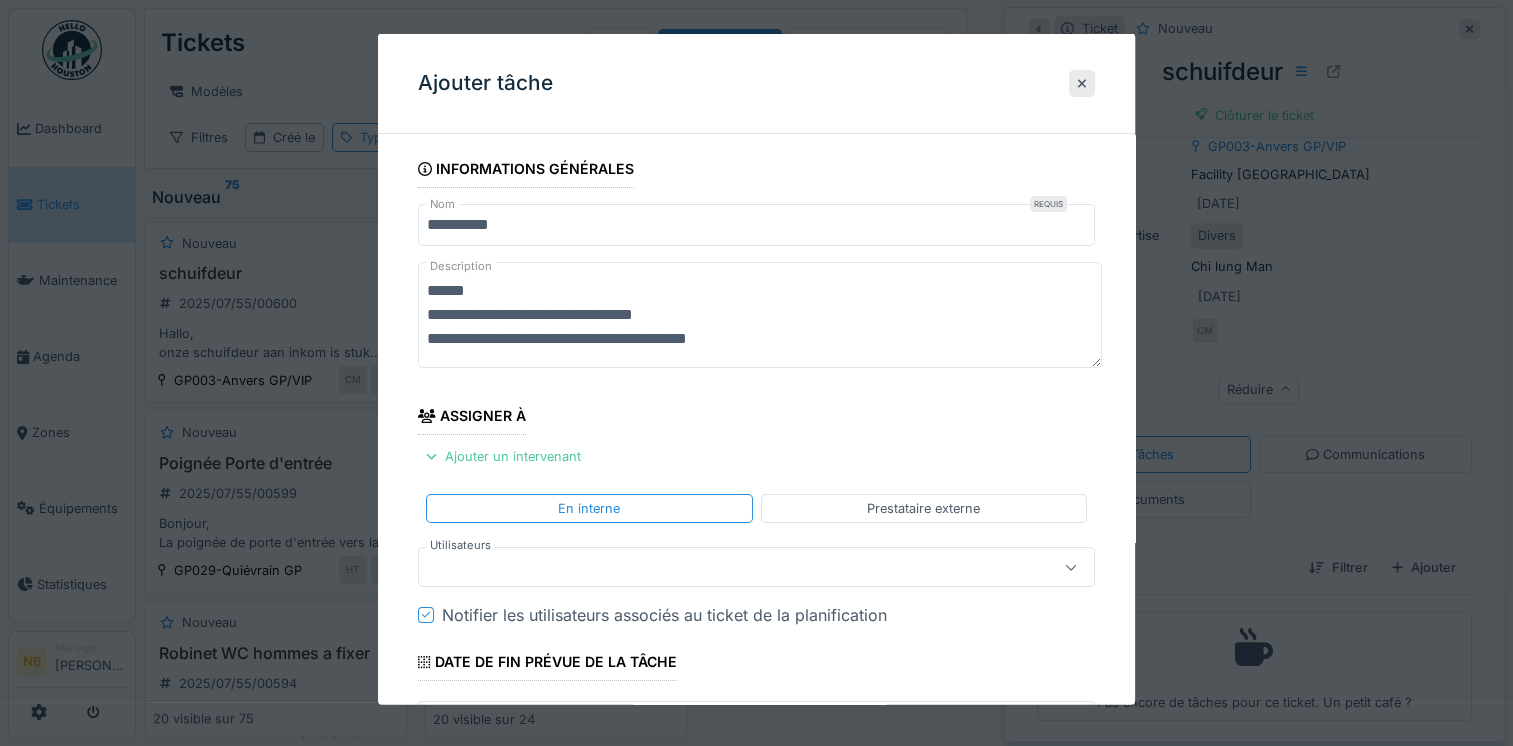 click on "**********" at bounding box center [760, 315] 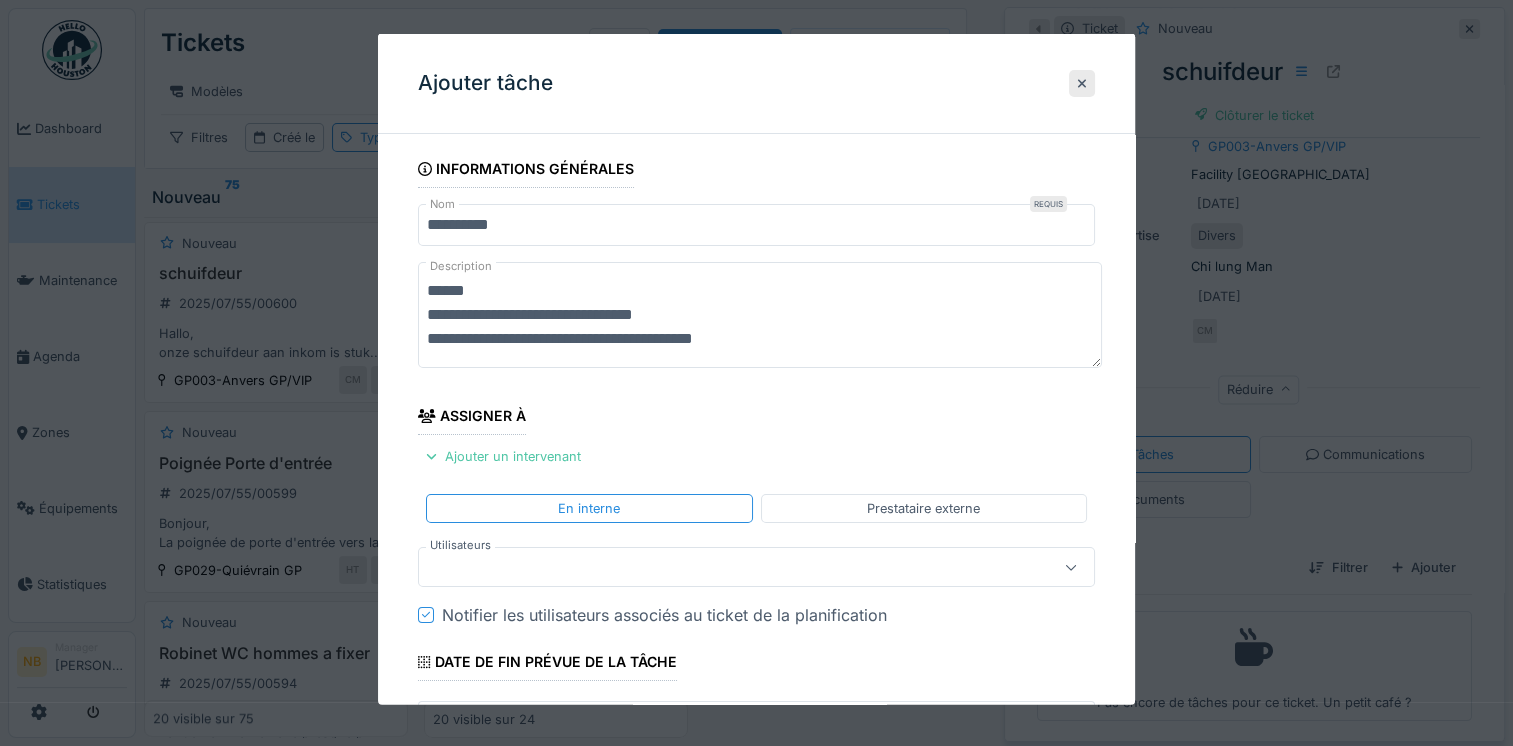 scroll, scrollTop: 0, scrollLeft: 0, axis: both 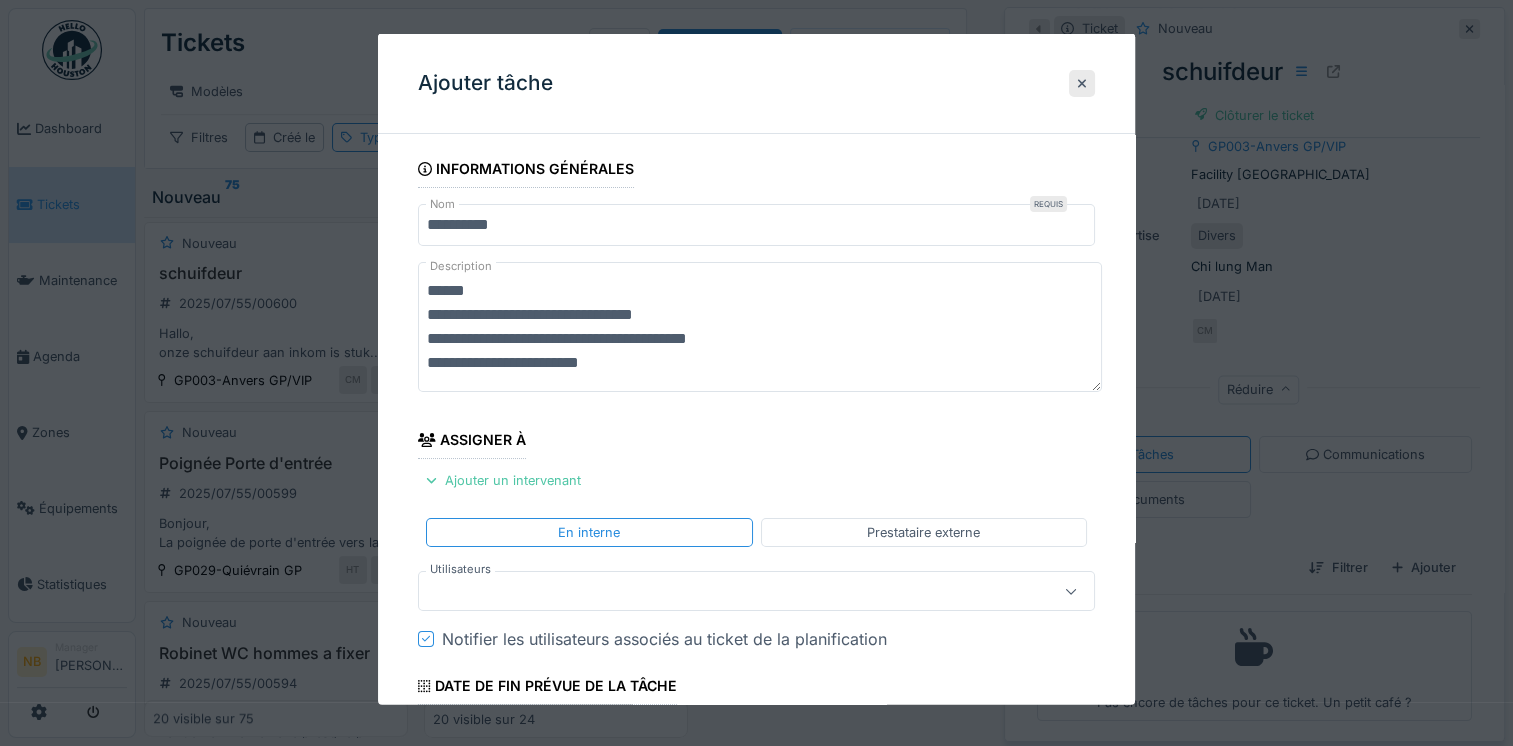 drag, startPoint x: 428, startPoint y: 362, endPoint x: 644, endPoint y: 381, distance: 216.83405 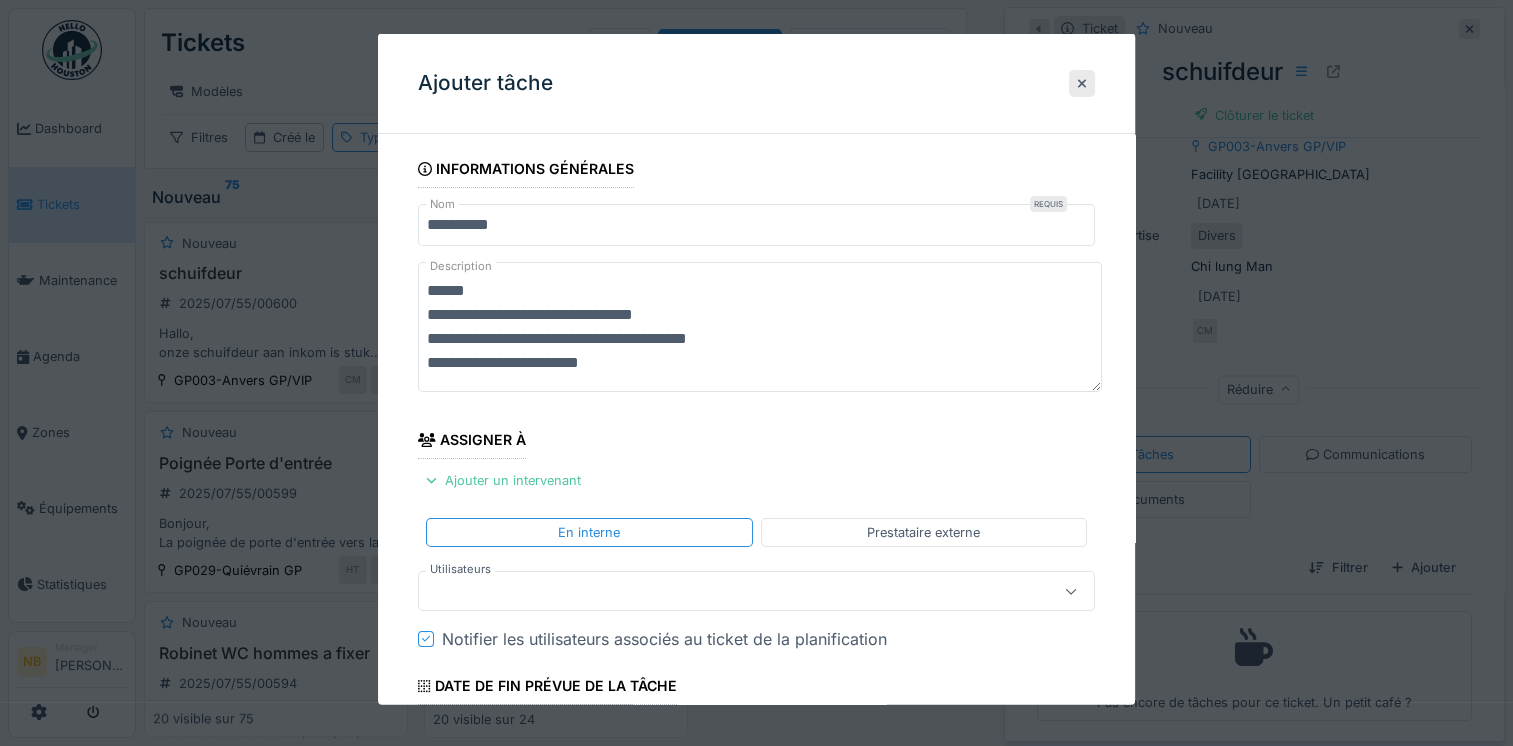 click on "**********" at bounding box center [760, 327] 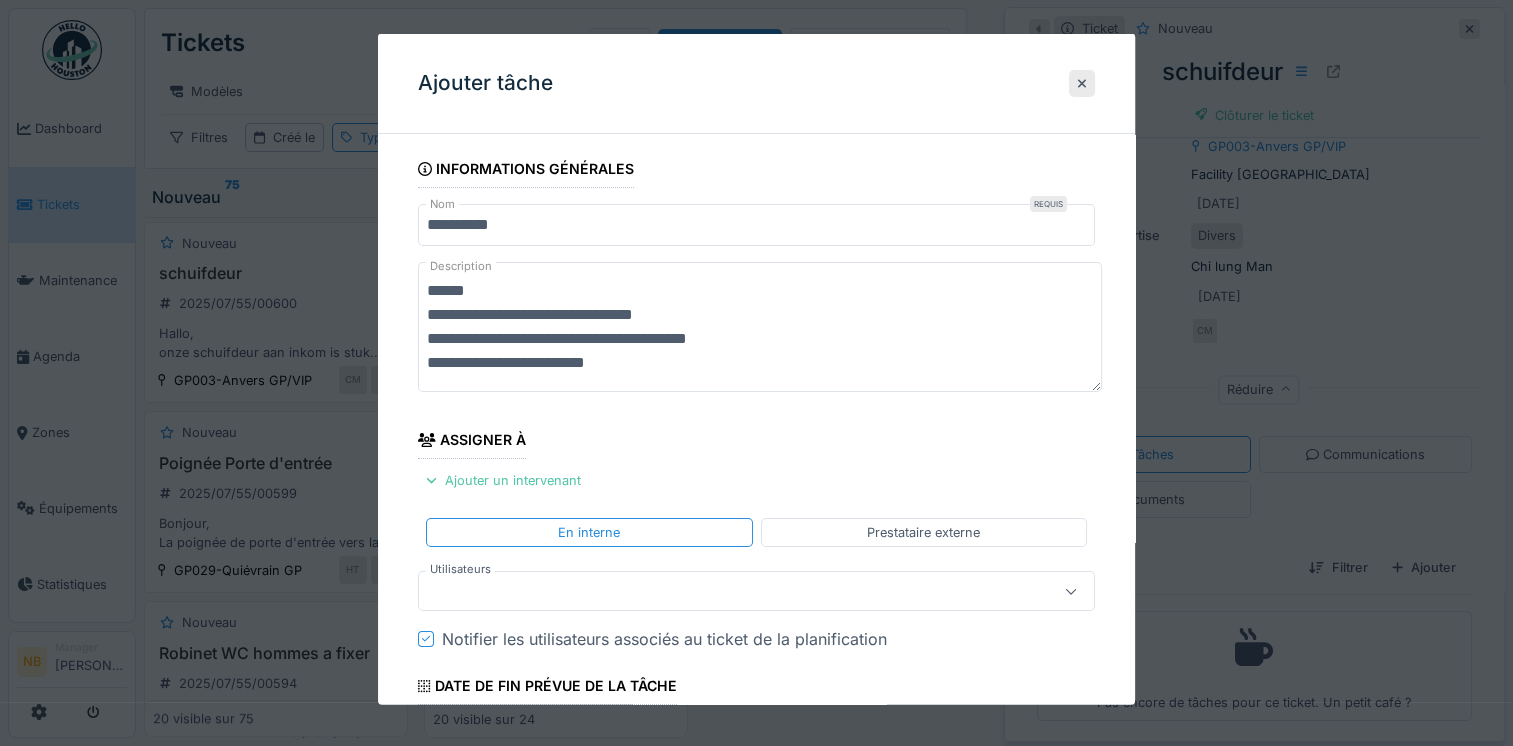 click on "**********" at bounding box center [760, 327] 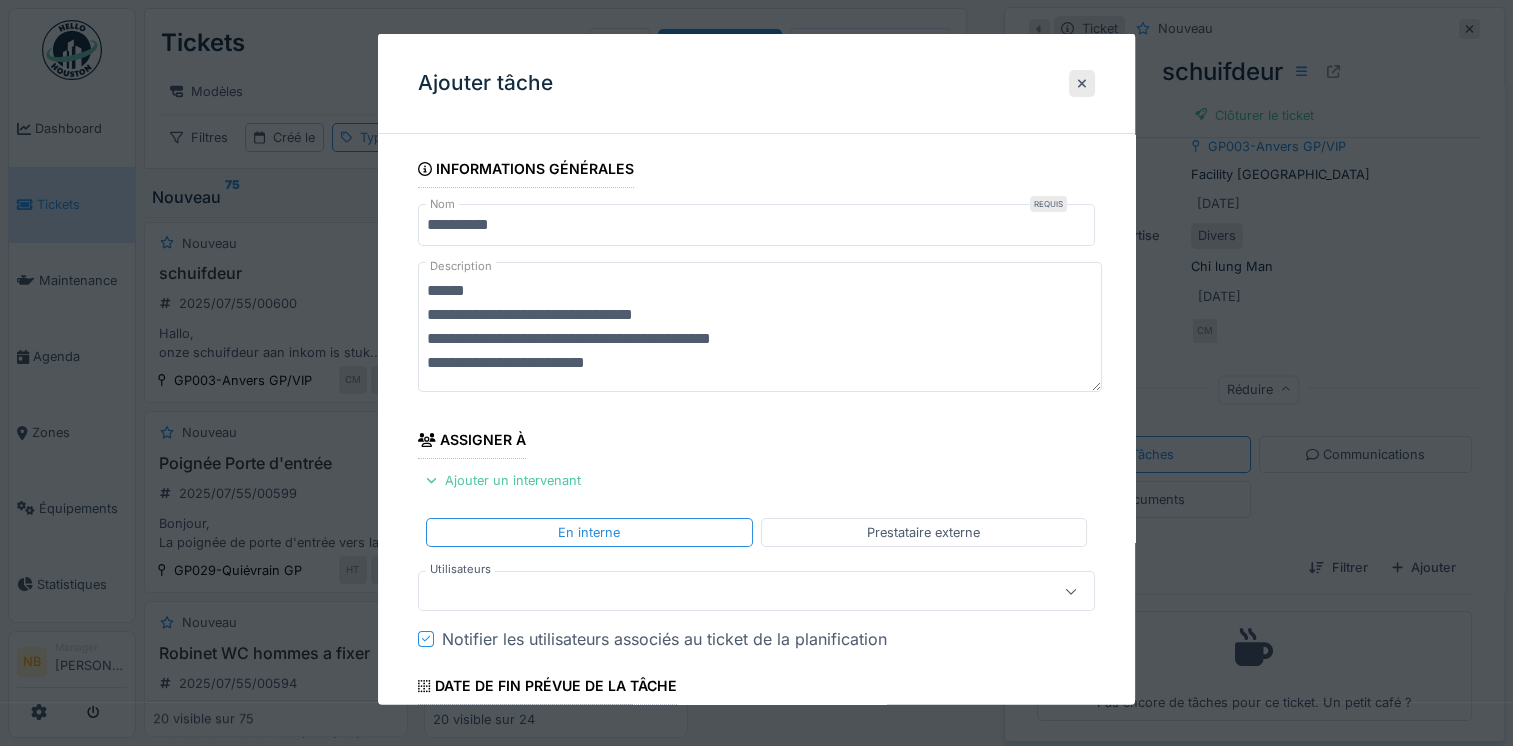 drag, startPoint x: 429, startPoint y: 330, endPoint x: 846, endPoint y: 344, distance: 417.23495 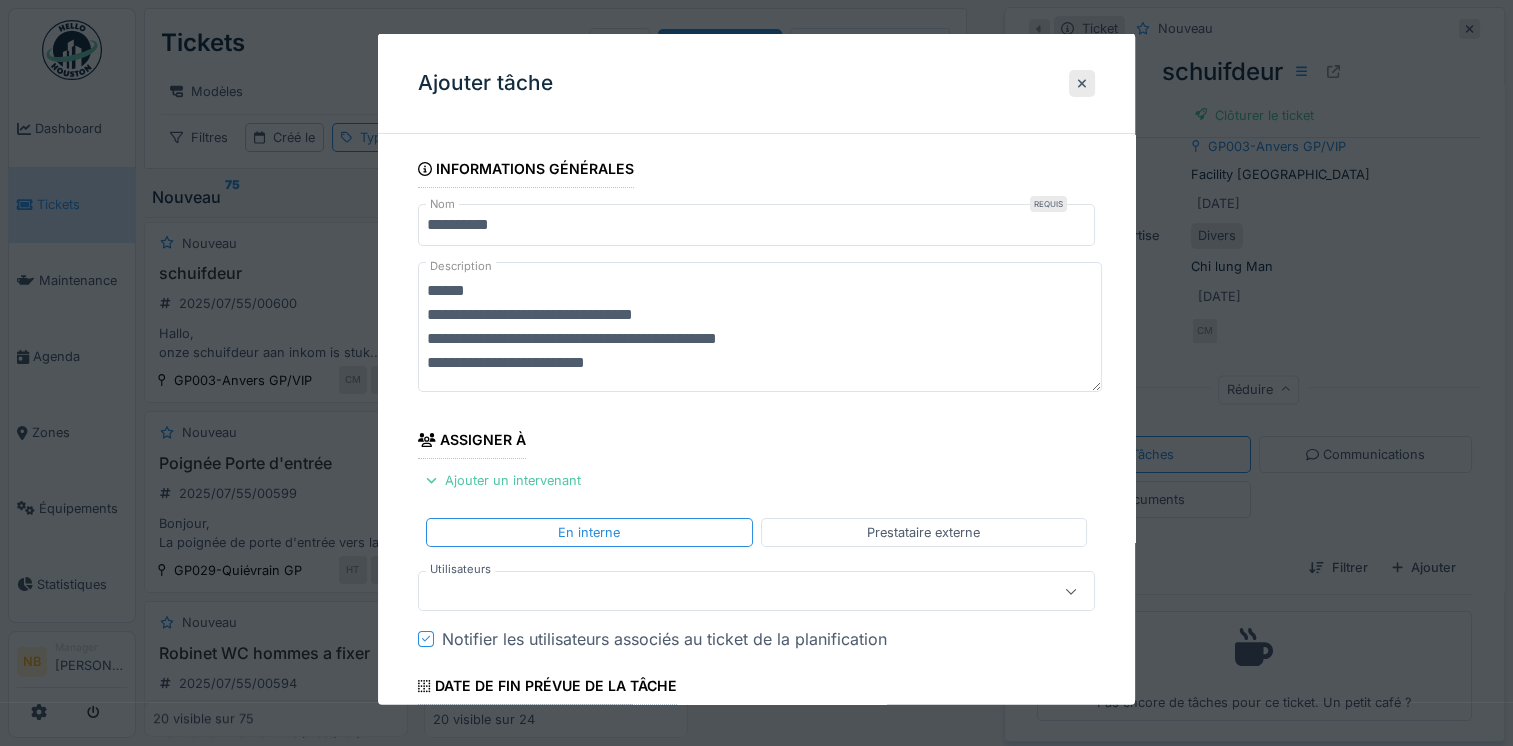 click on "**********" at bounding box center (760, 327) 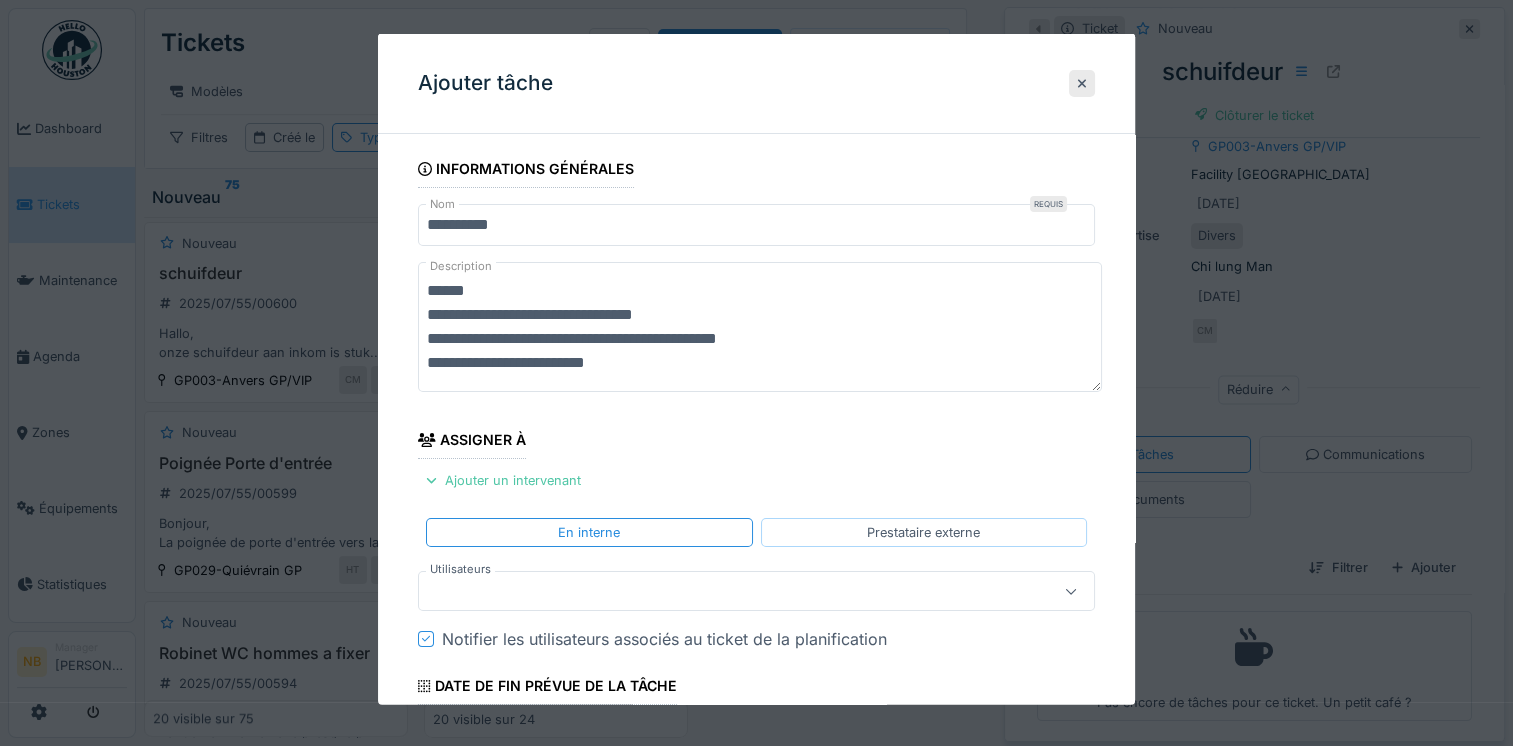 click on "En interne   Prestataire externe" at bounding box center (756, 532) 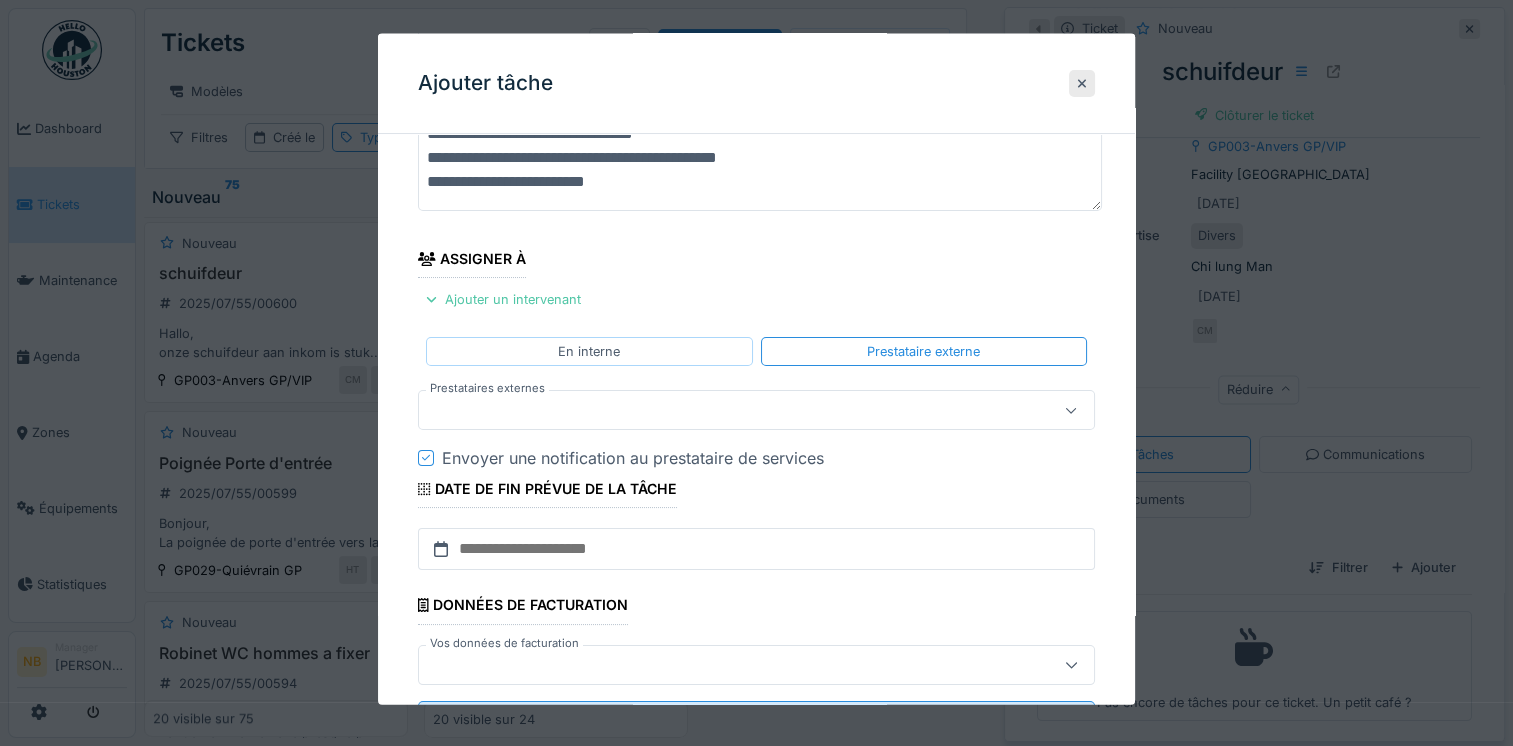 scroll, scrollTop: 233, scrollLeft: 0, axis: vertical 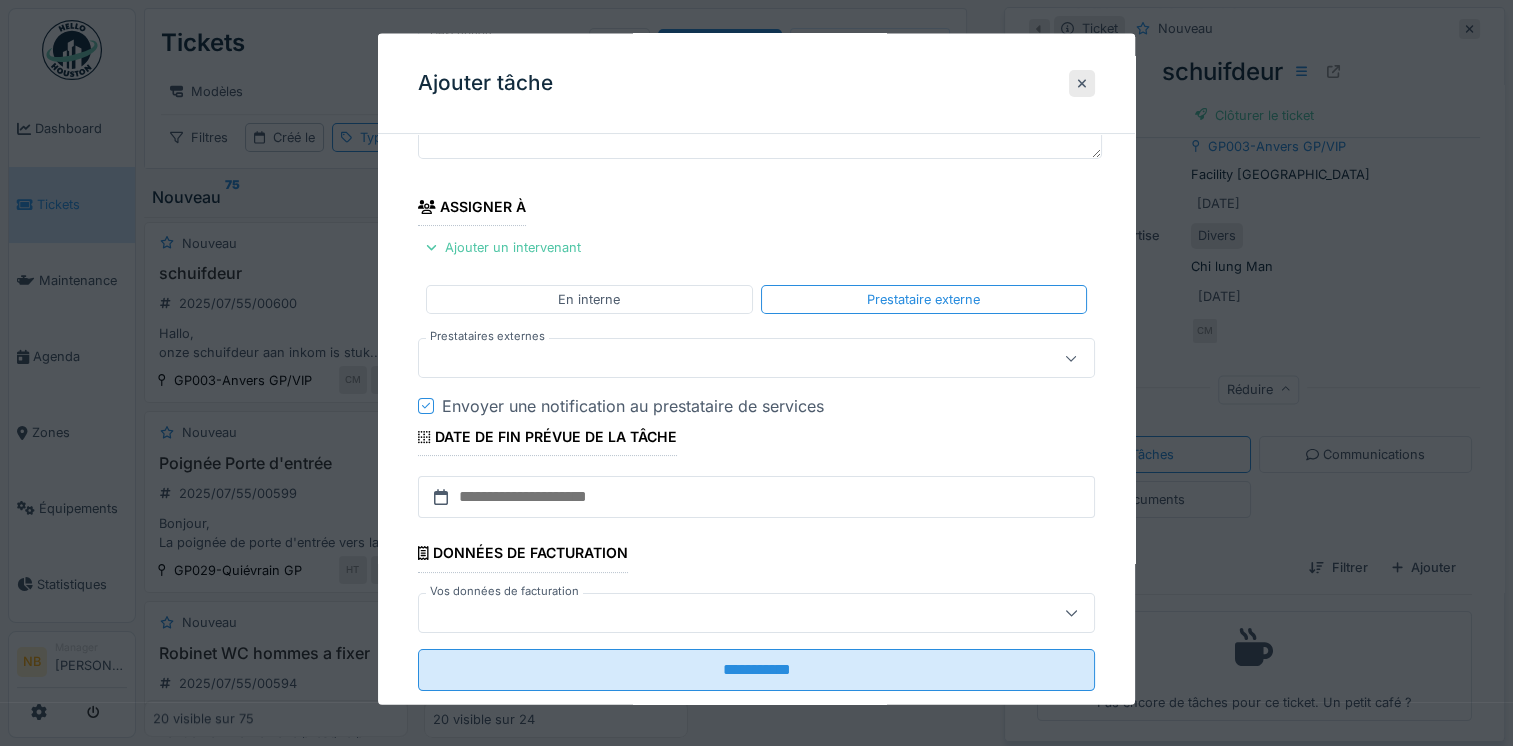click at bounding box center [722, 358] 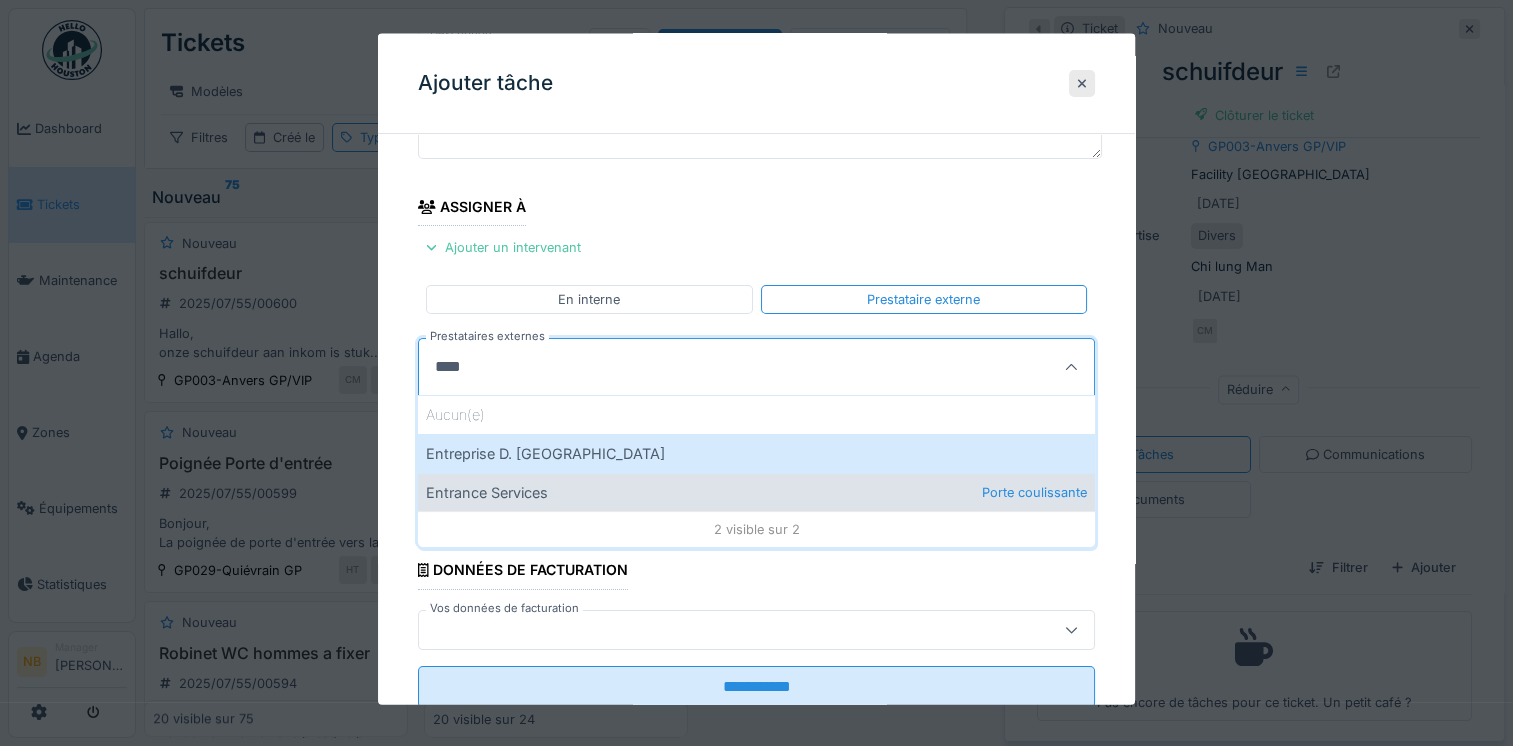 type on "****" 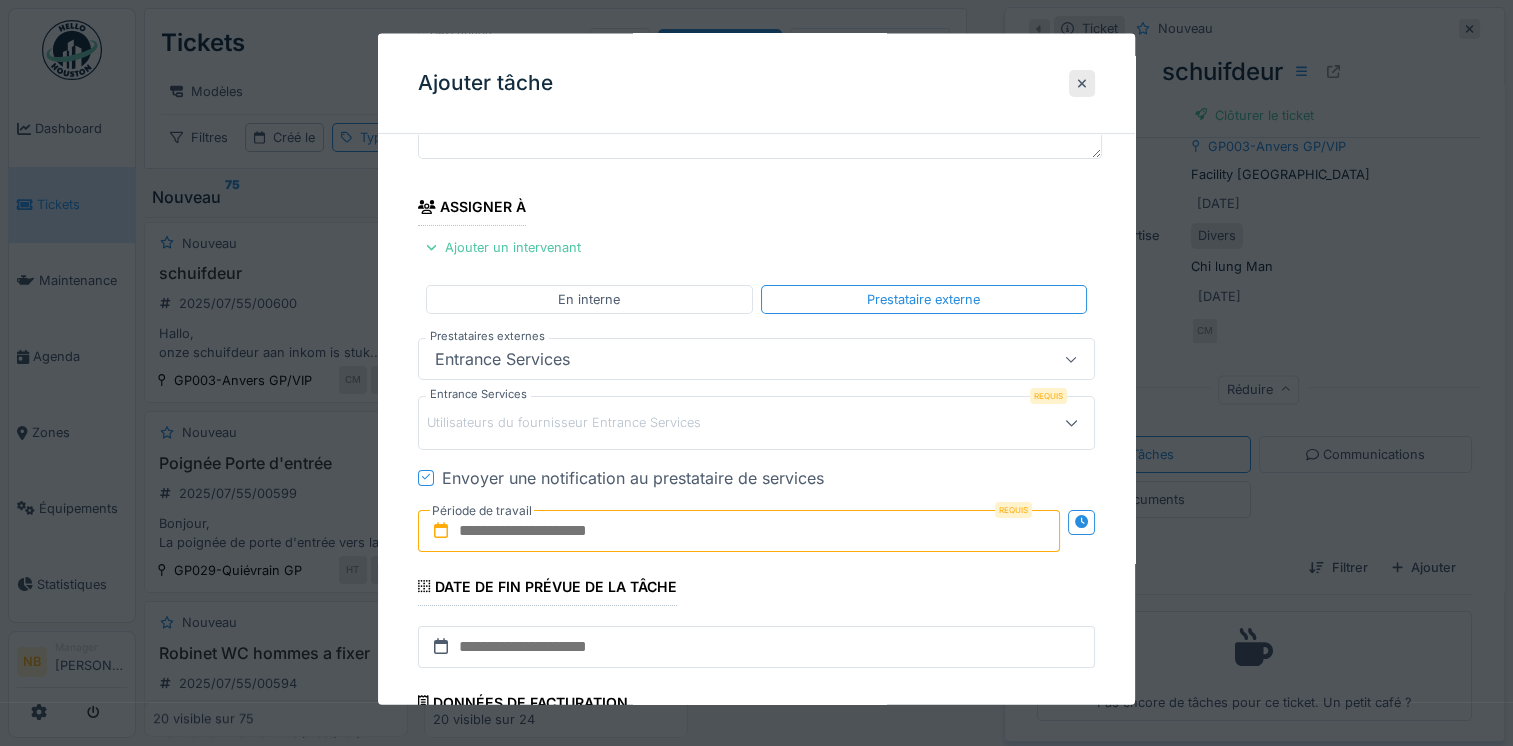 click at bounding box center (739, 530) 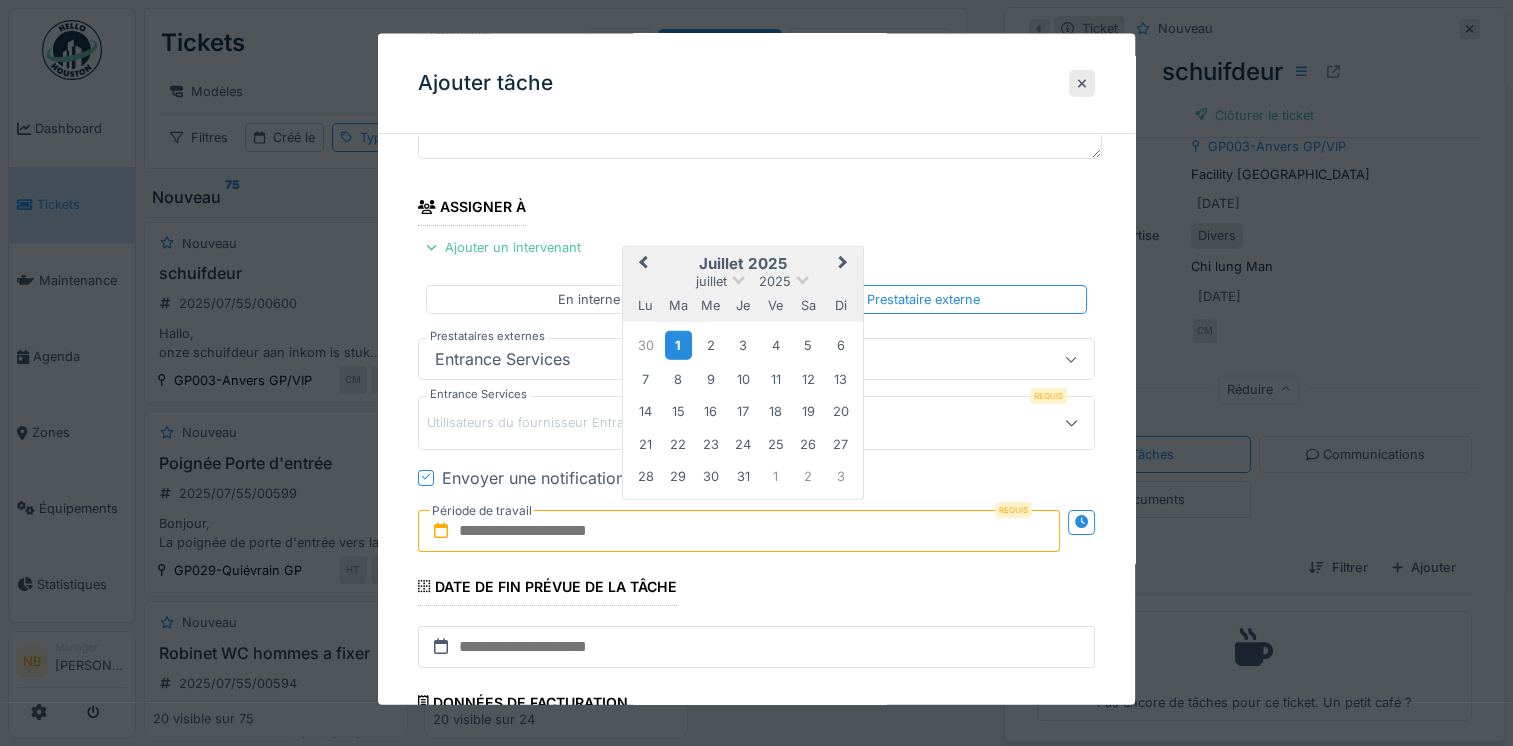 click on "1" at bounding box center (678, 344) 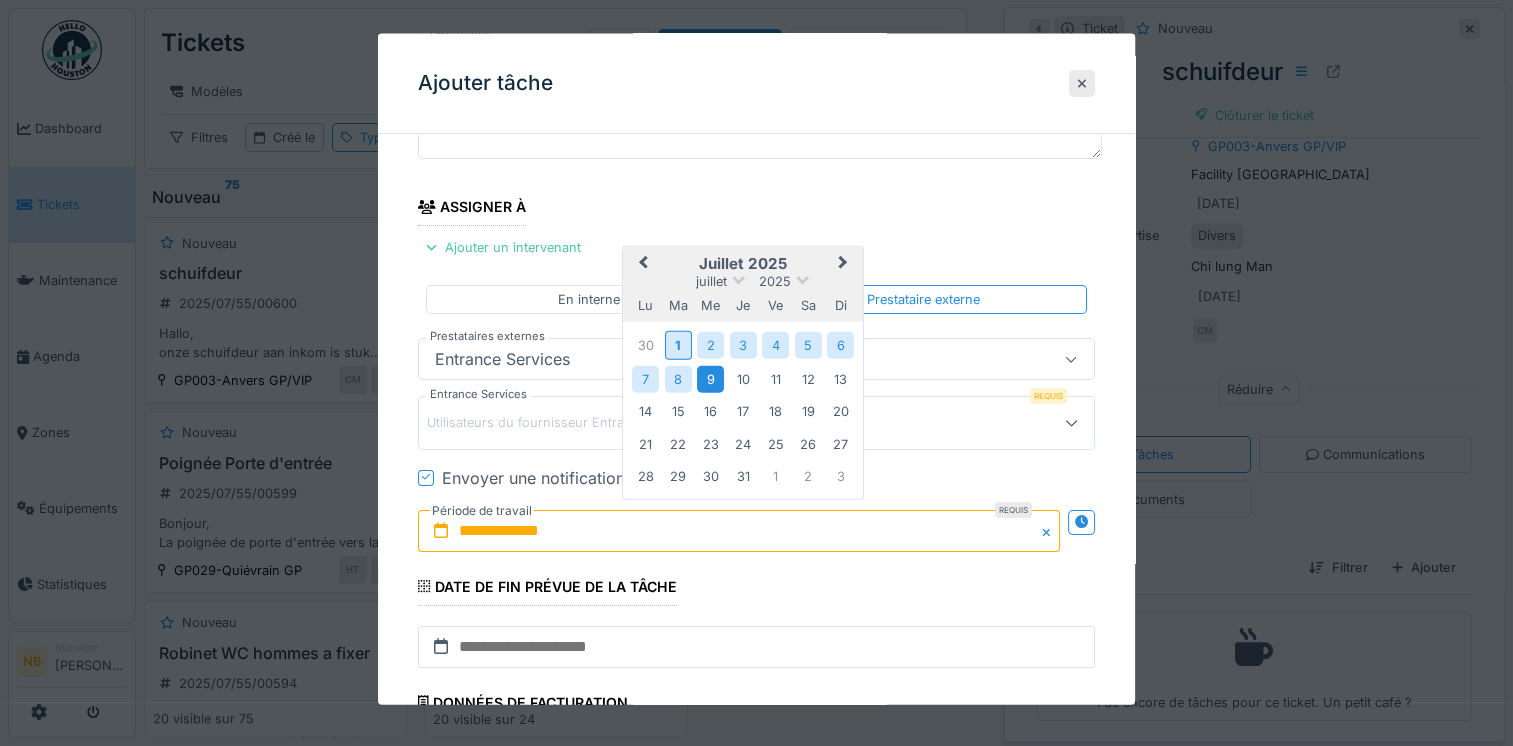 click on "9" at bounding box center [710, 378] 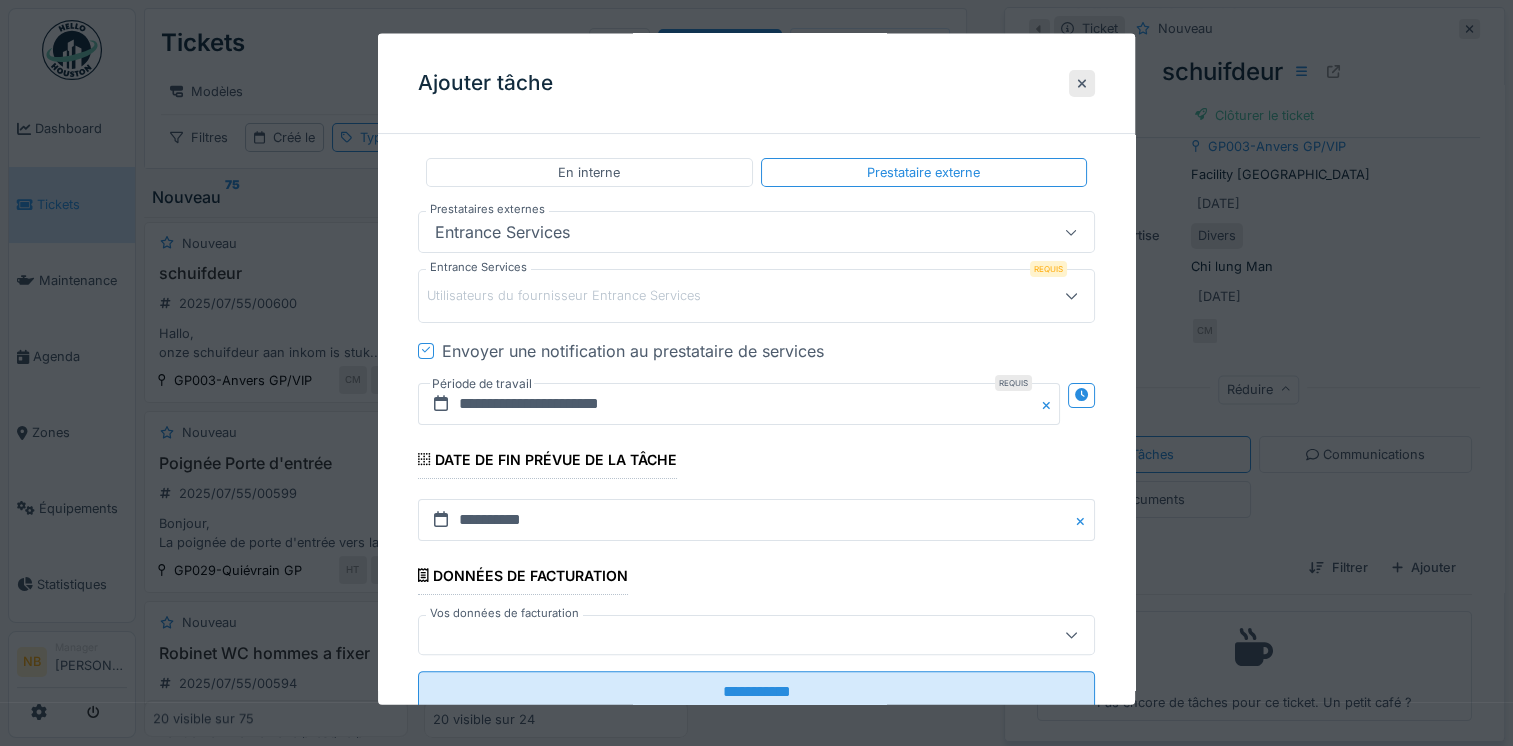 scroll, scrollTop: 419, scrollLeft: 0, axis: vertical 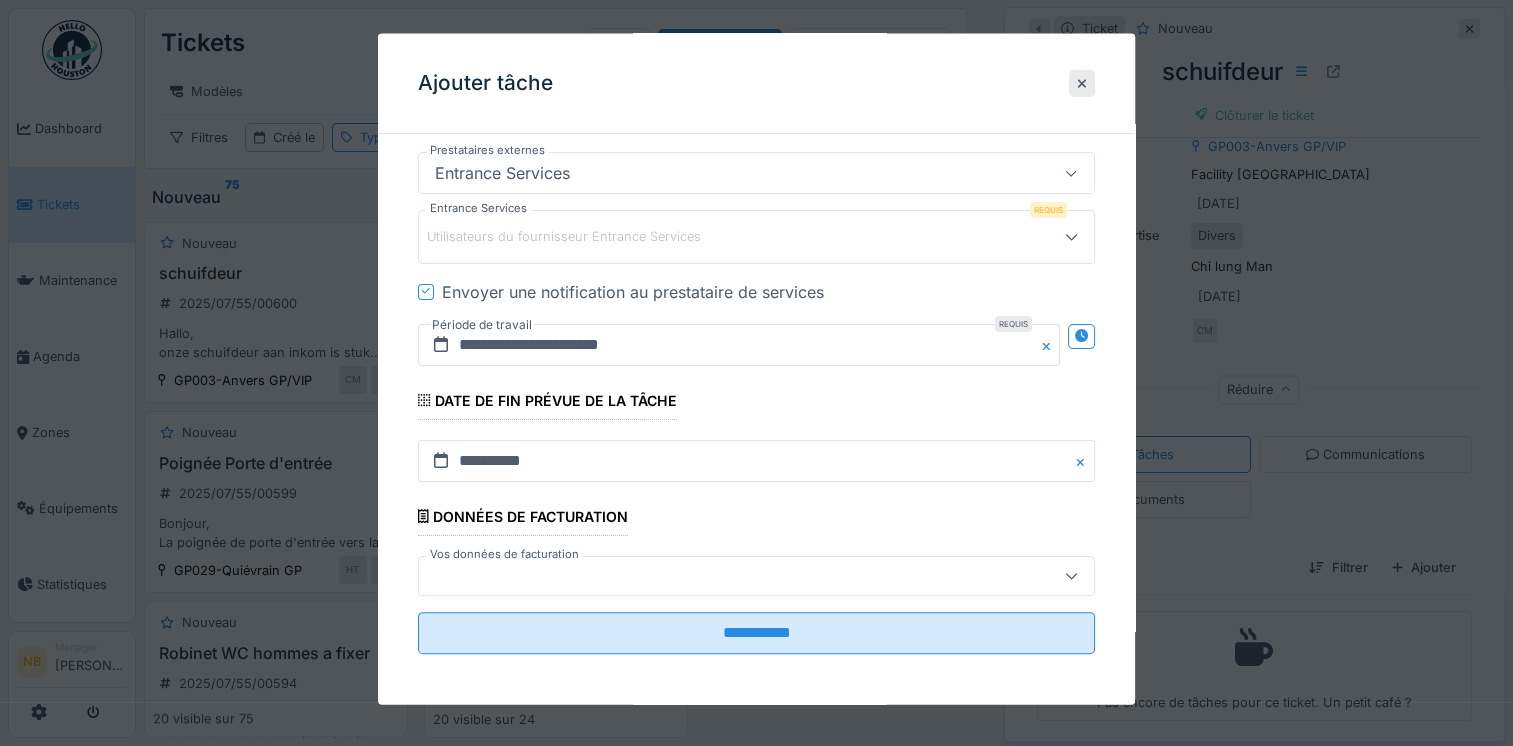 click at bounding box center (722, 575) 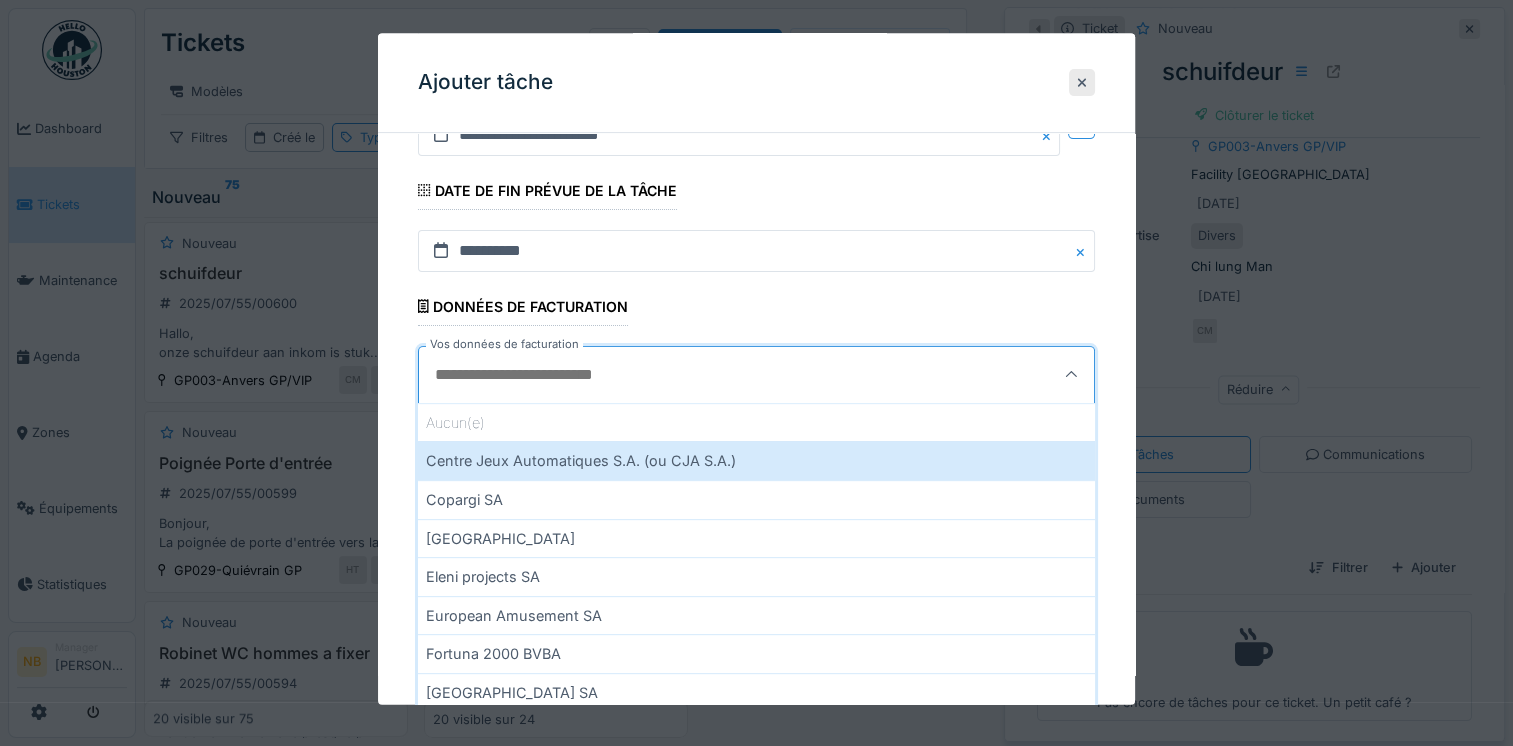 scroll, scrollTop: 652, scrollLeft: 0, axis: vertical 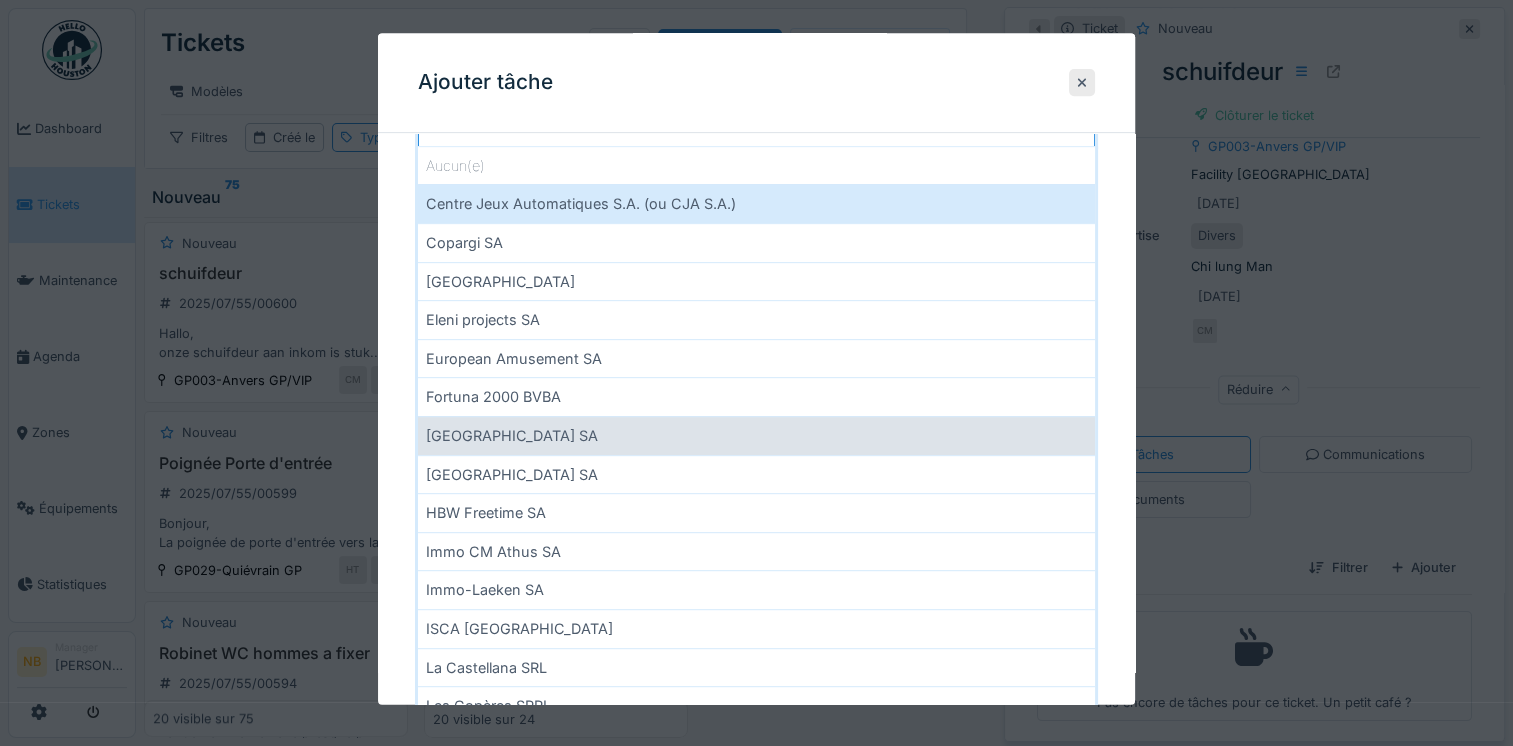 click on "Golden Palace Antwerpen SA" at bounding box center [756, 436] 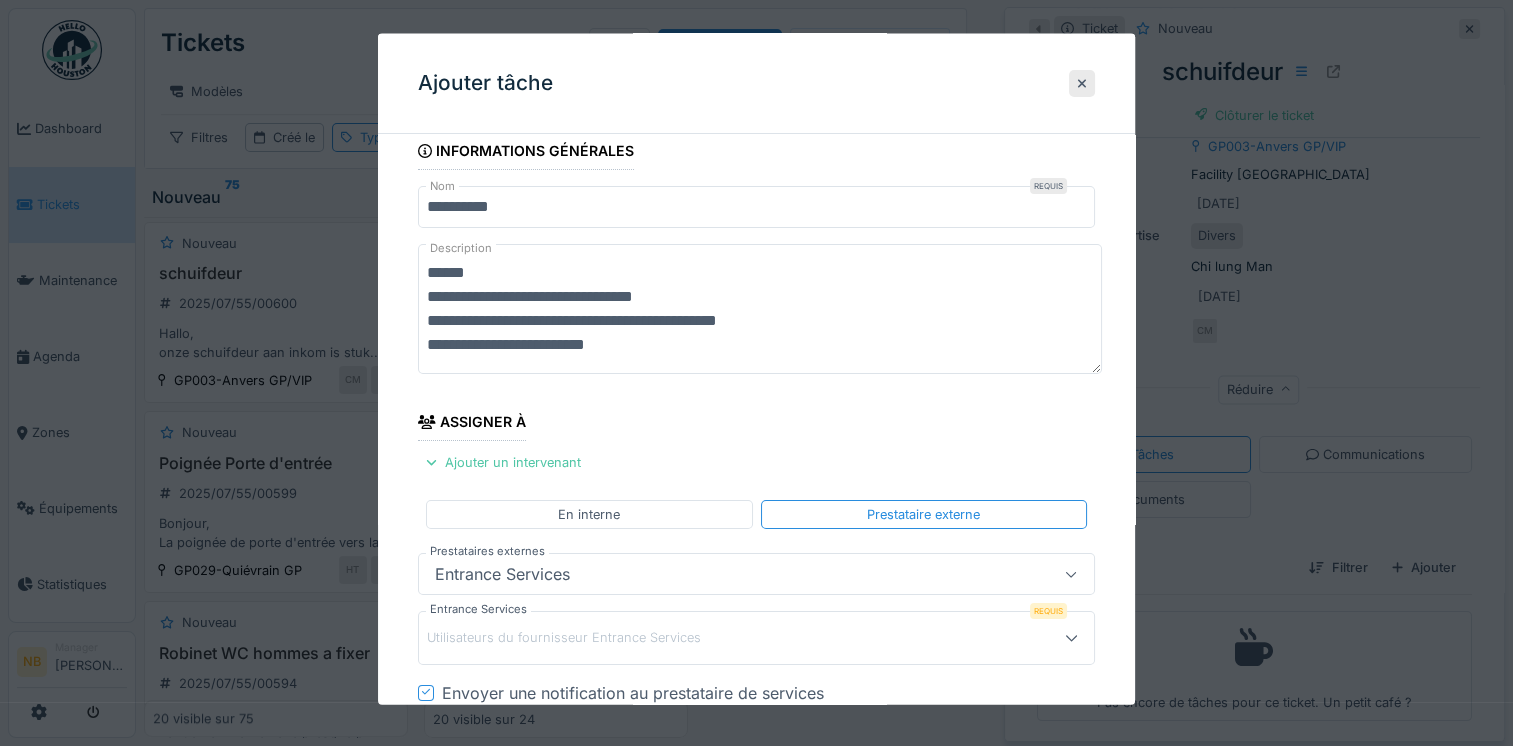 scroll, scrollTop: 0, scrollLeft: 0, axis: both 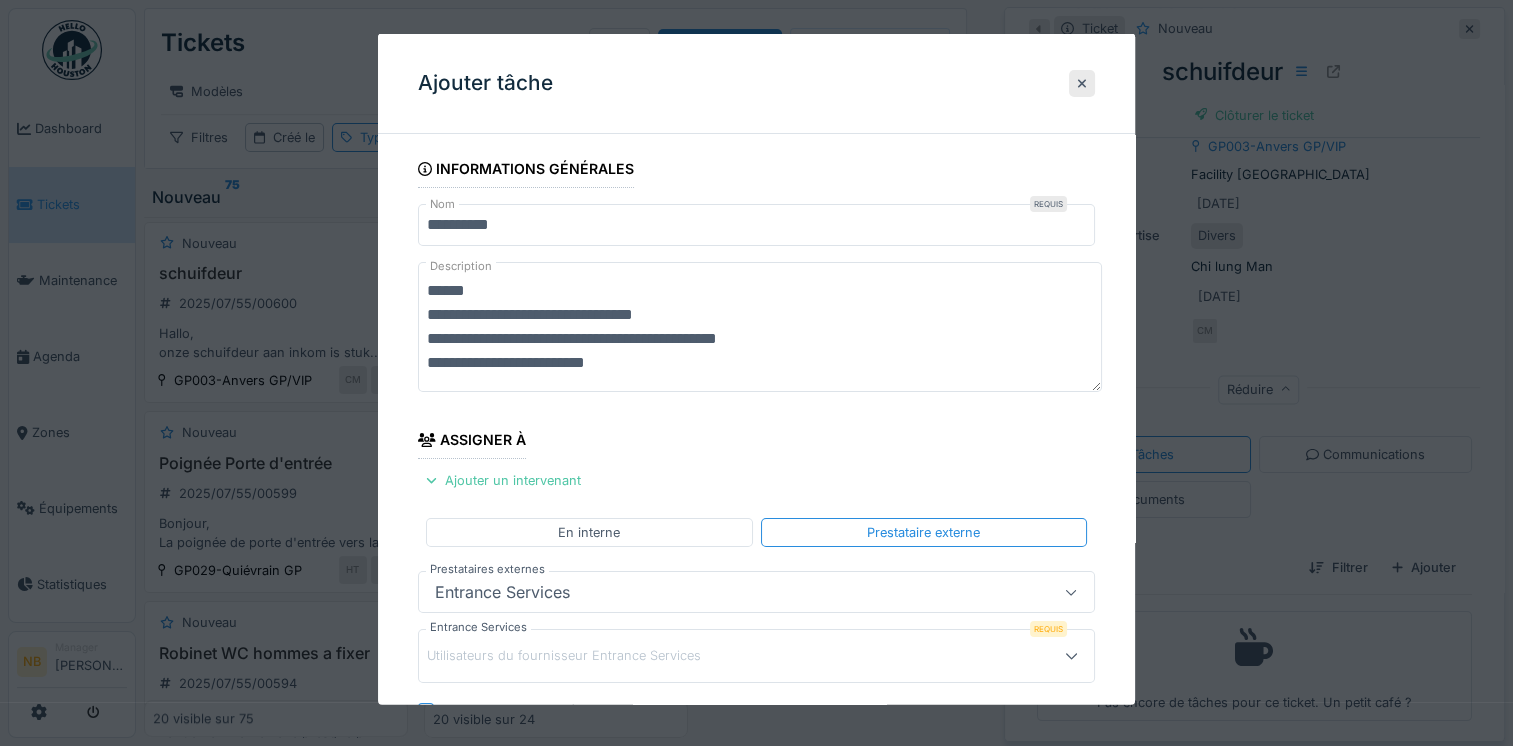 click on "**********" at bounding box center (756, 225) 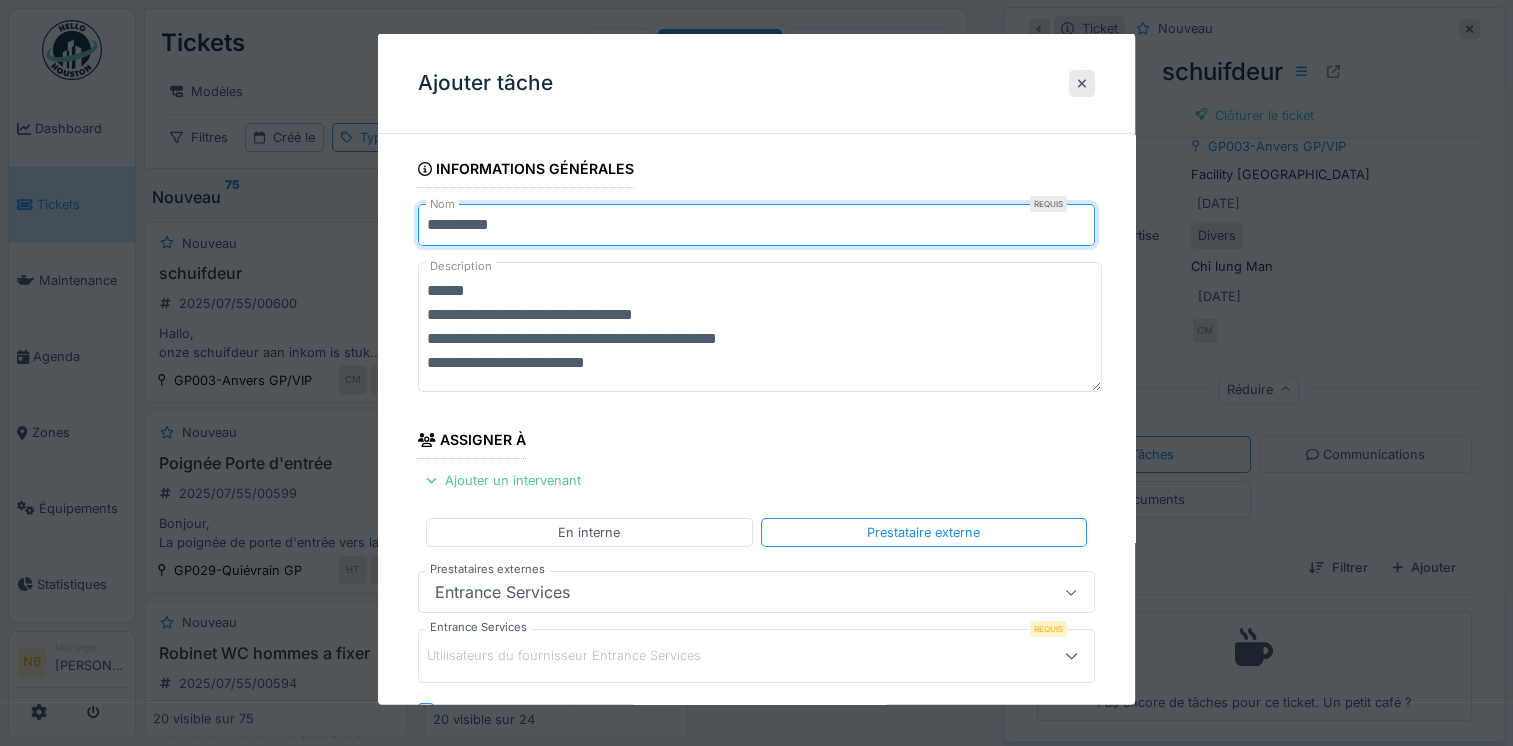 scroll, scrollTop: 420, scrollLeft: 0, axis: vertical 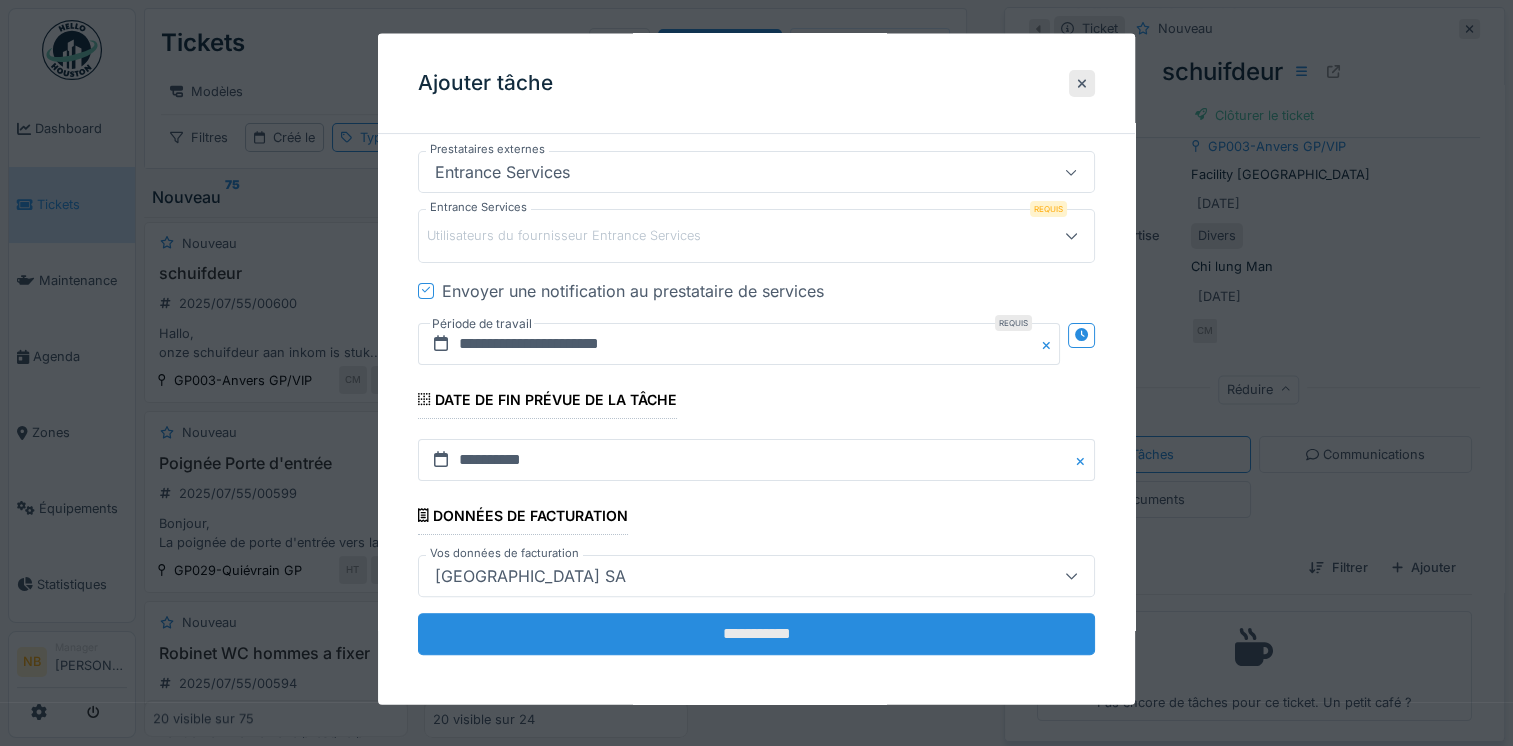 type on "**********" 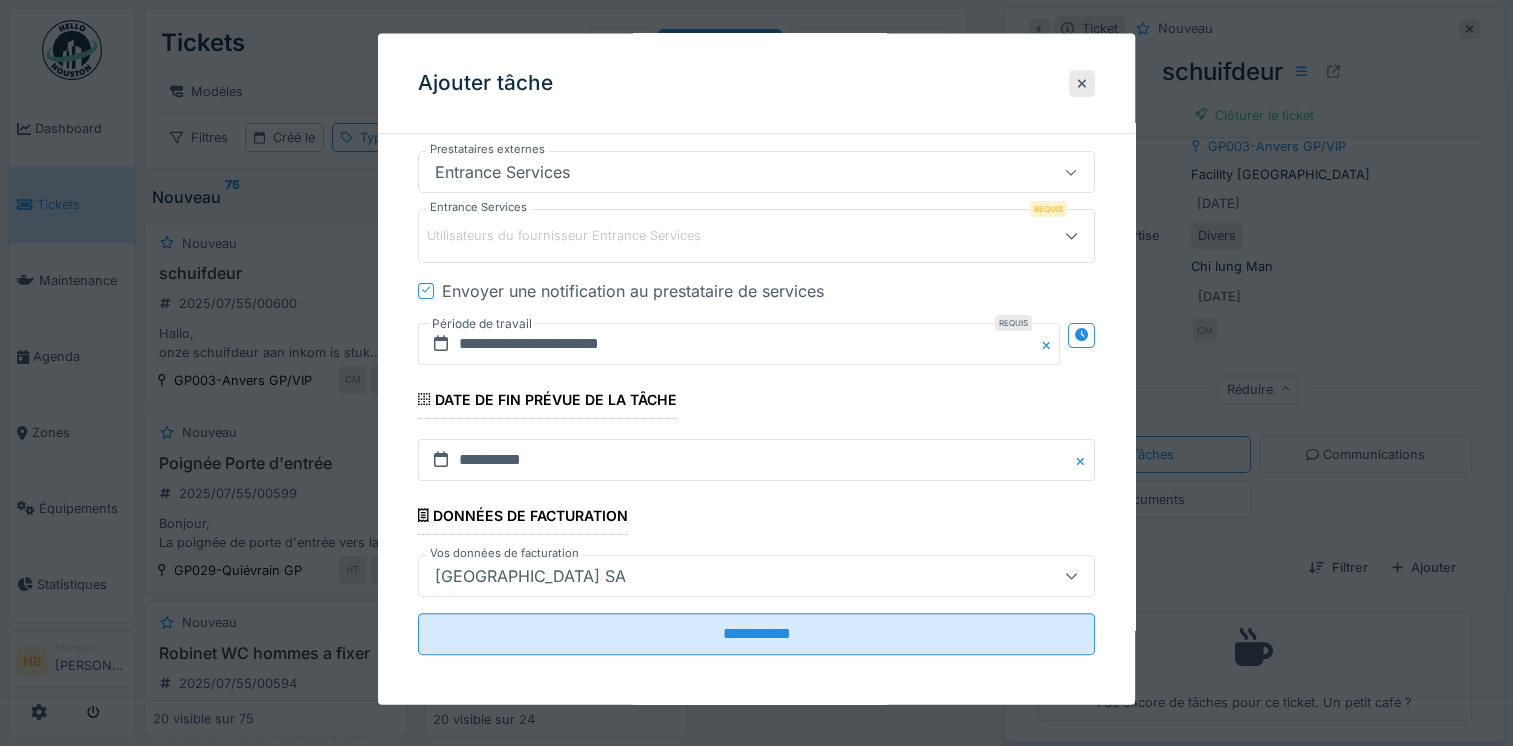 click on "Utilisateurs du fournisseur Entrance Services" at bounding box center [564, 235] 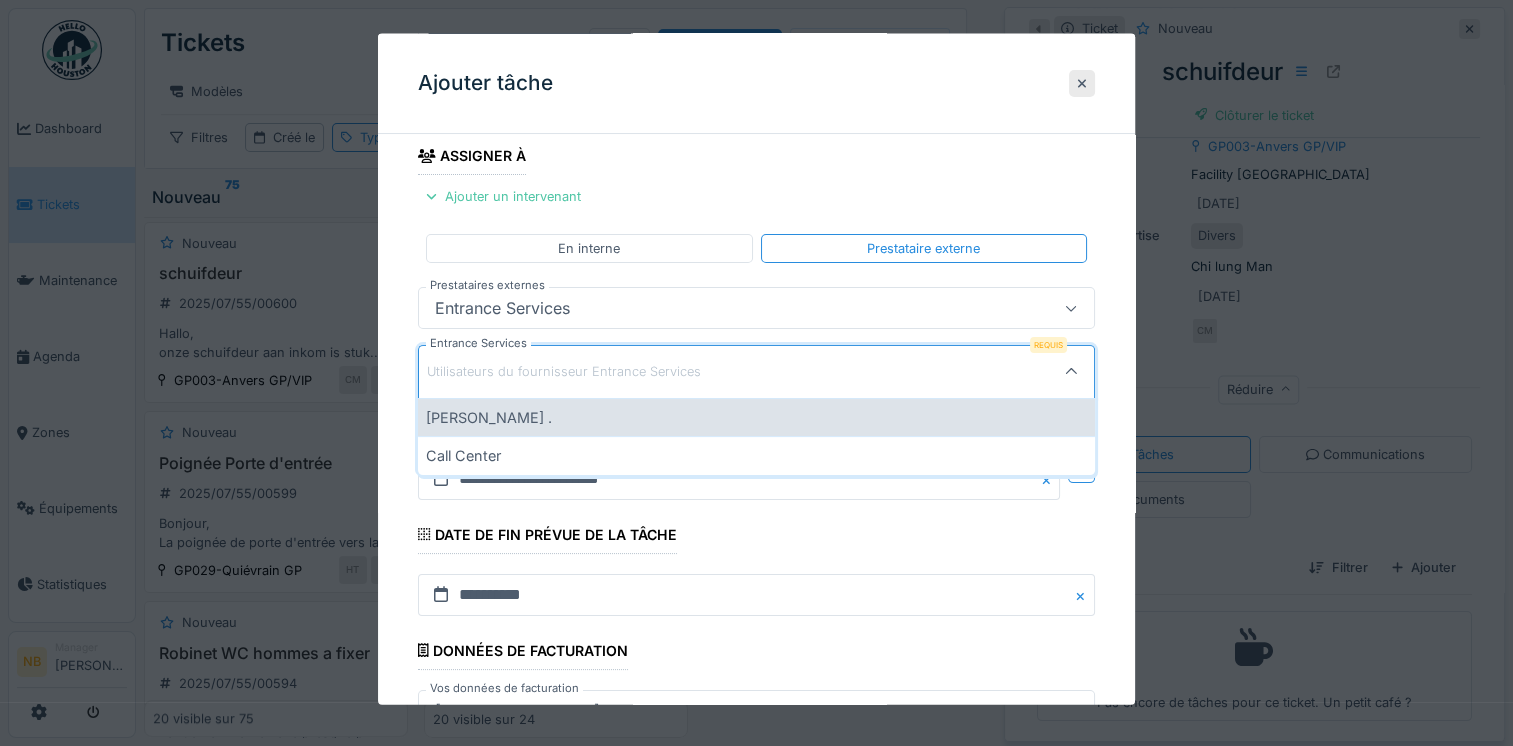 scroll, scrollTop: 283, scrollLeft: 0, axis: vertical 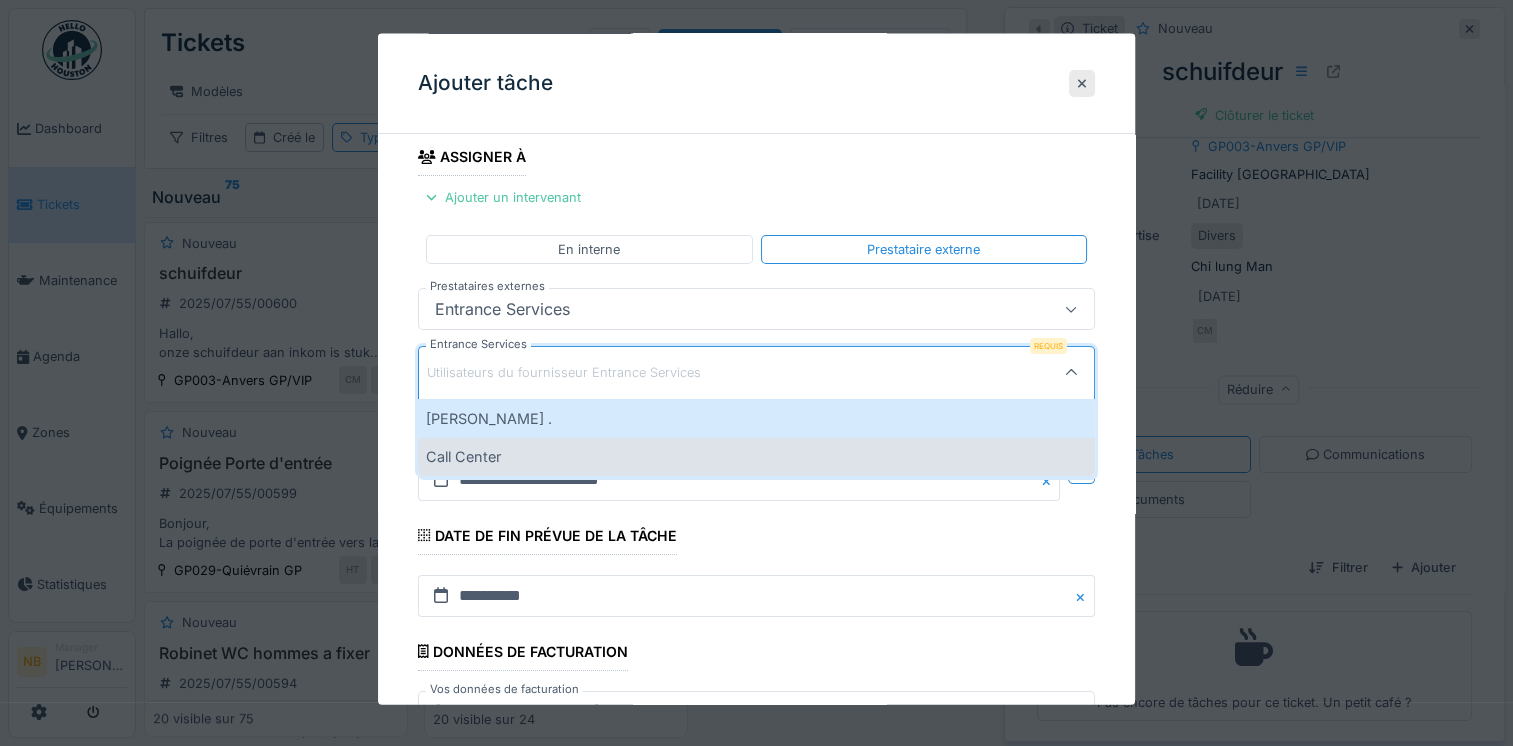 click on "Call  Center" at bounding box center [756, 456] 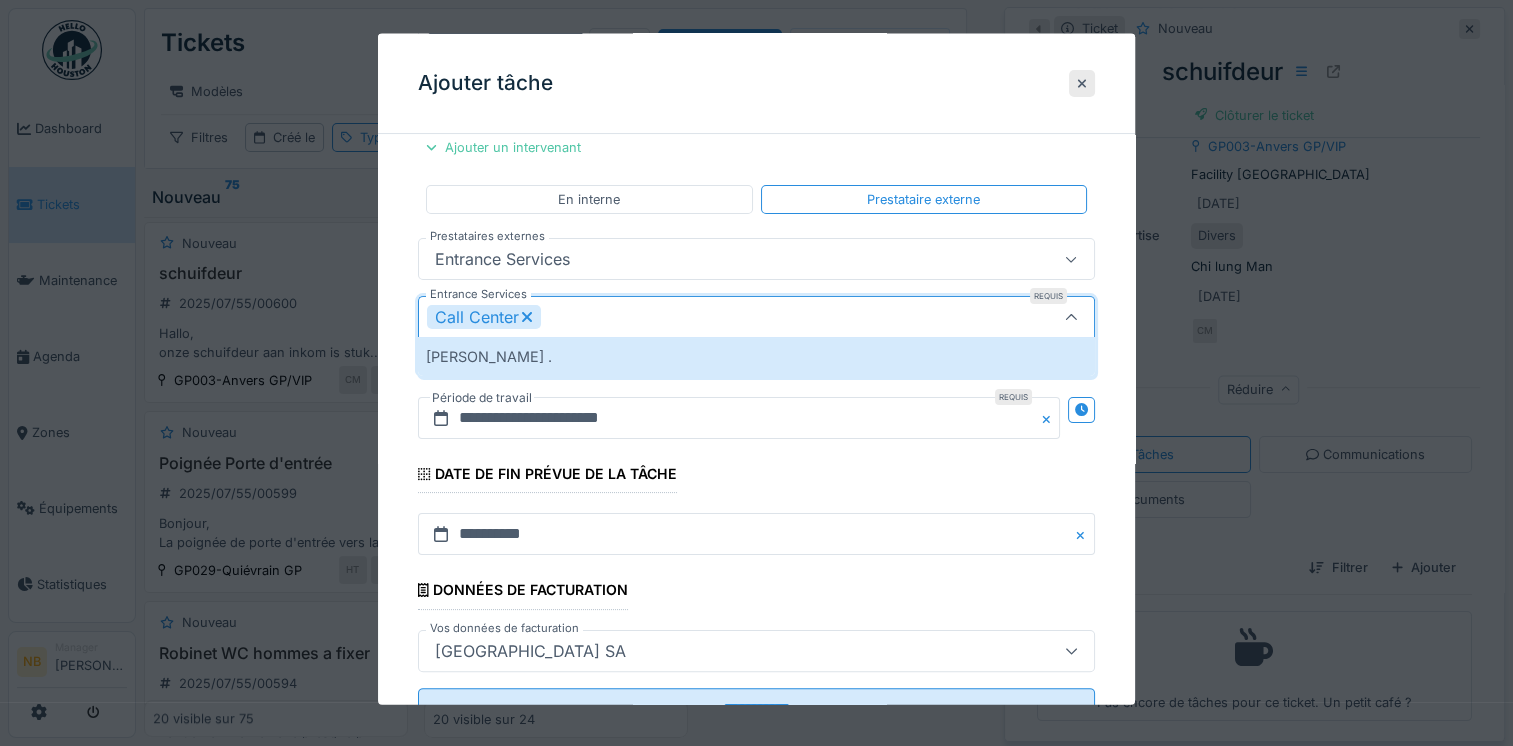 scroll, scrollTop: 408, scrollLeft: 0, axis: vertical 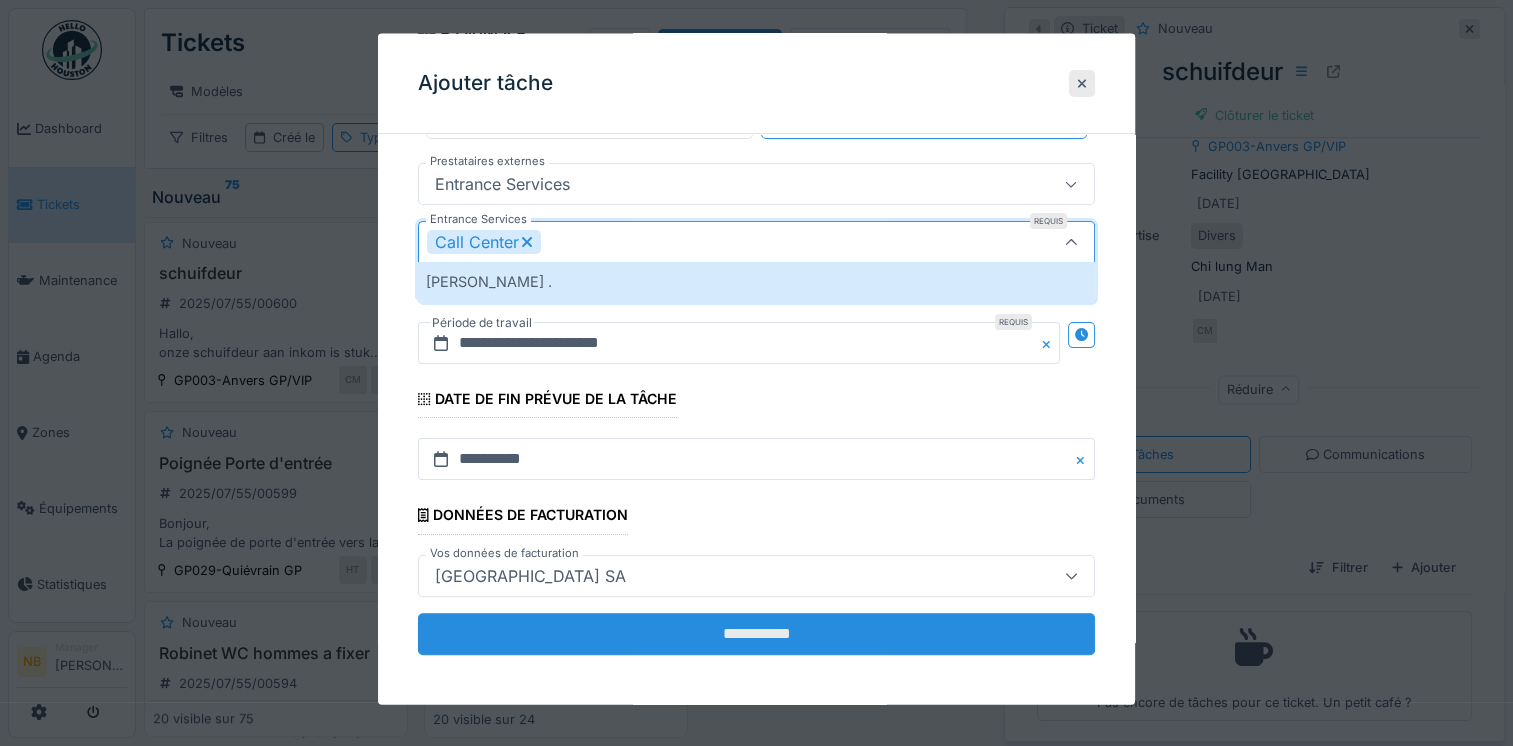 drag, startPoint x: 764, startPoint y: 628, endPoint x: 786, endPoint y: 633, distance: 22.561028 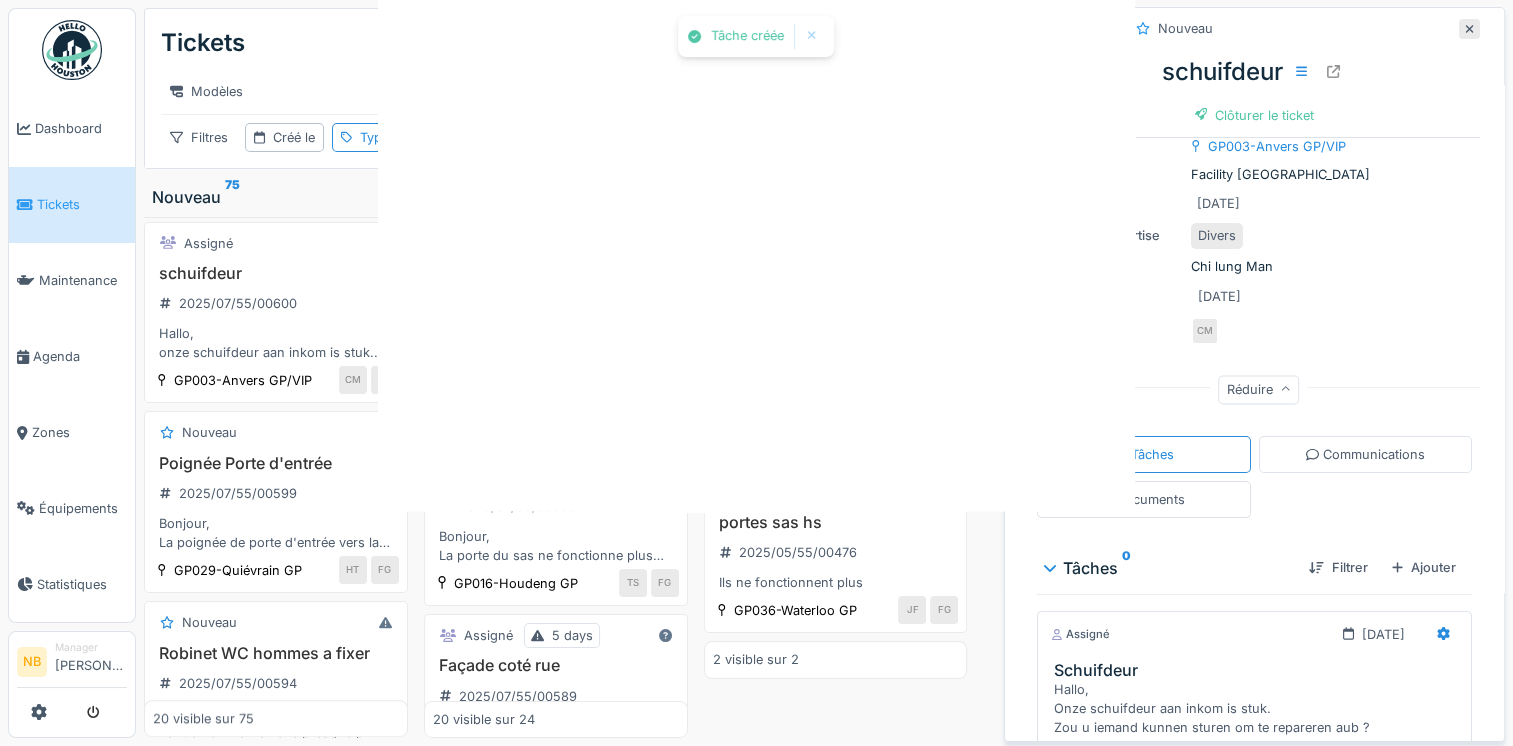 scroll, scrollTop: 0, scrollLeft: 0, axis: both 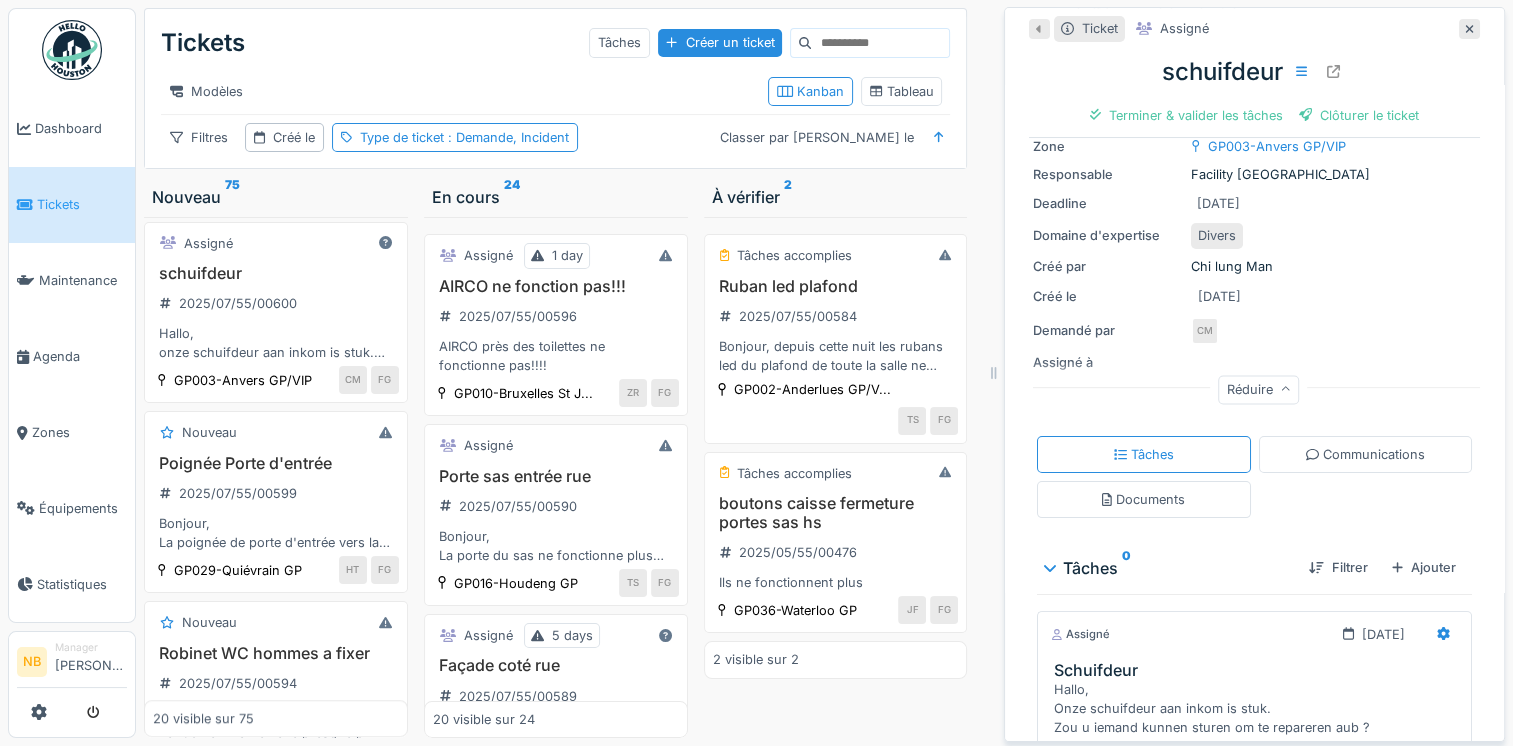 drag, startPoint x: 1176, startPoint y: 239, endPoint x: 1290, endPoint y: 254, distance: 114.982605 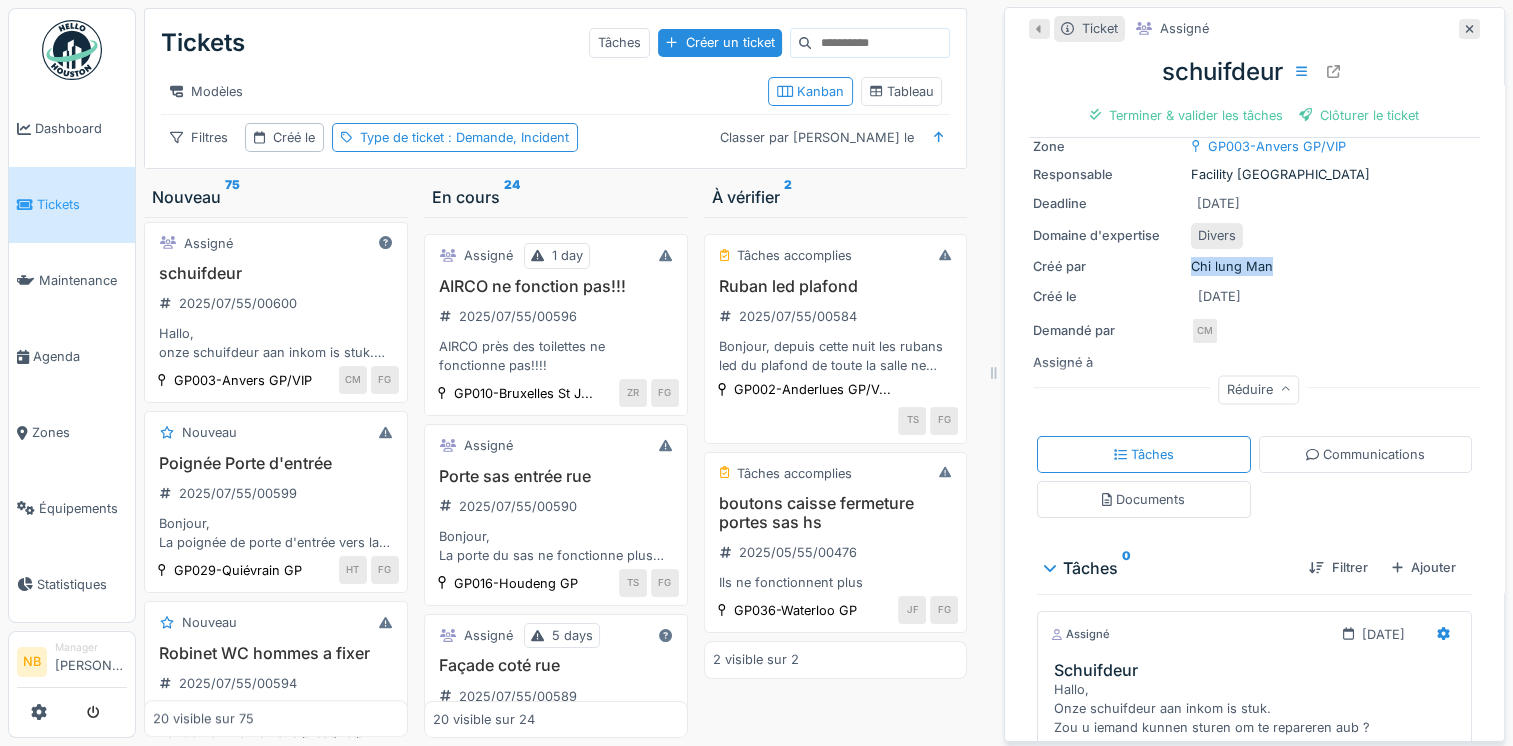 drag, startPoint x: 1177, startPoint y: 247, endPoint x: 1252, endPoint y: 253, distance: 75.23962 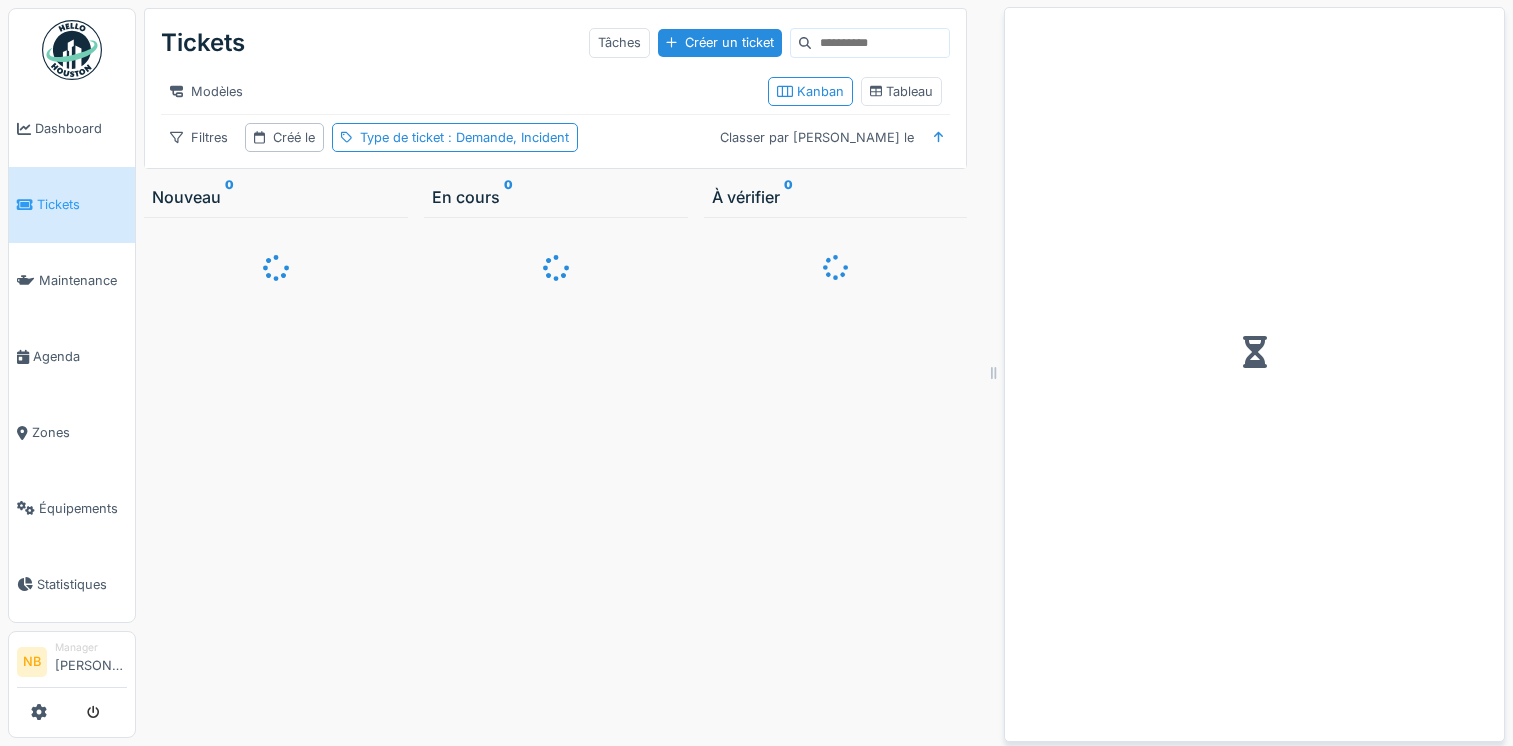 scroll, scrollTop: 15, scrollLeft: 0, axis: vertical 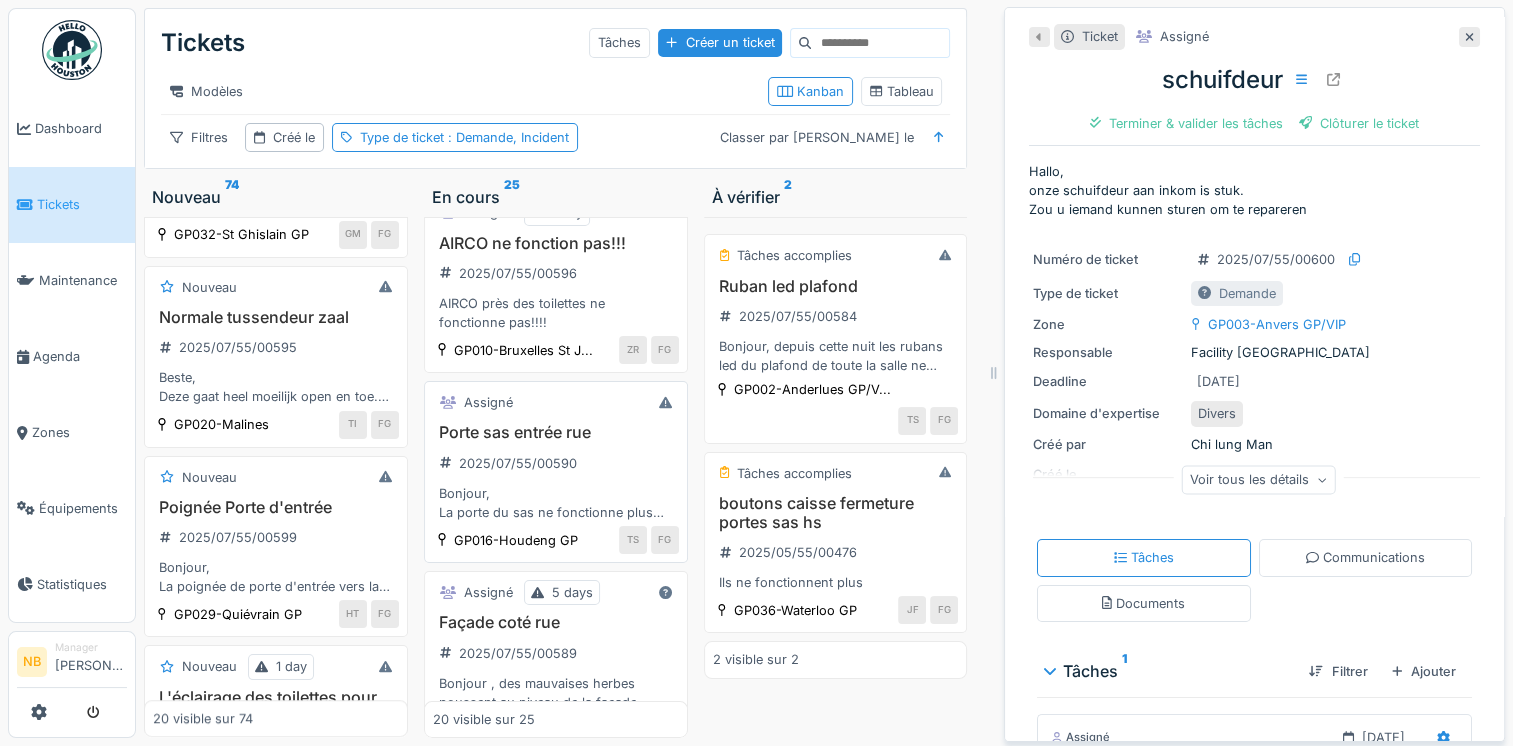 click on "Porte sas entrée rue" at bounding box center [556, 432] 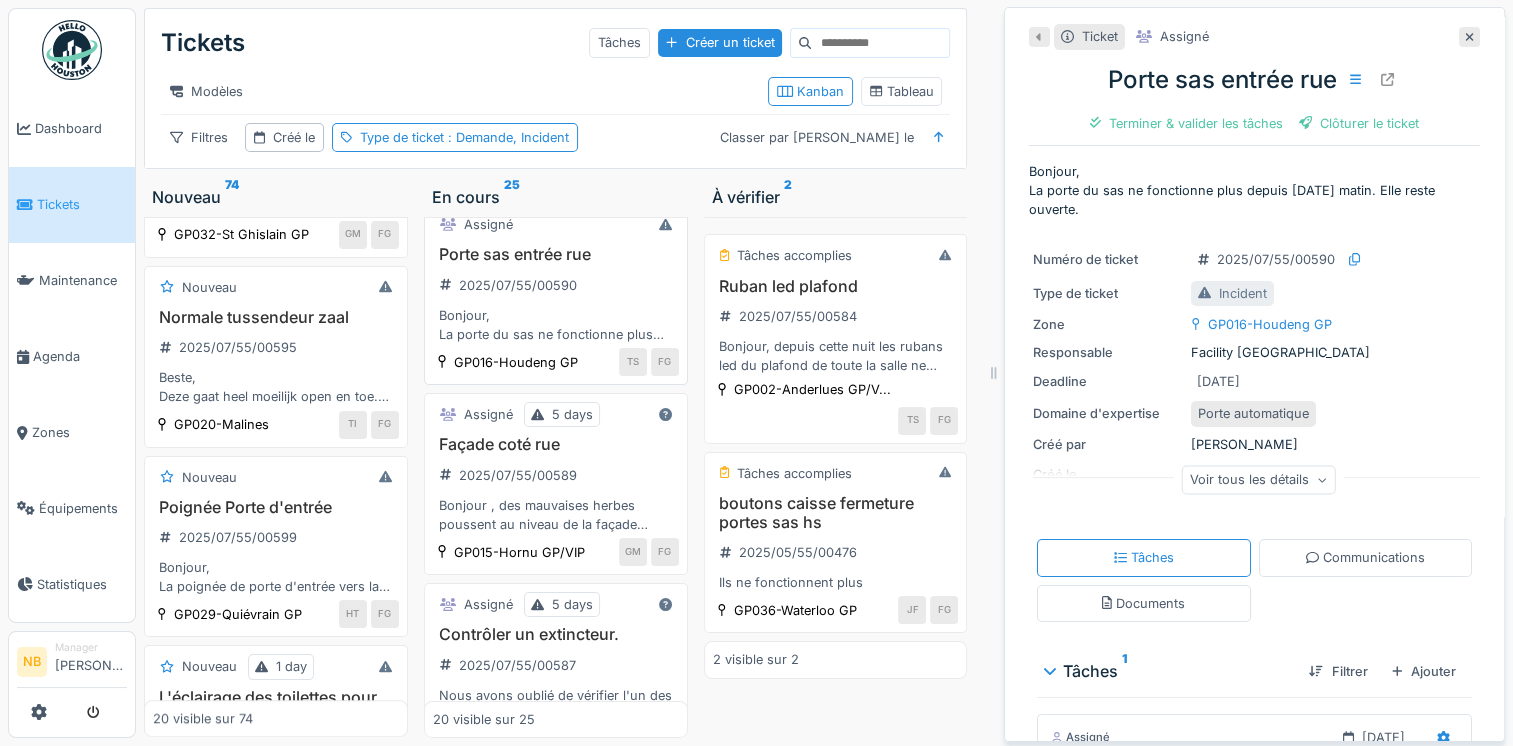 scroll, scrollTop: 466, scrollLeft: 0, axis: vertical 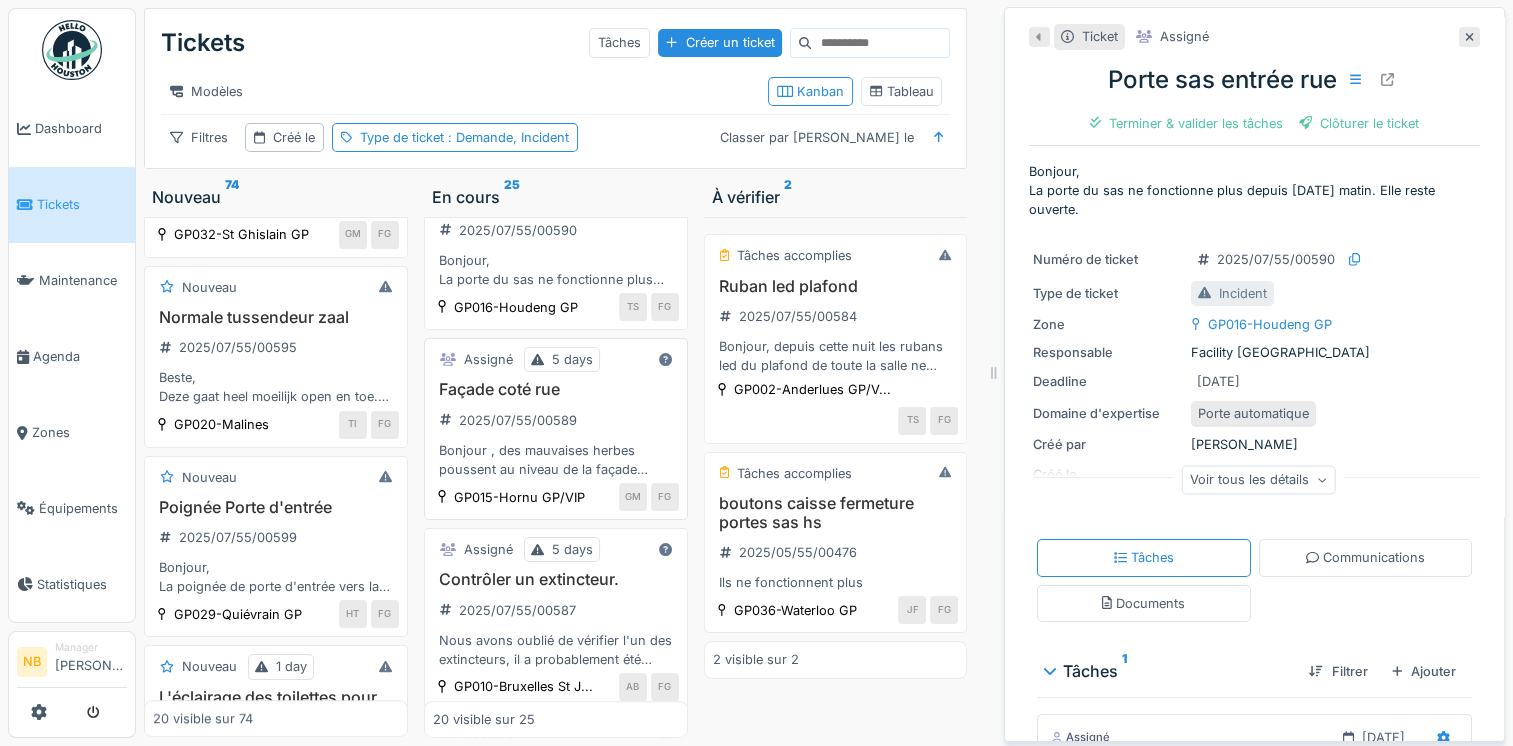 click on "Façade coté rue 2025/07/55/00589 Bonjour , des mauvaises herbes poussent au niveau de la façade coté grande rue ,les mauvaise sont situé en hauteur de la façade" at bounding box center (556, 429) 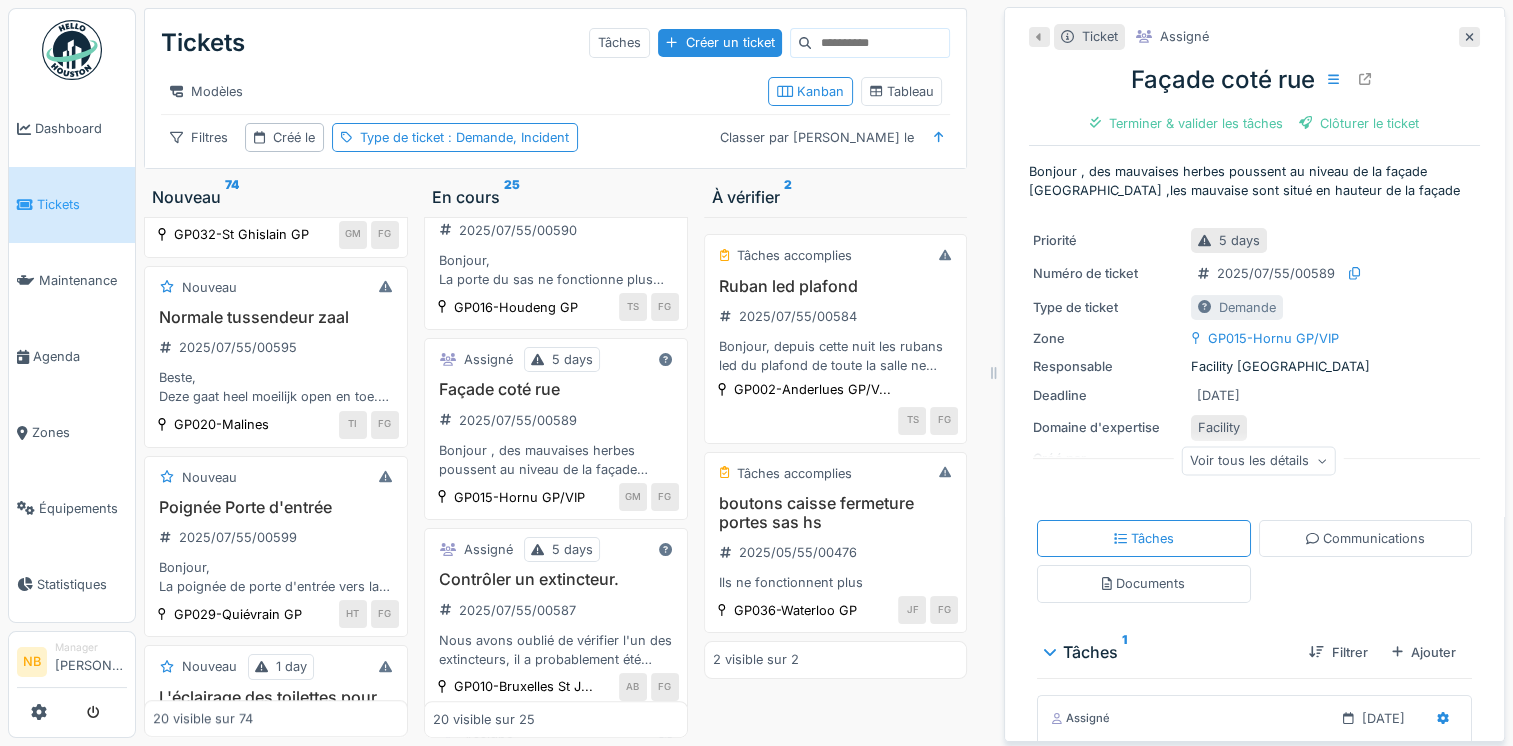 drag, startPoint x: 628, startPoint y: 479, endPoint x: 798, endPoint y: 702, distance: 280.40863 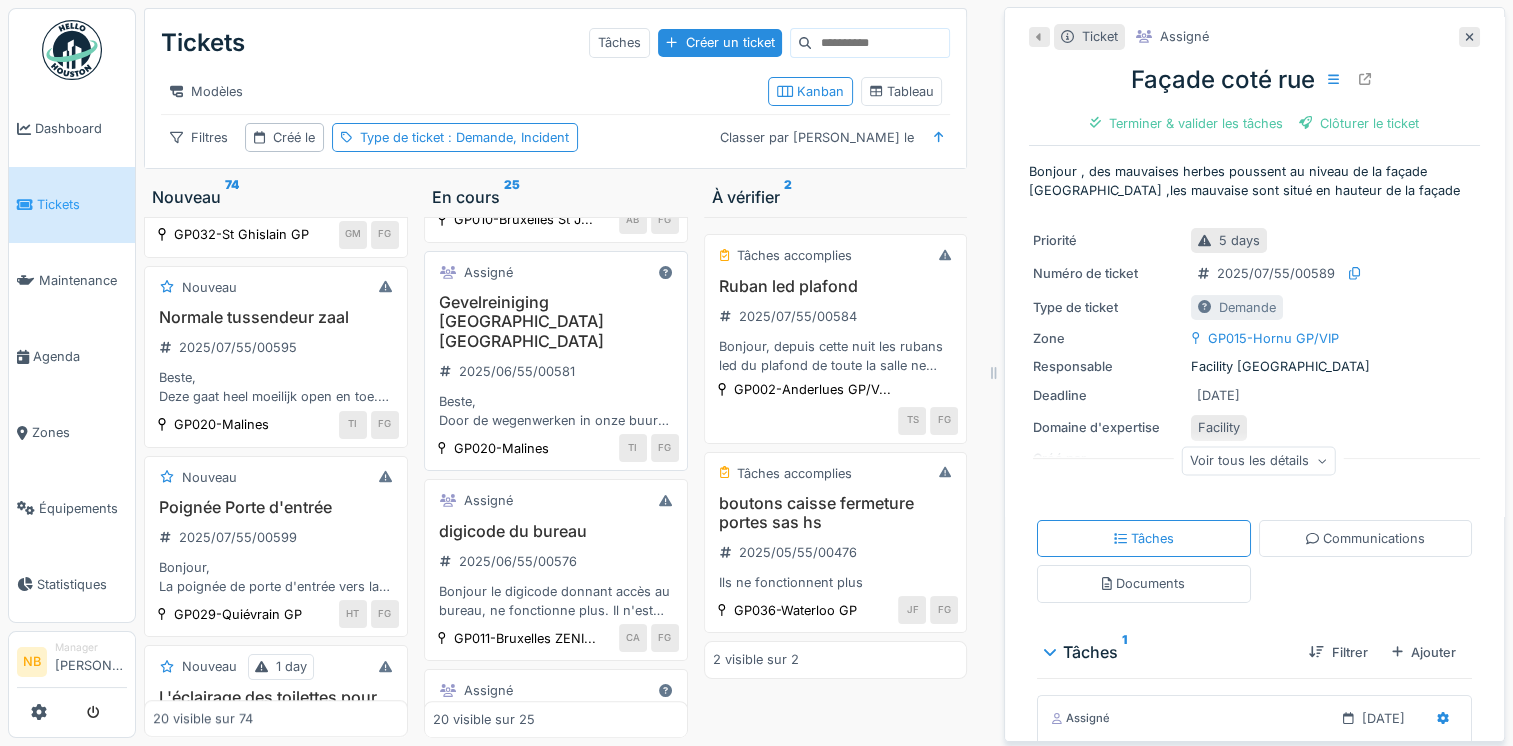 scroll, scrollTop: 700, scrollLeft: 0, axis: vertical 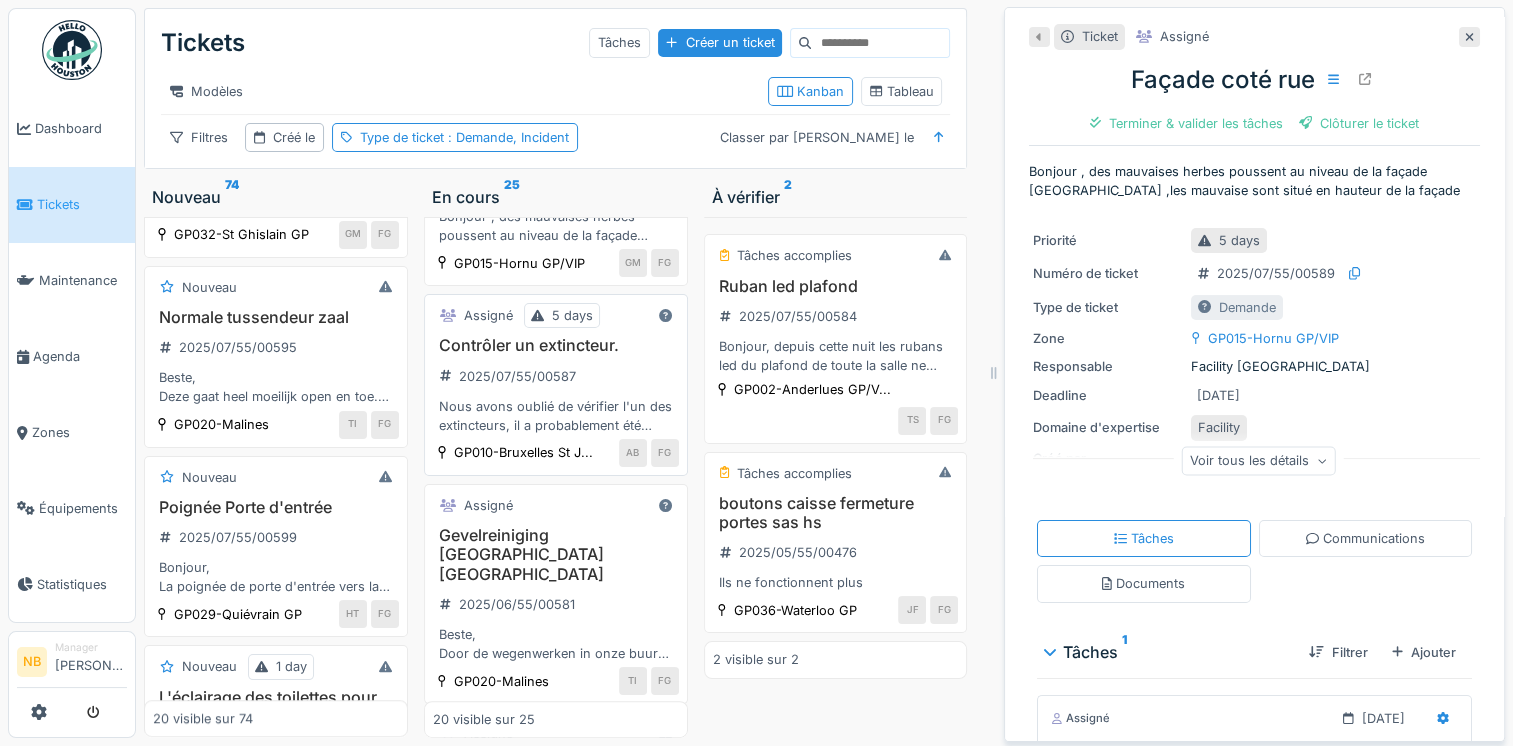 click on "Contrôler un extincteur. 2025/07/55/00587 Nous avons oublié de vérifier l'un des extincteurs, il a probablement été laissé quelque part pendant les travaux, est-il donc possible de le vérifier également?" at bounding box center (556, 385) 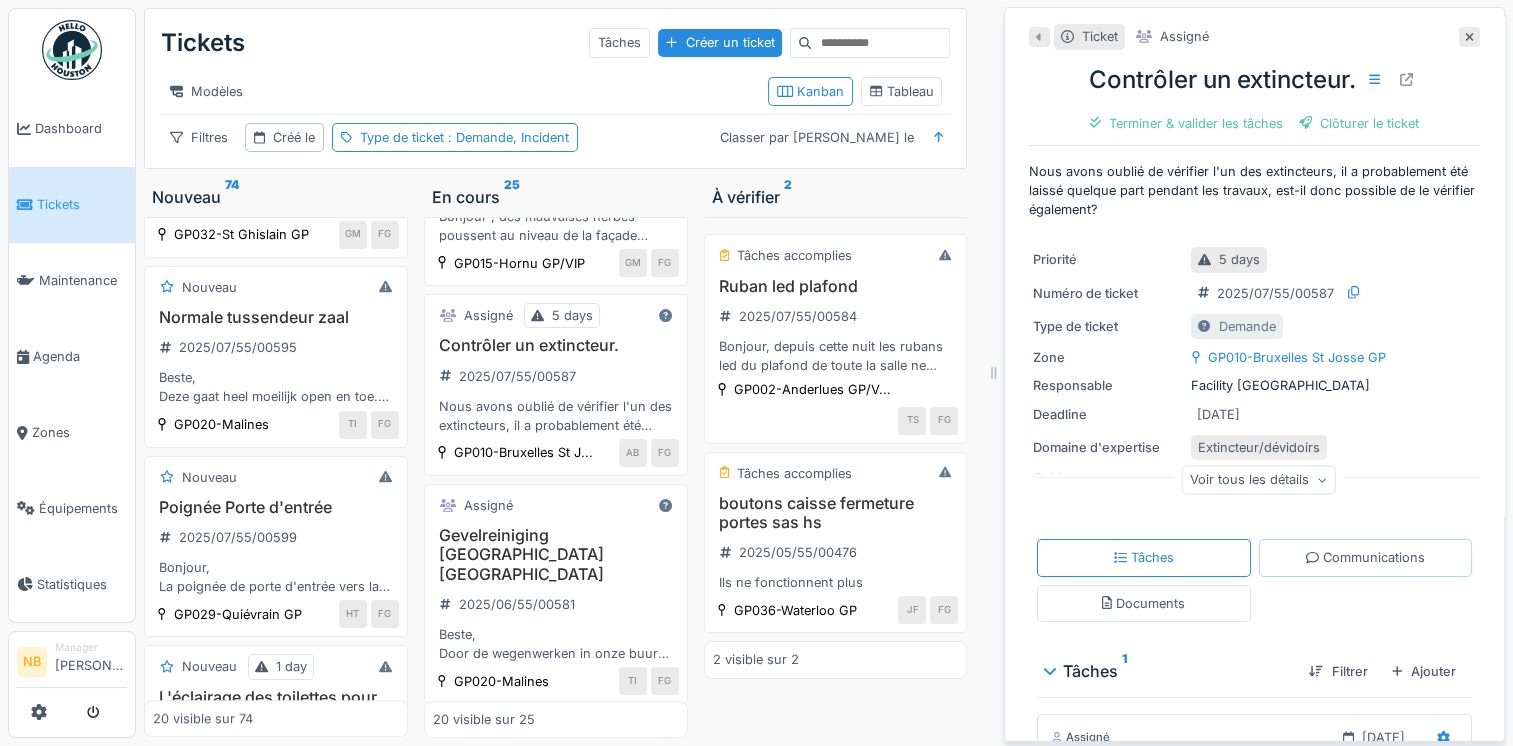 click on "Communications" at bounding box center (1365, 557) 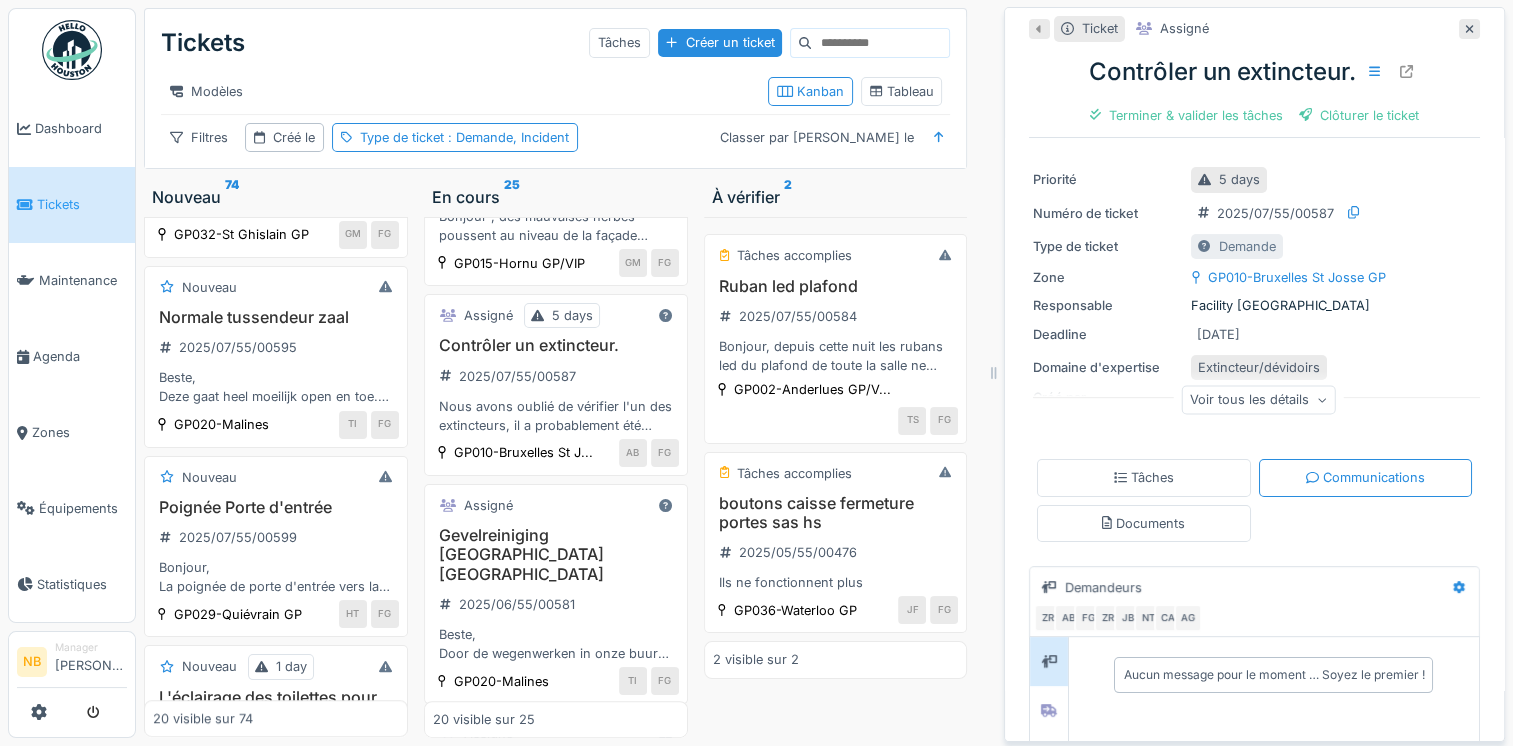 scroll, scrollTop: 233, scrollLeft: 0, axis: vertical 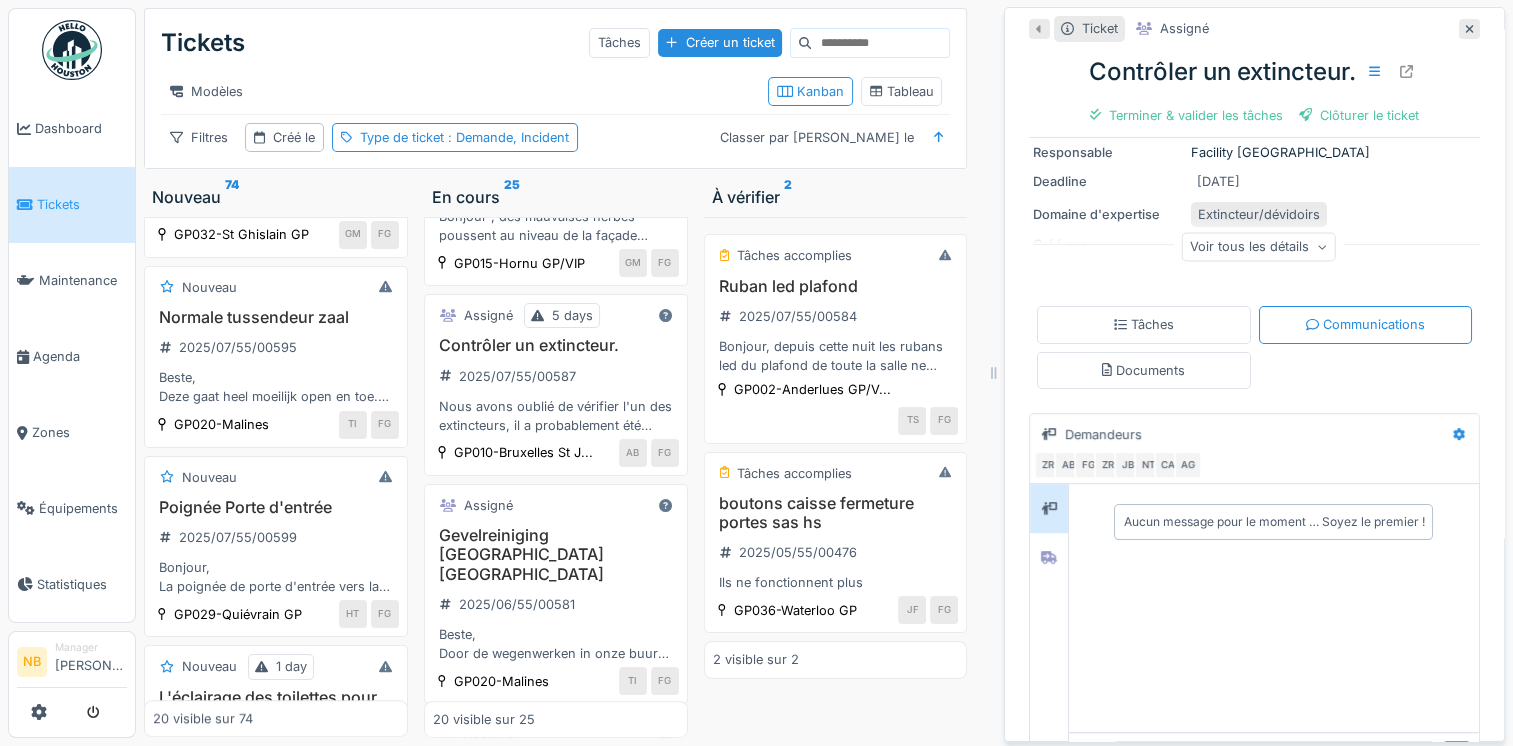 click on "Voir tous les détails" at bounding box center [1258, 247] 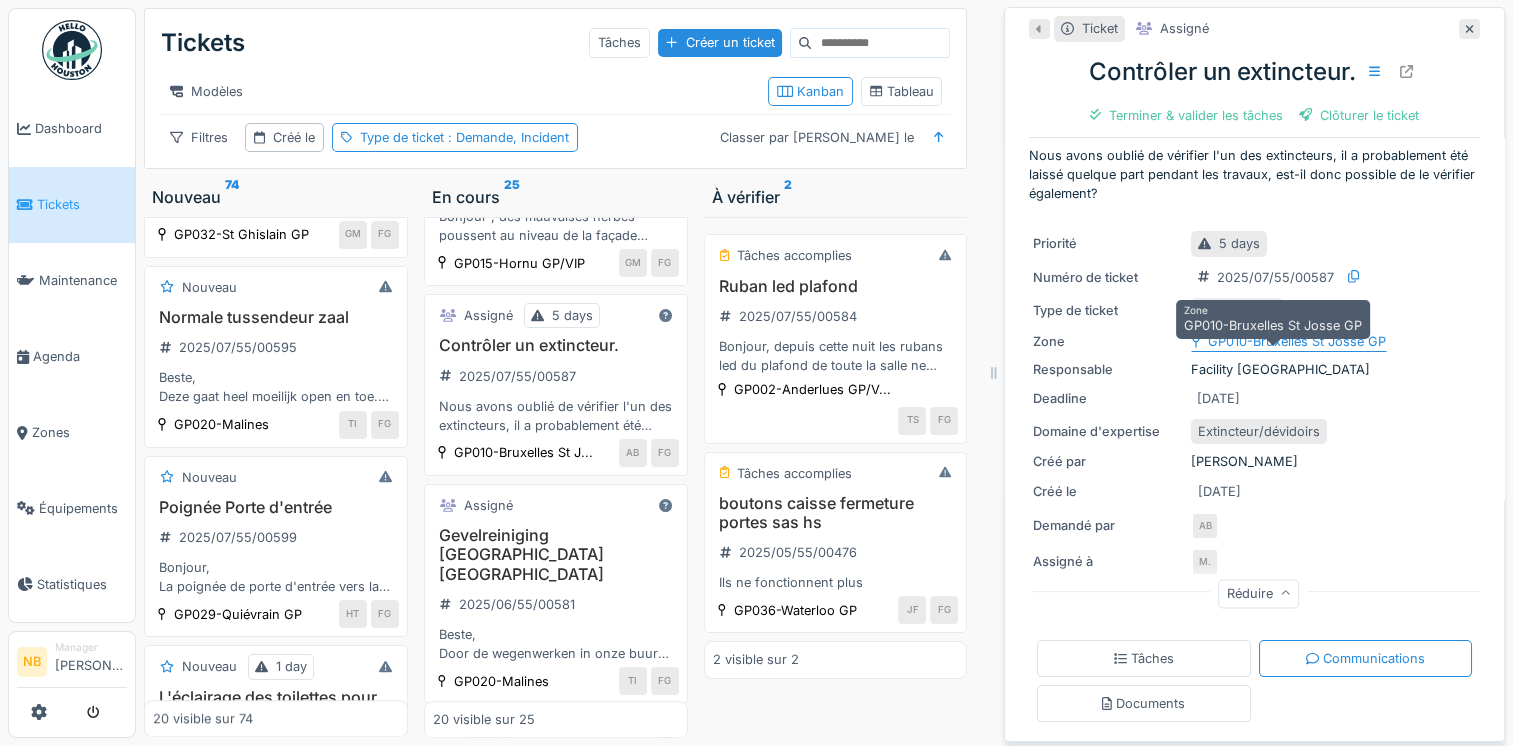 scroll, scrollTop: 0, scrollLeft: 0, axis: both 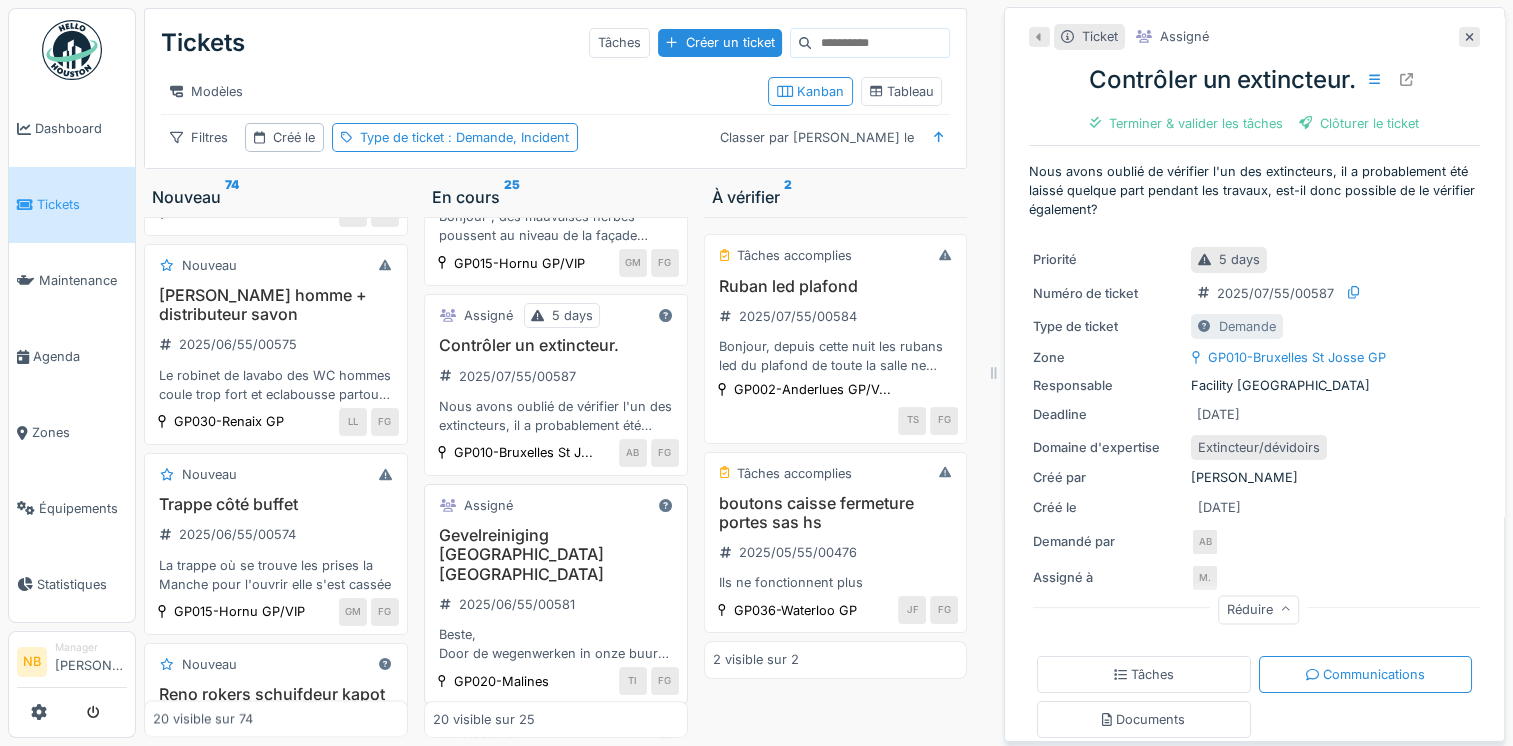 click on "Assigné" at bounding box center (556, 505) 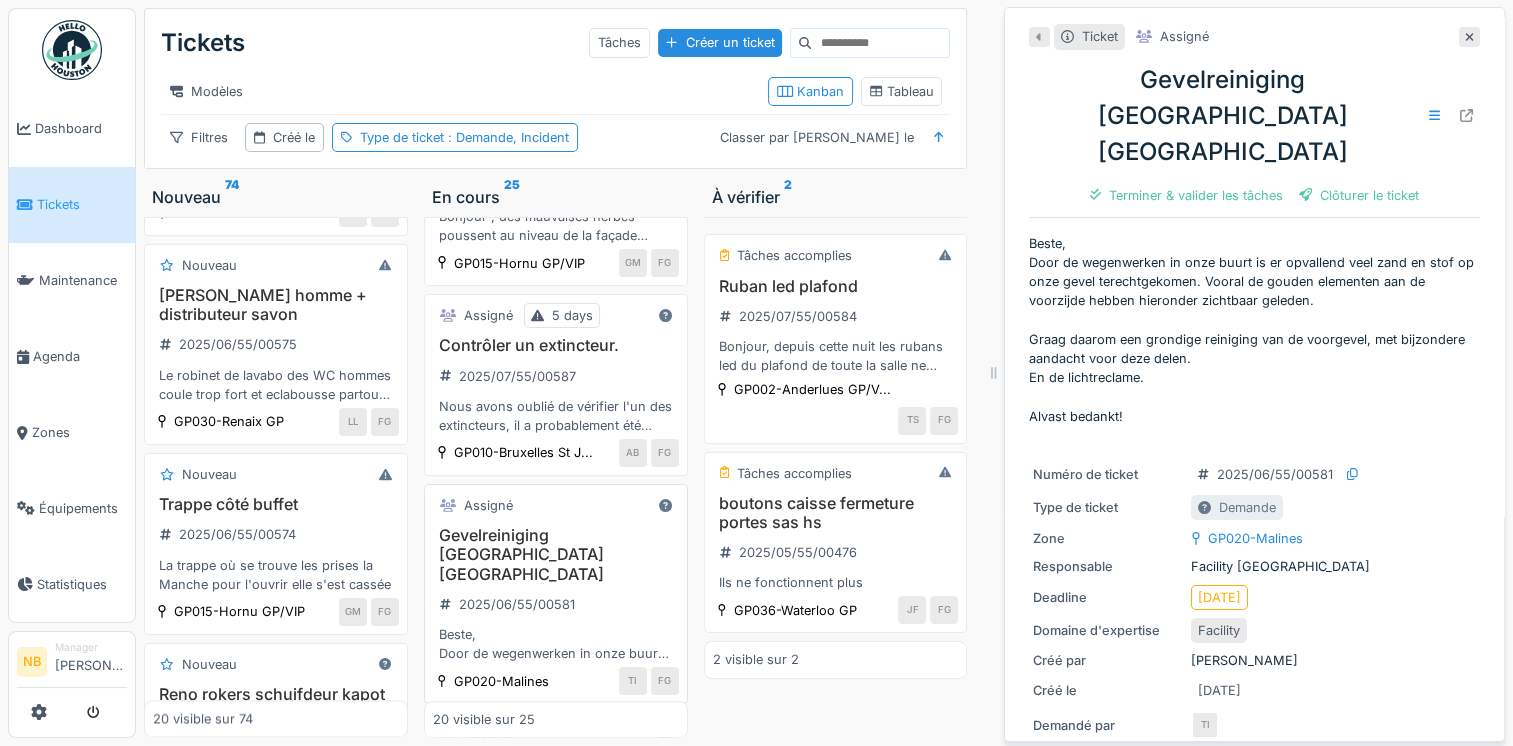 click on "Assigné" at bounding box center (556, 505) 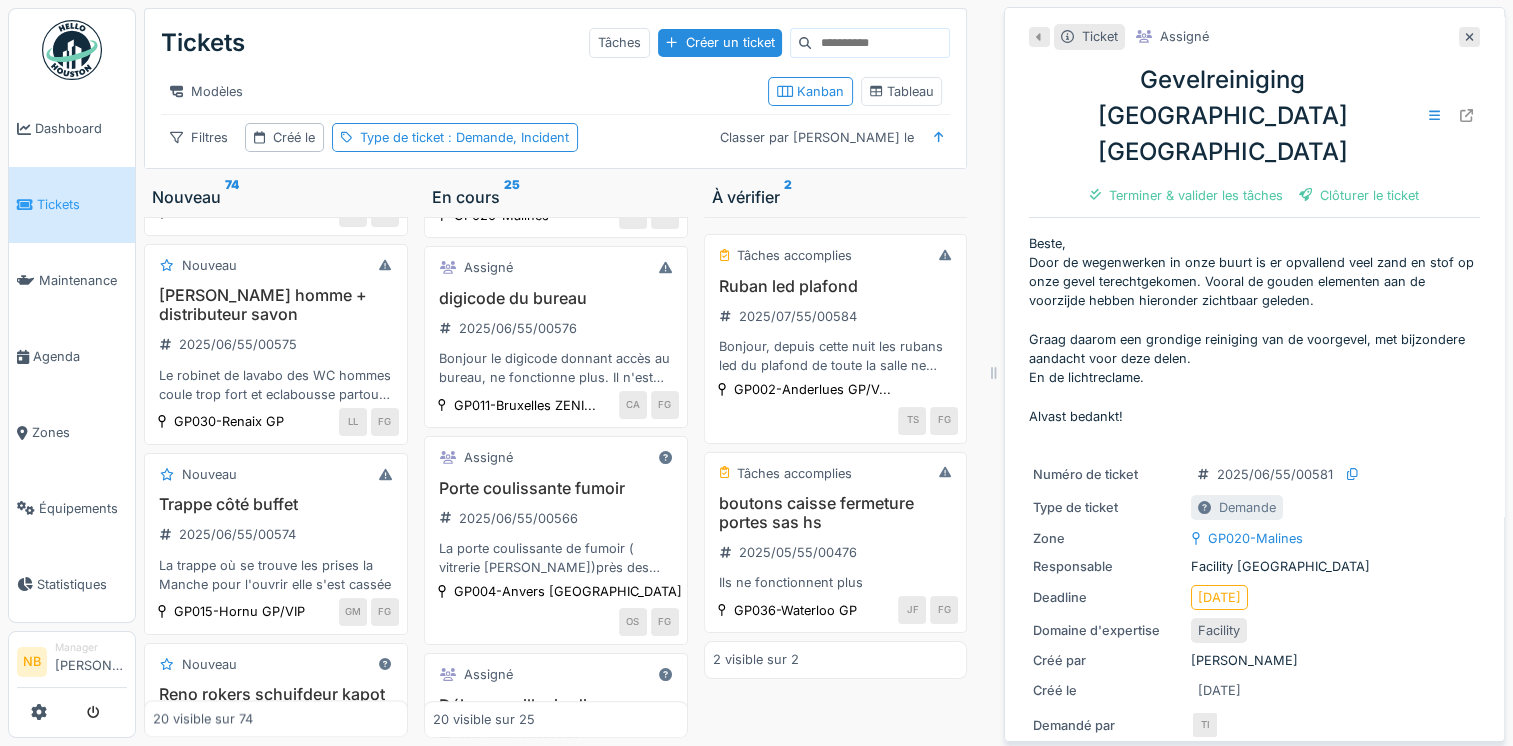 scroll, scrollTop: 1400, scrollLeft: 0, axis: vertical 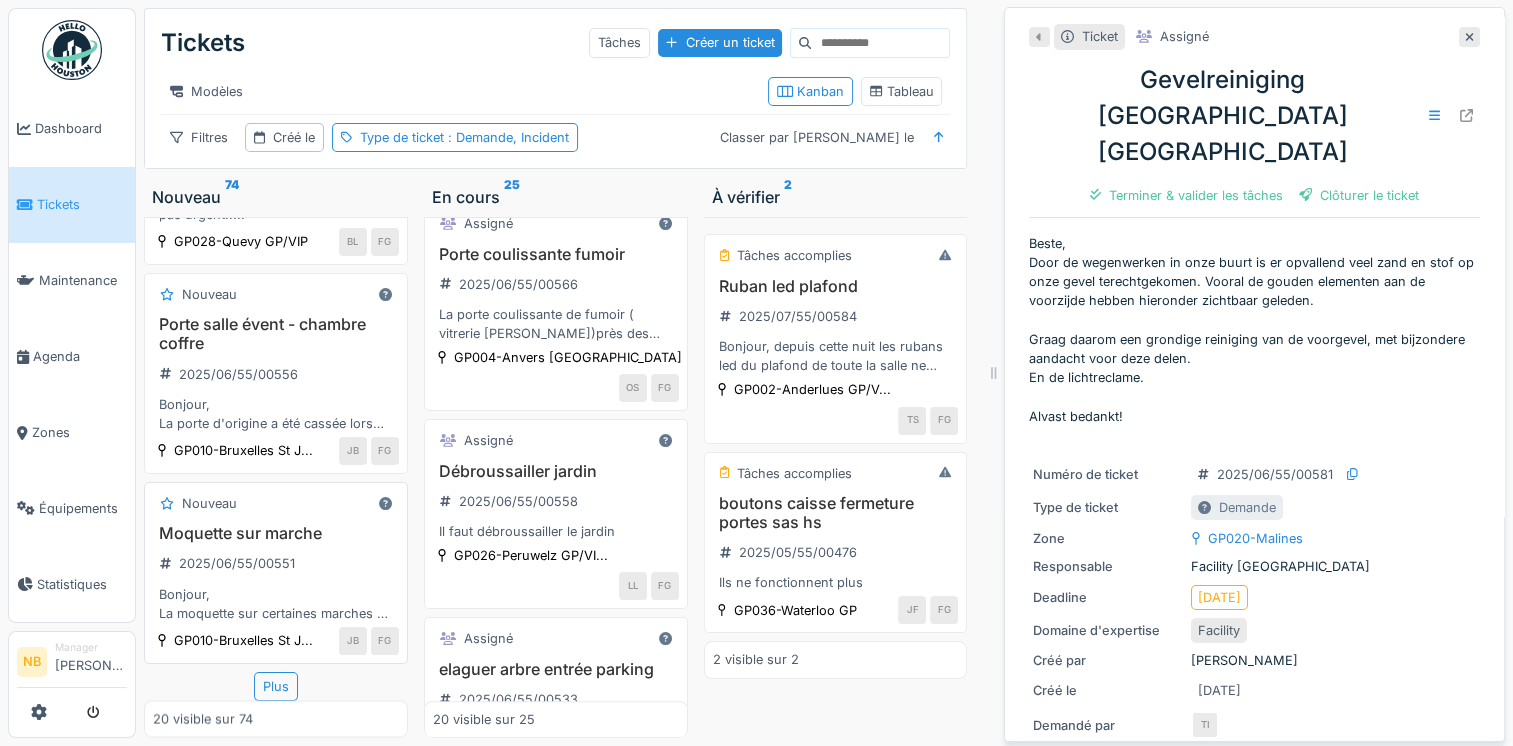 click on "Moquette sur marche" at bounding box center (276, 533) 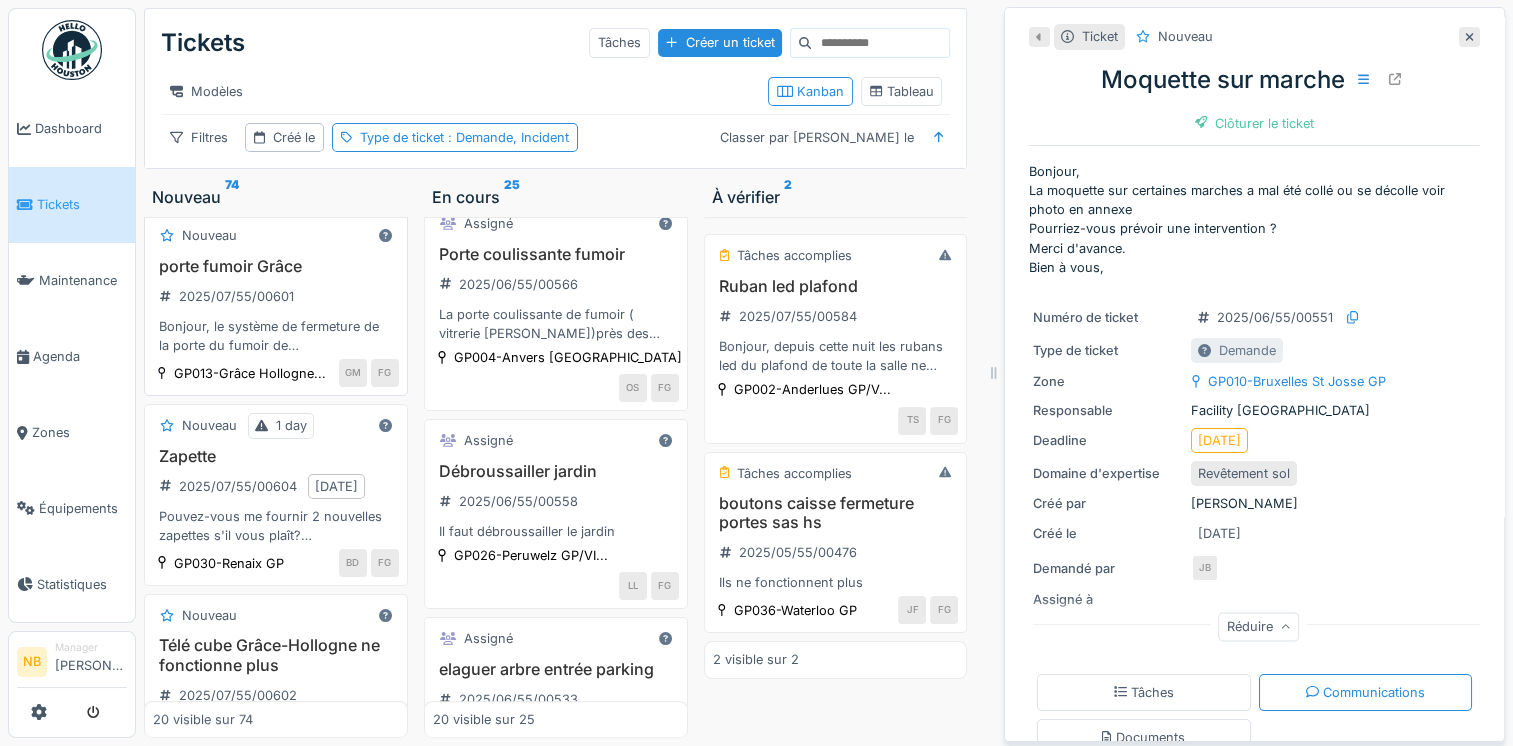 scroll, scrollTop: 0, scrollLeft: 0, axis: both 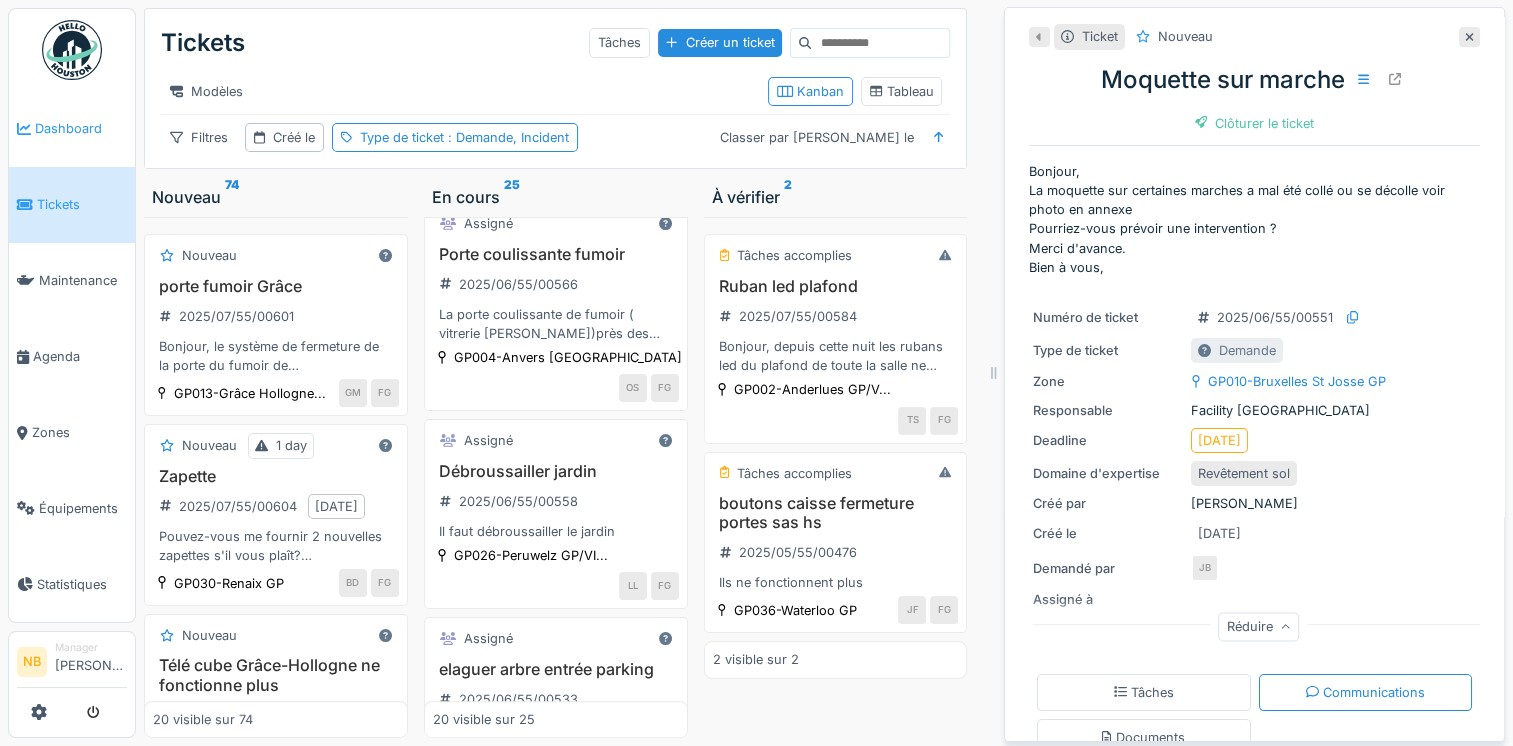click on "Dashboard" at bounding box center [81, 128] 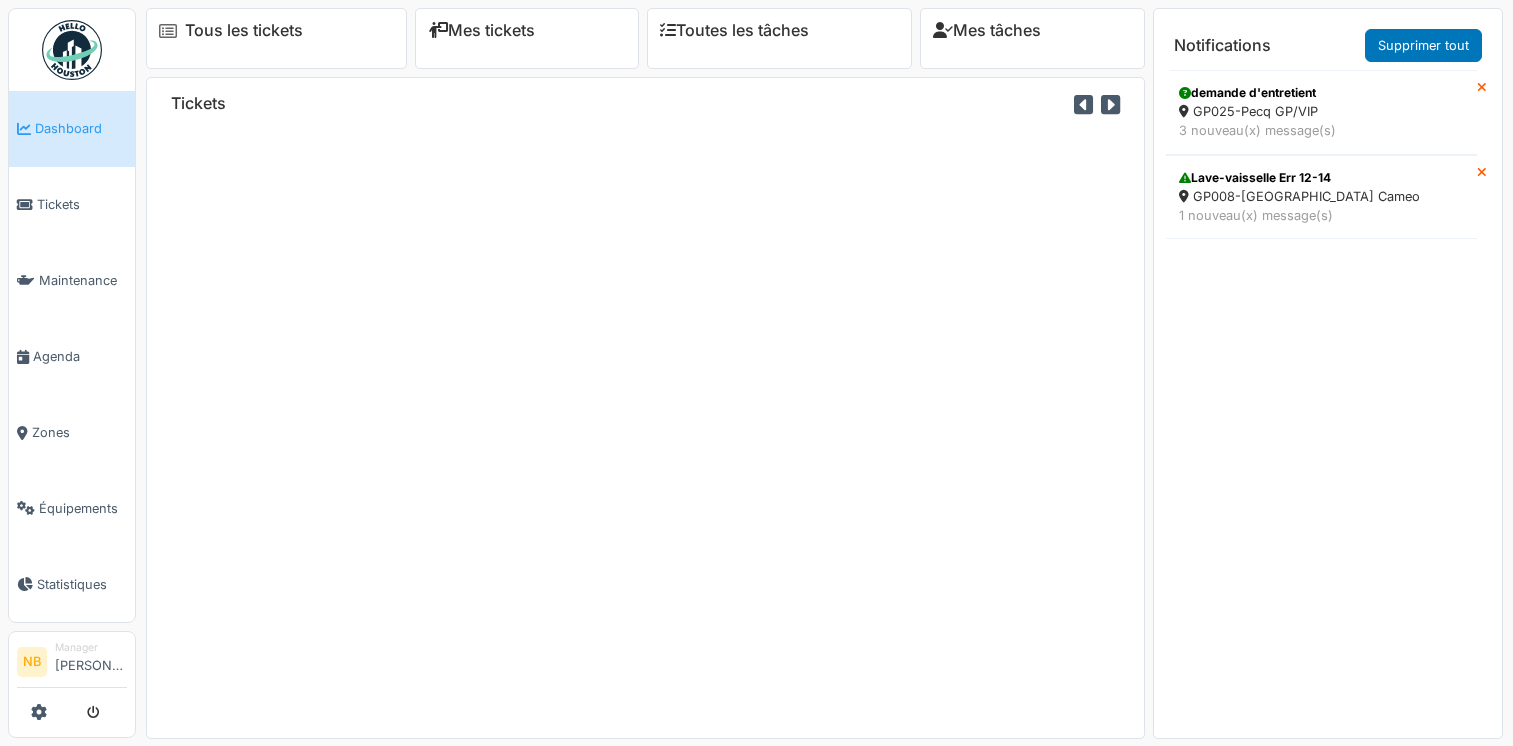 scroll, scrollTop: 0, scrollLeft: 0, axis: both 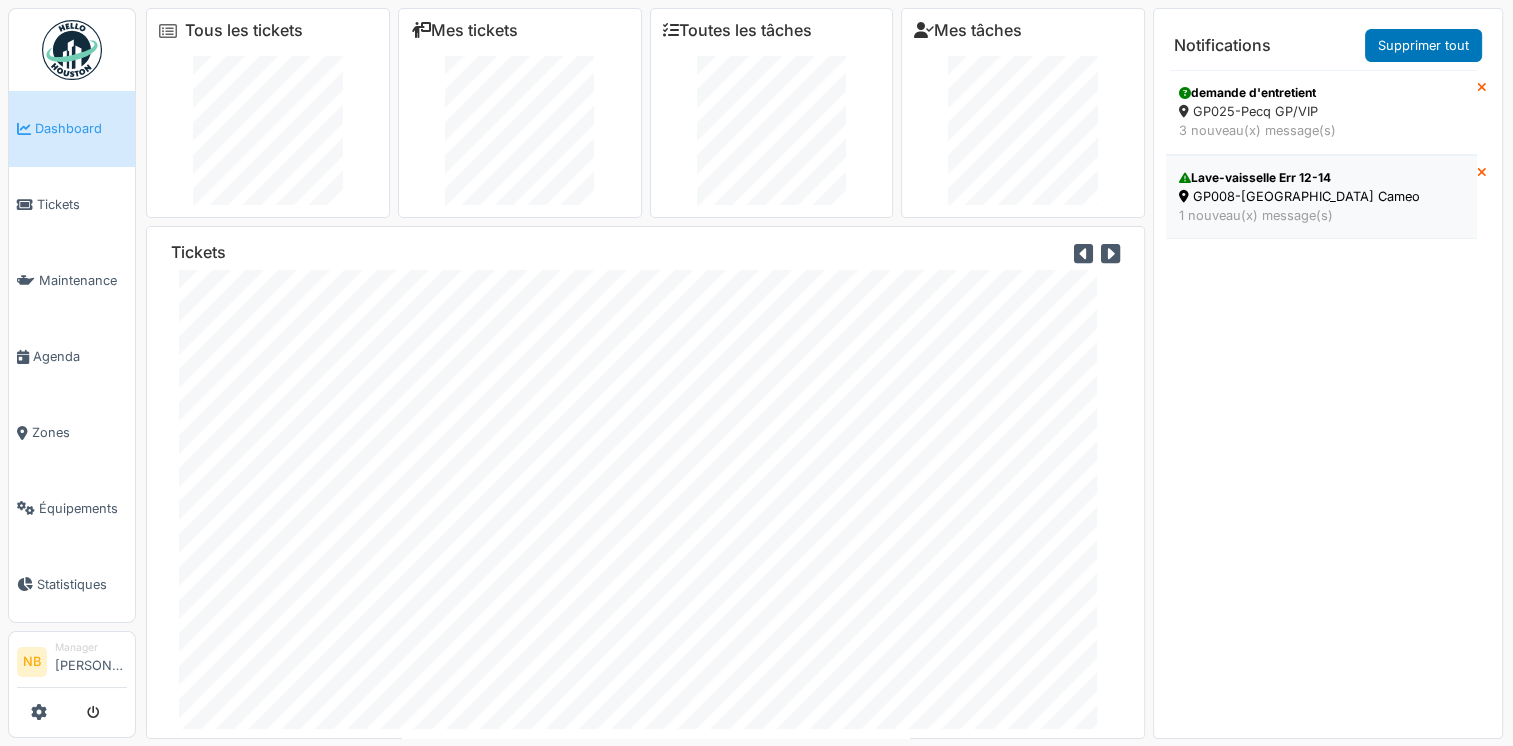 click on "GP008-[GEOGRAPHIC_DATA] Cameo" at bounding box center [1321, 196] 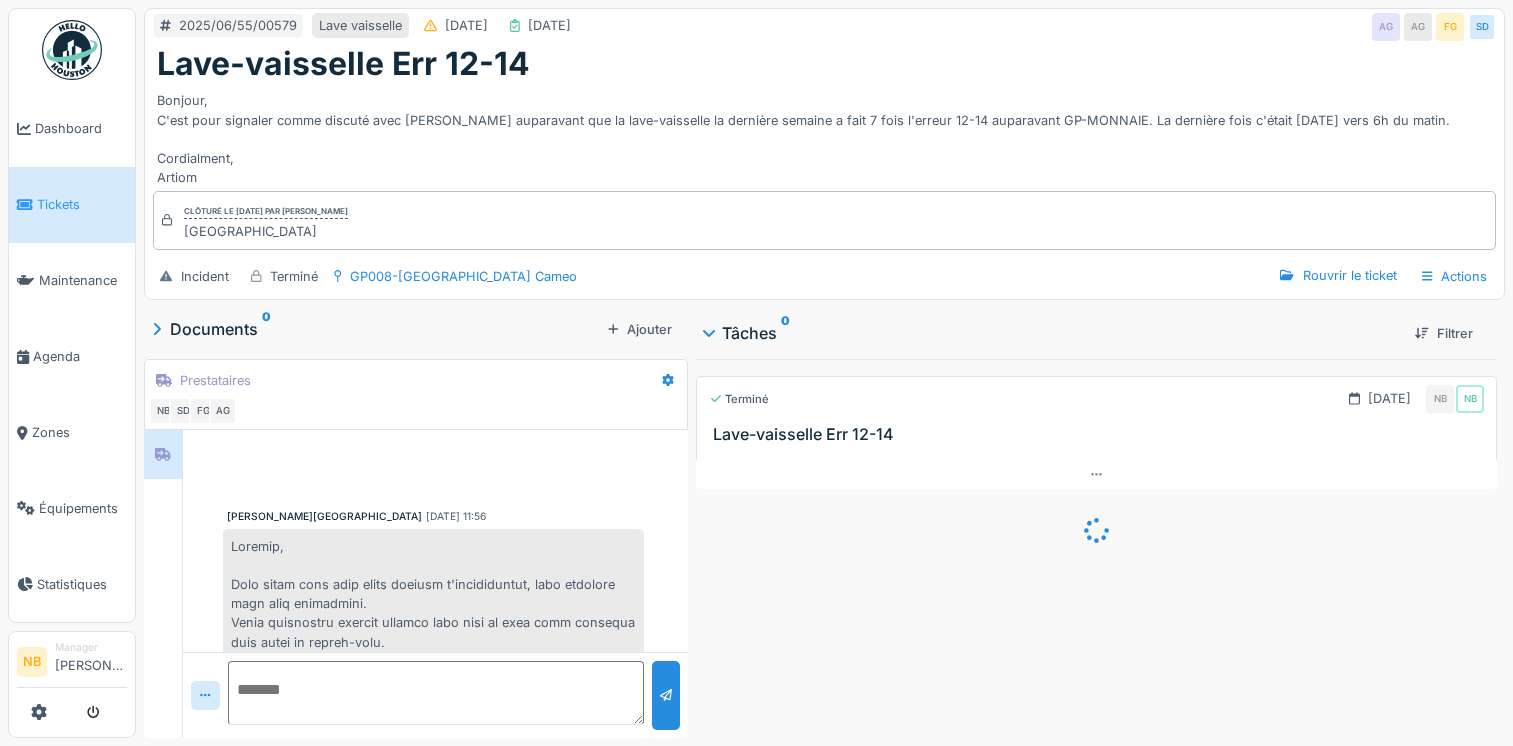 scroll, scrollTop: 0, scrollLeft: 0, axis: both 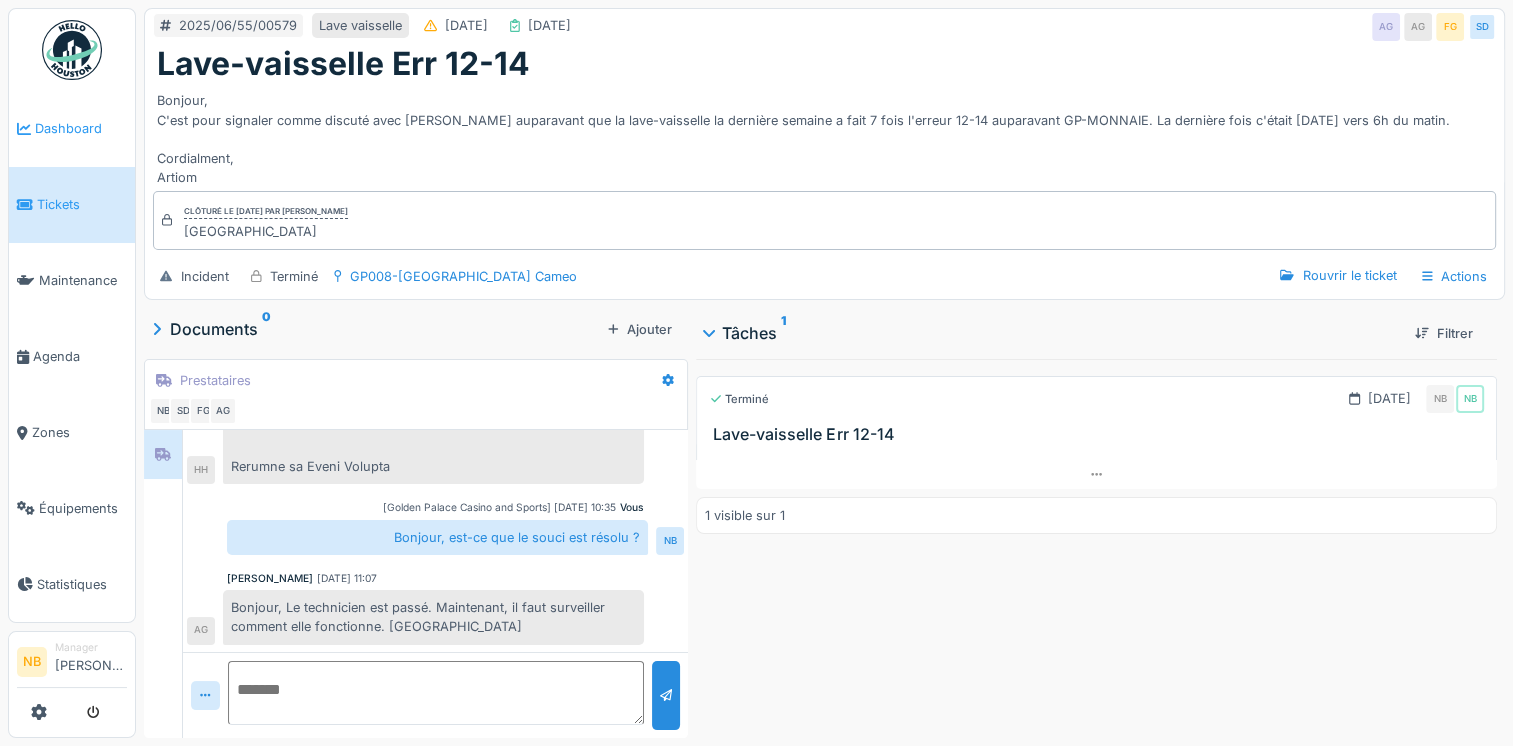 click on "Dashboard" at bounding box center (81, 128) 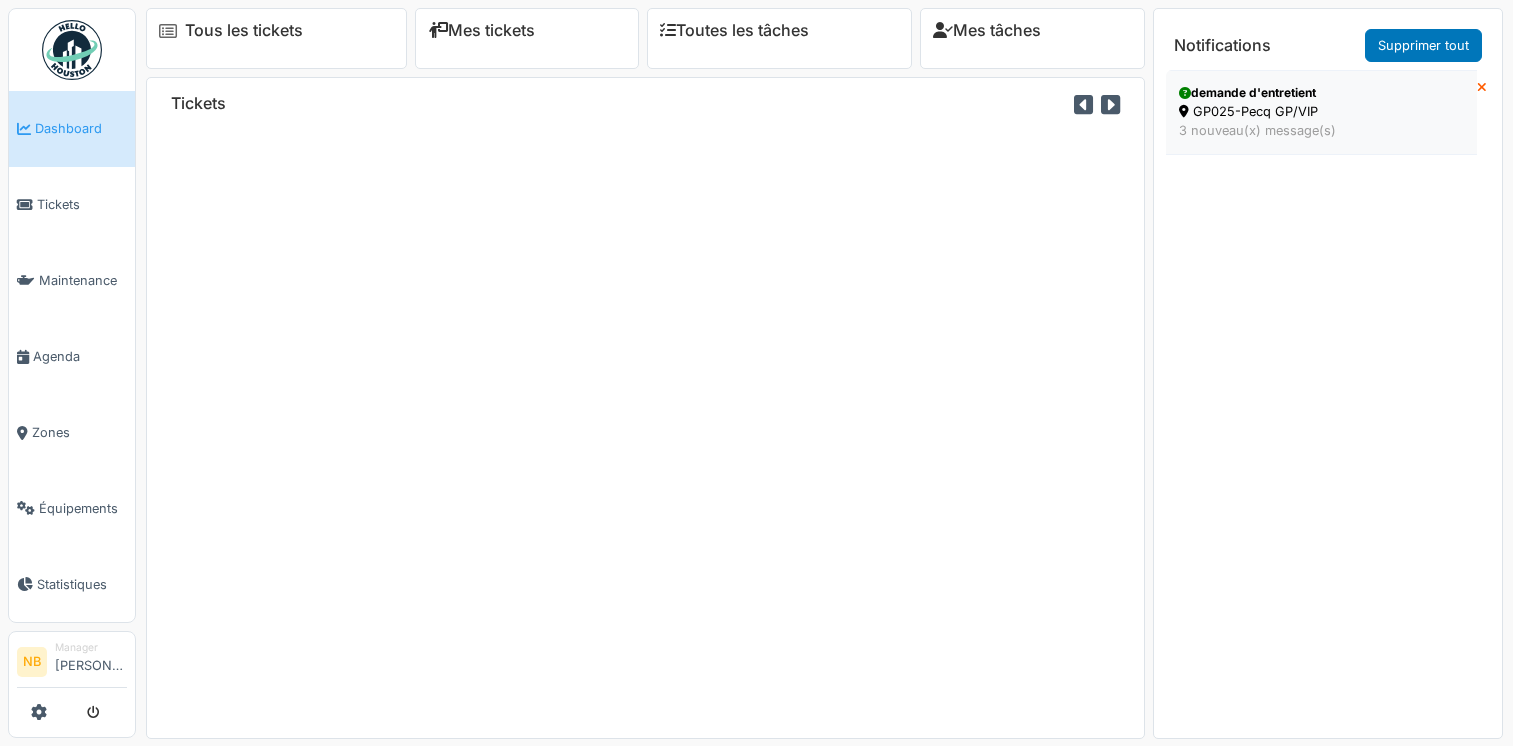 scroll, scrollTop: 0, scrollLeft: 0, axis: both 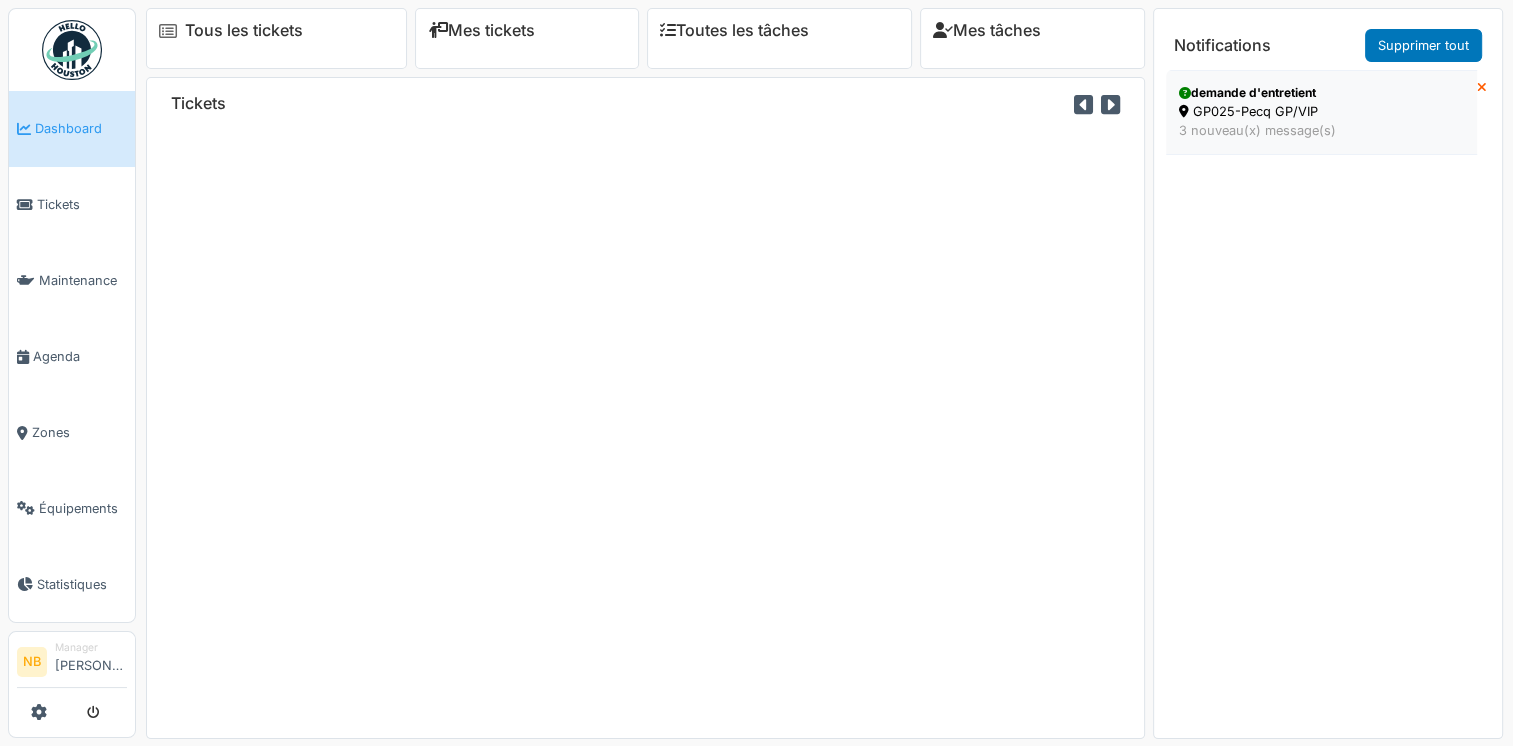 click on "GP025-Pecq GP/VIP" at bounding box center [1321, 111] 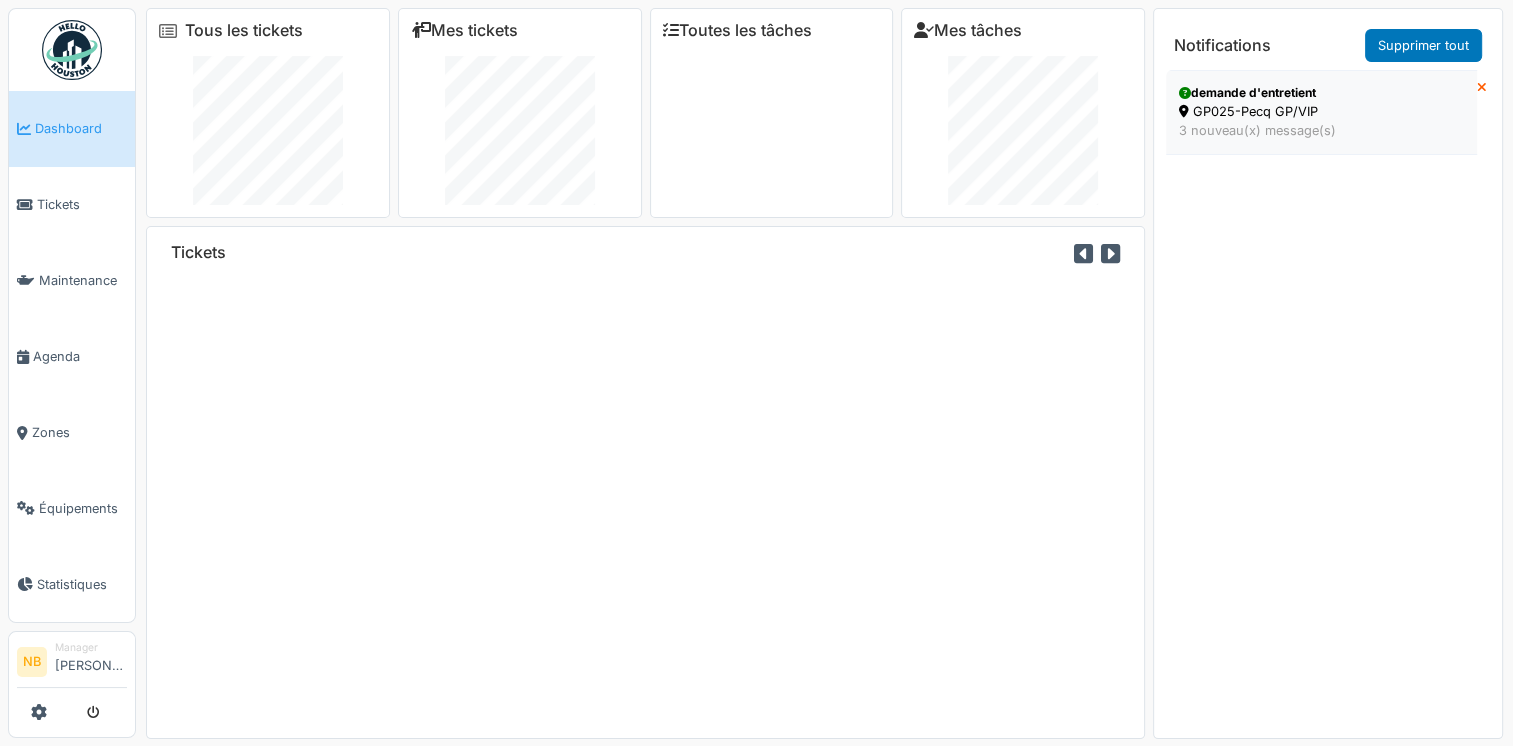 click on "GP025-Pecq GP/VIP" at bounding box center (1321, 111) 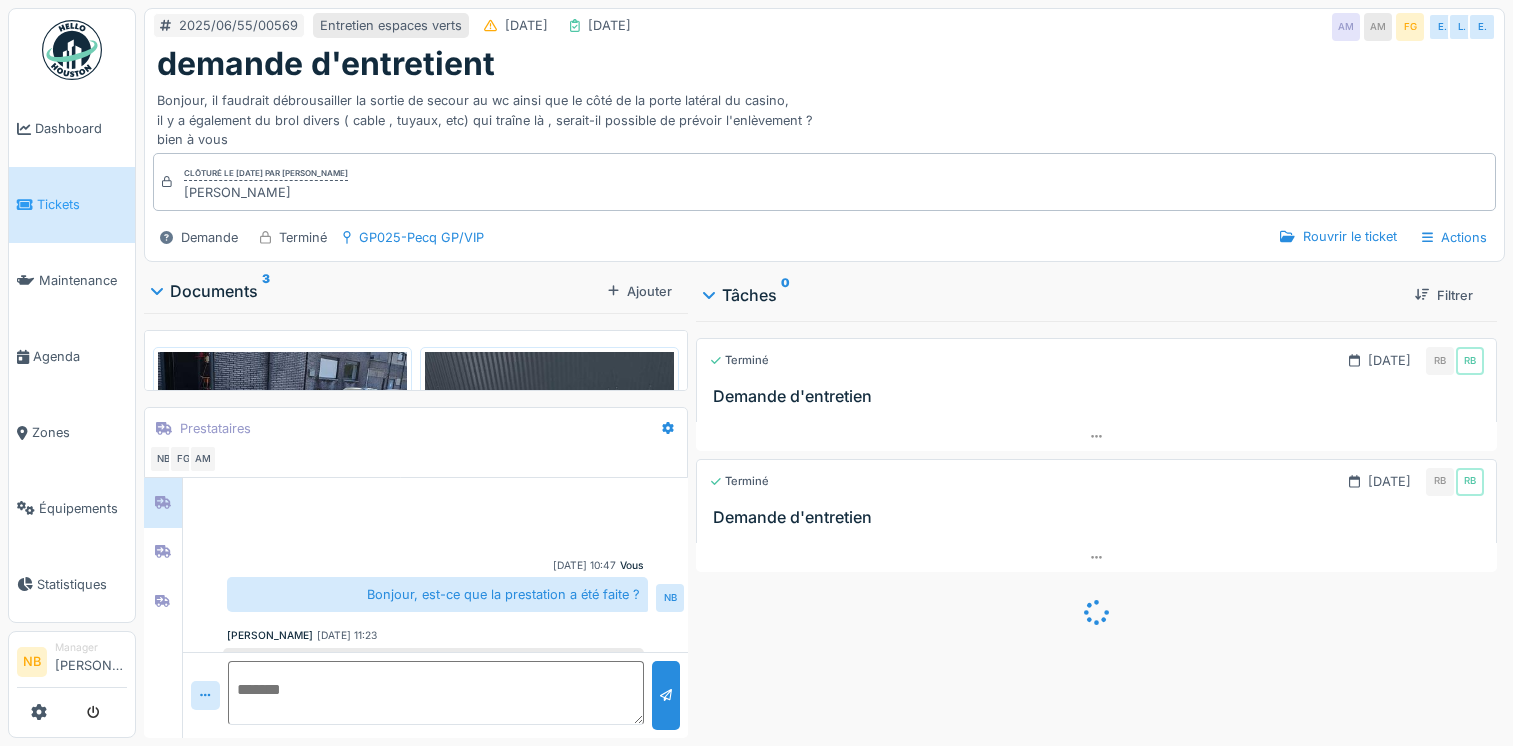 scroll, scrollTop: 0, scrollLeft: 0, axis: both 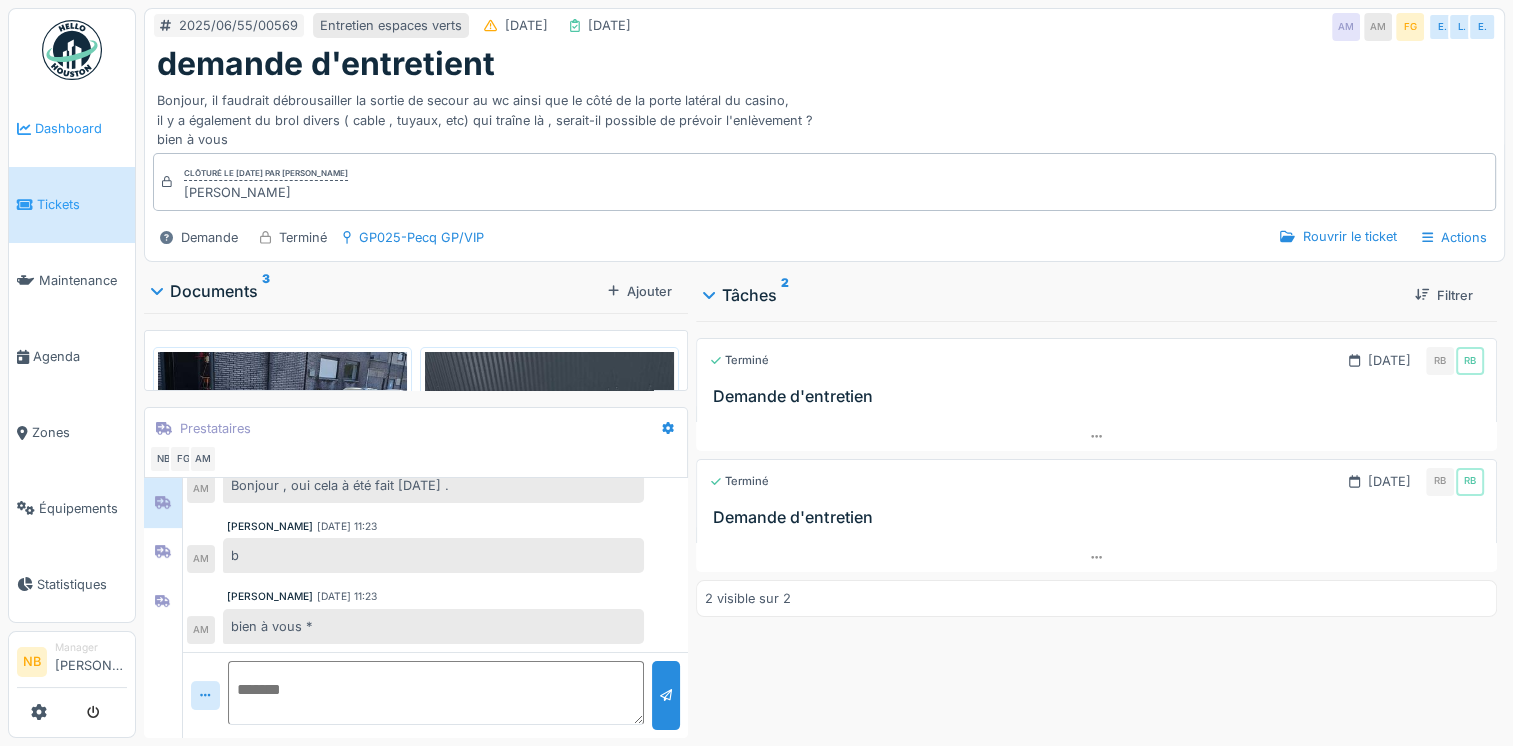 click on "Dashboard" at bounding box center [72, 129] 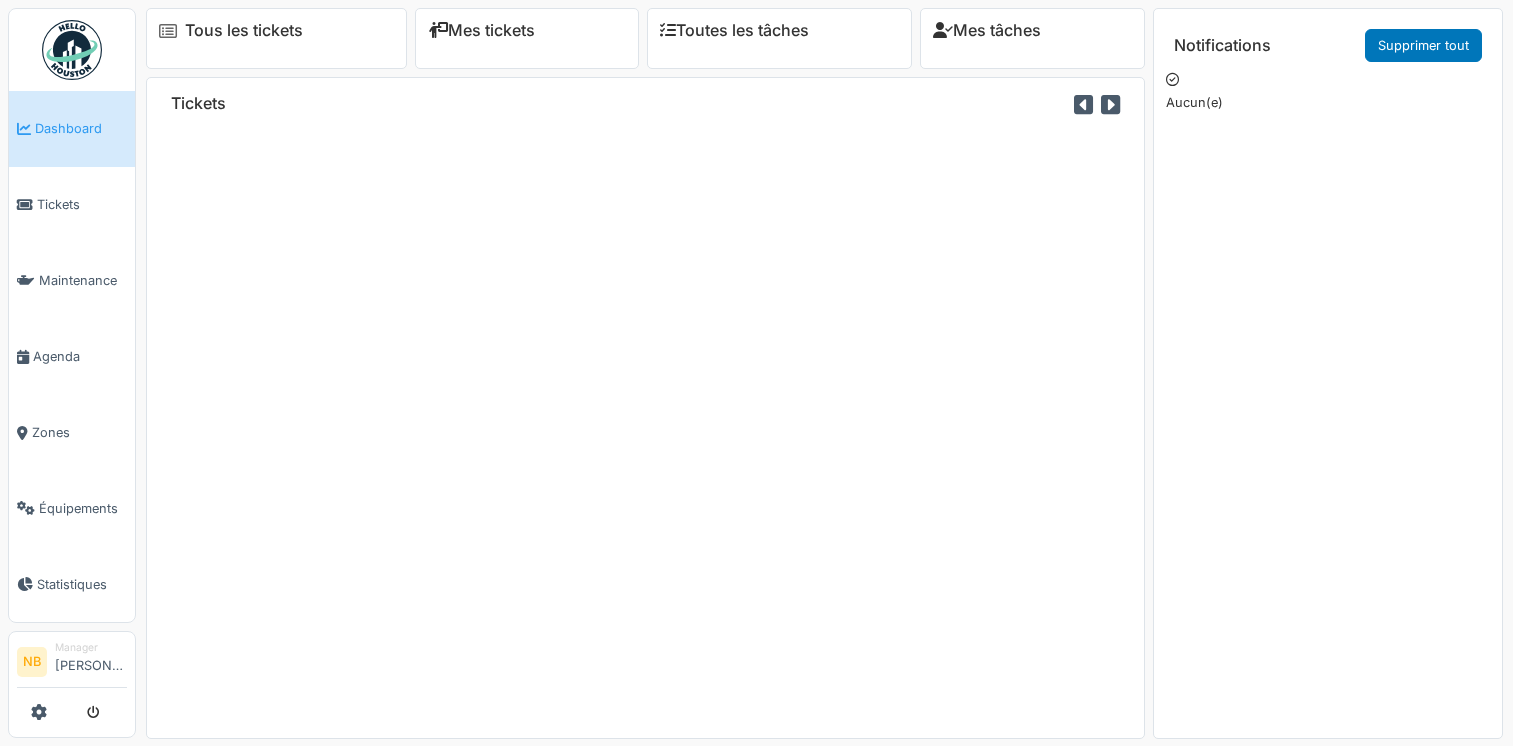 scroll, scrollTop: 0, scrollLeft: 0, axis: both 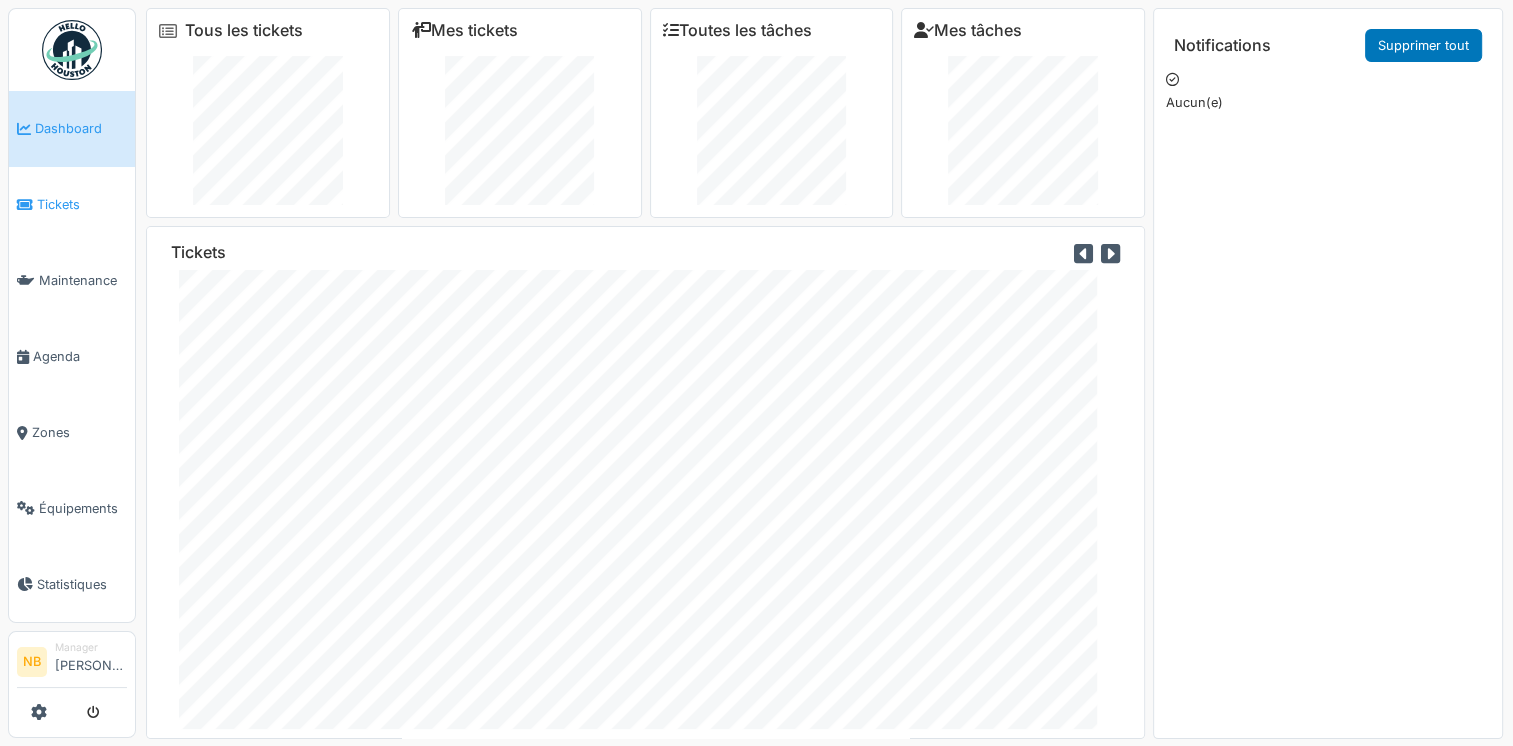drag, startPoint x: 59, startPoint y: 200, endPoint x: 68, endPoint y: 210, distance: 13.453624 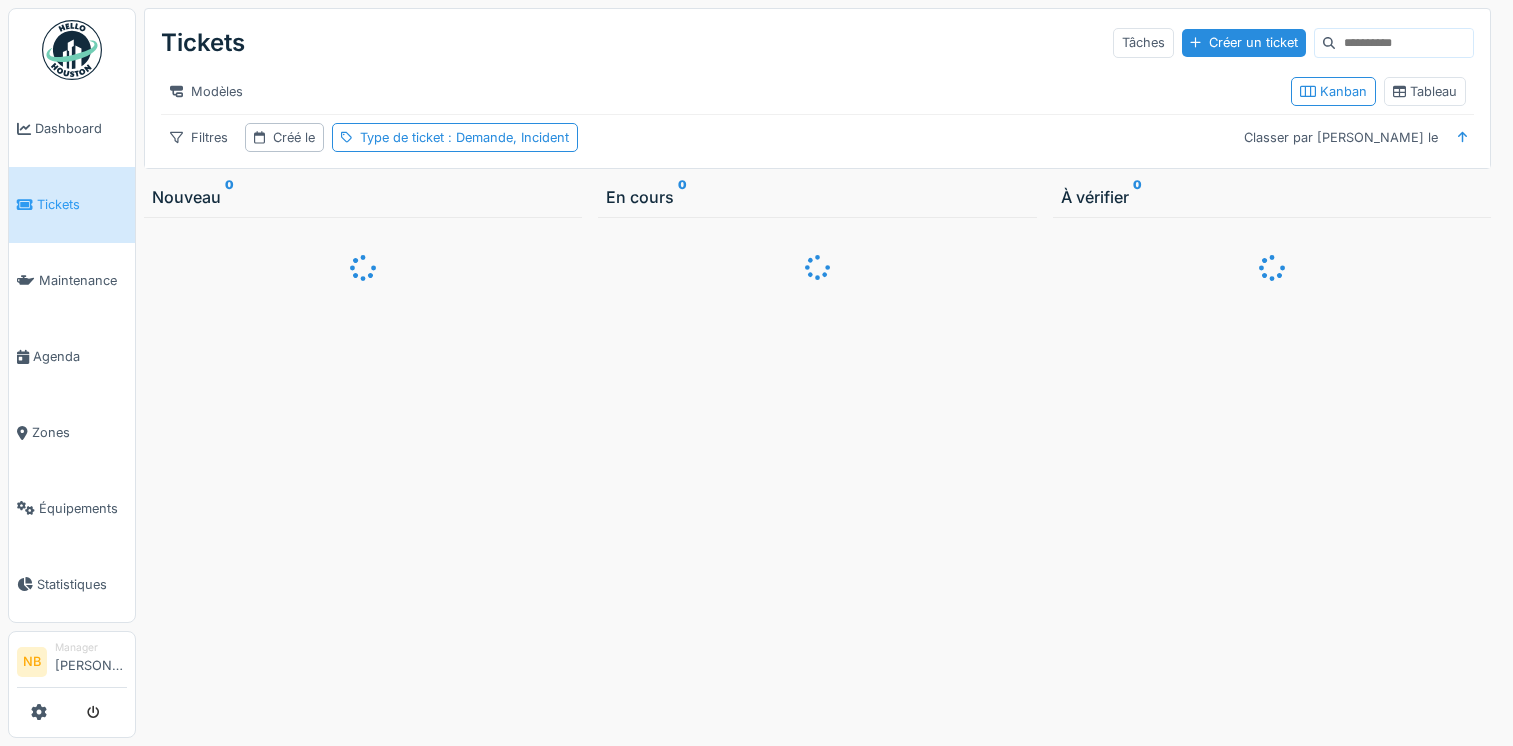 scroll, scrollTop: 0, scrollLeft: 0, axis: both 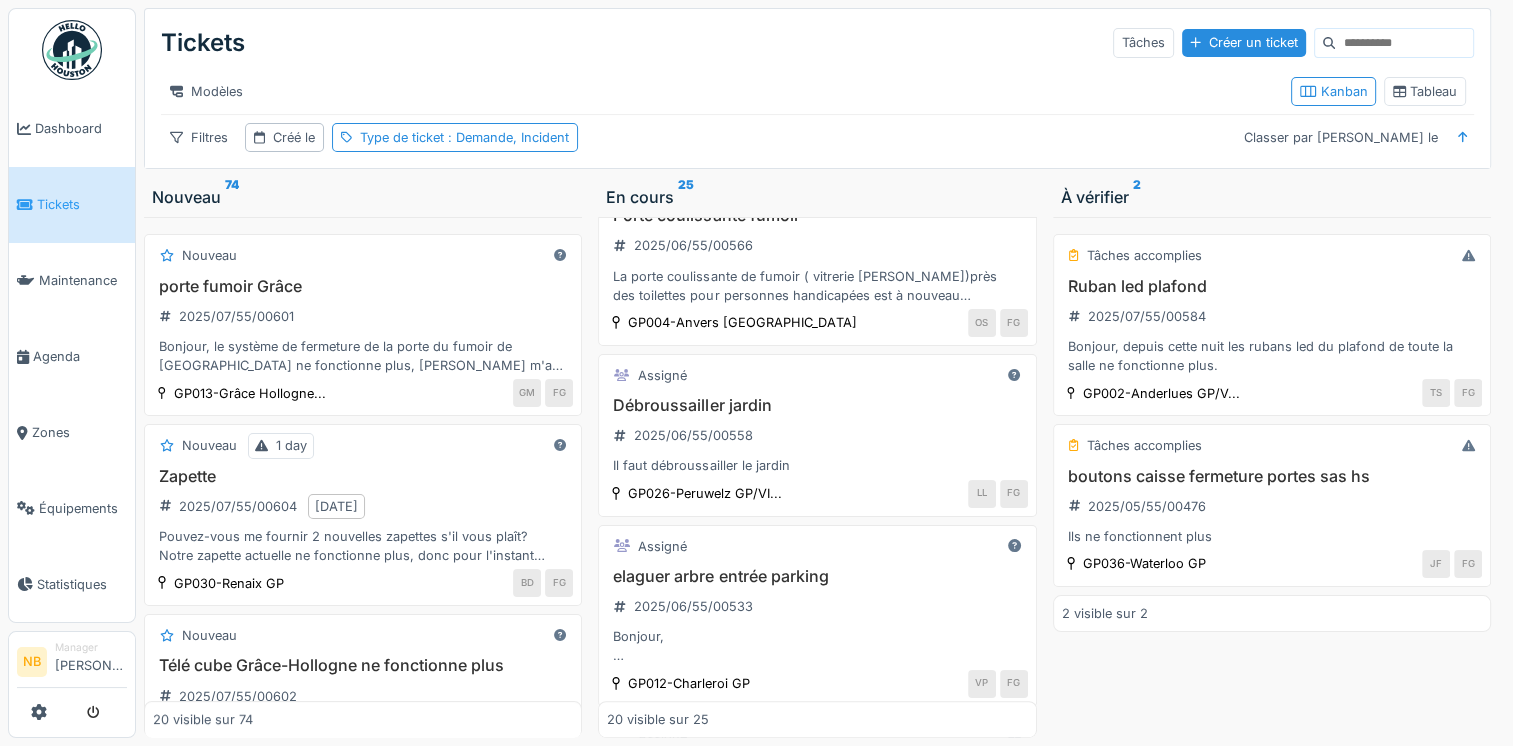 click on "Il faut débroussailler le jardin" at bounding box center (817, 465) 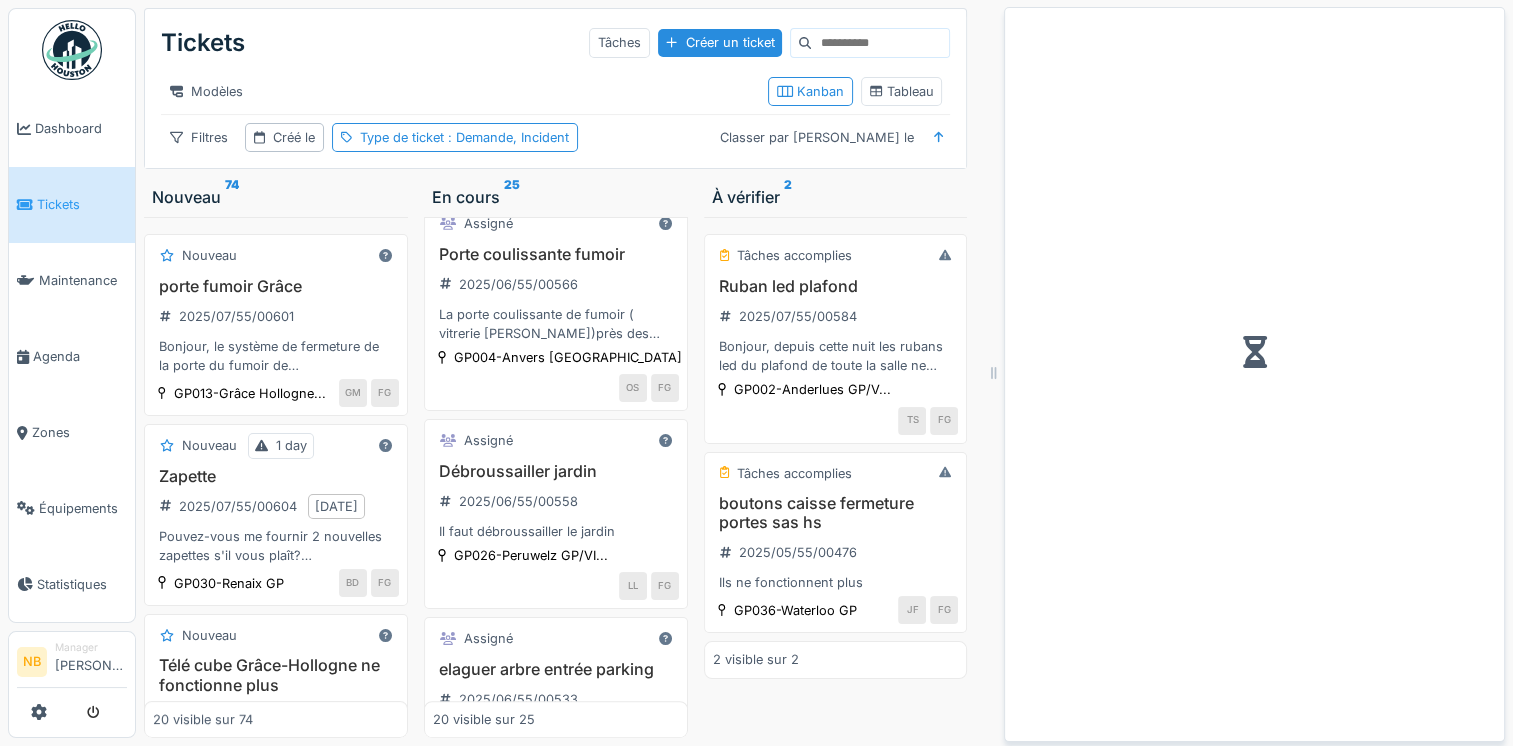 scroll, scrollTop: 1545, scrollLeft: 0, axis: vertical 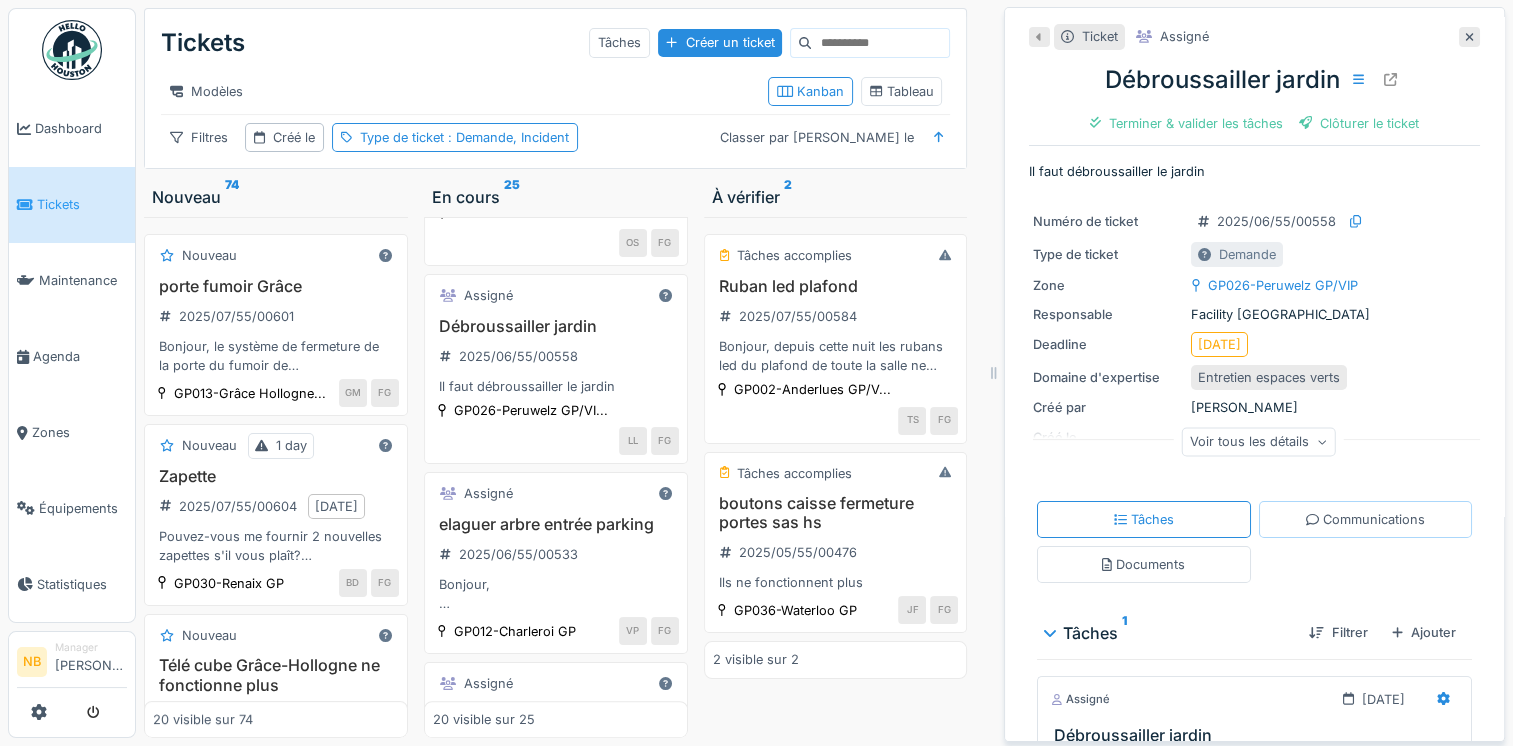 click on "Communications" at bounding box center [1365, 519] 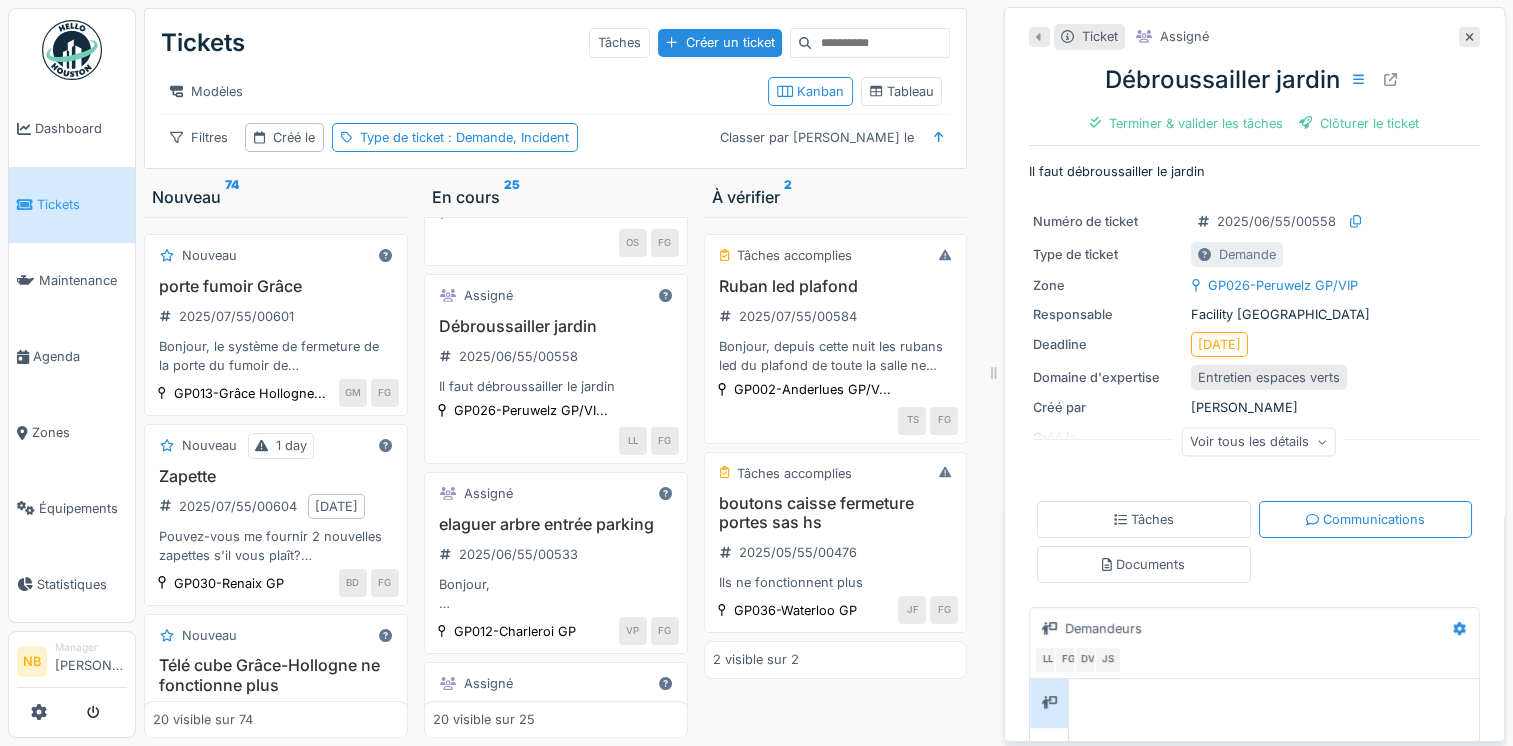 scroll, scrollTop: 15, scrollLeft: 0, axis: vertical 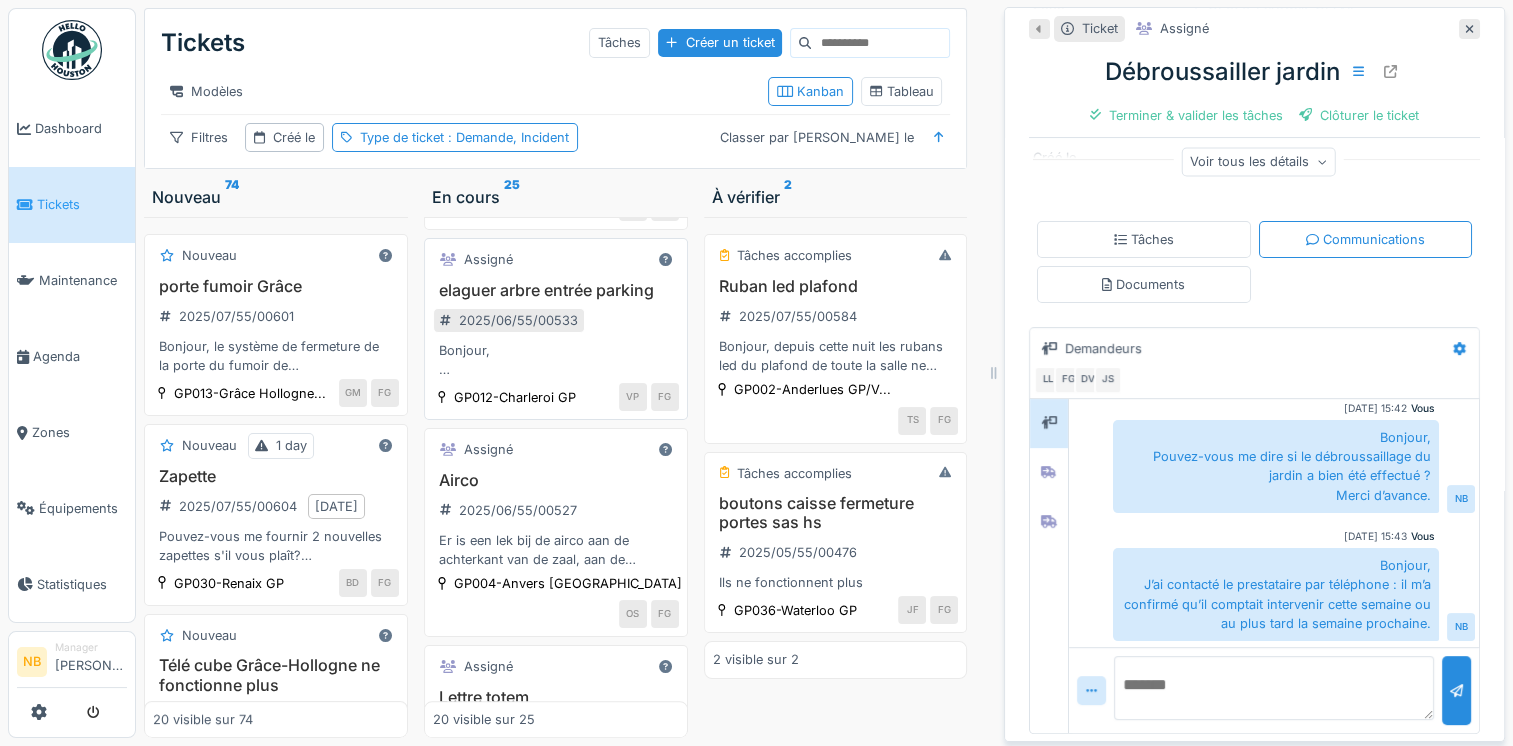 click on "2025/06/55/00533" at bounding box center (509, 320) 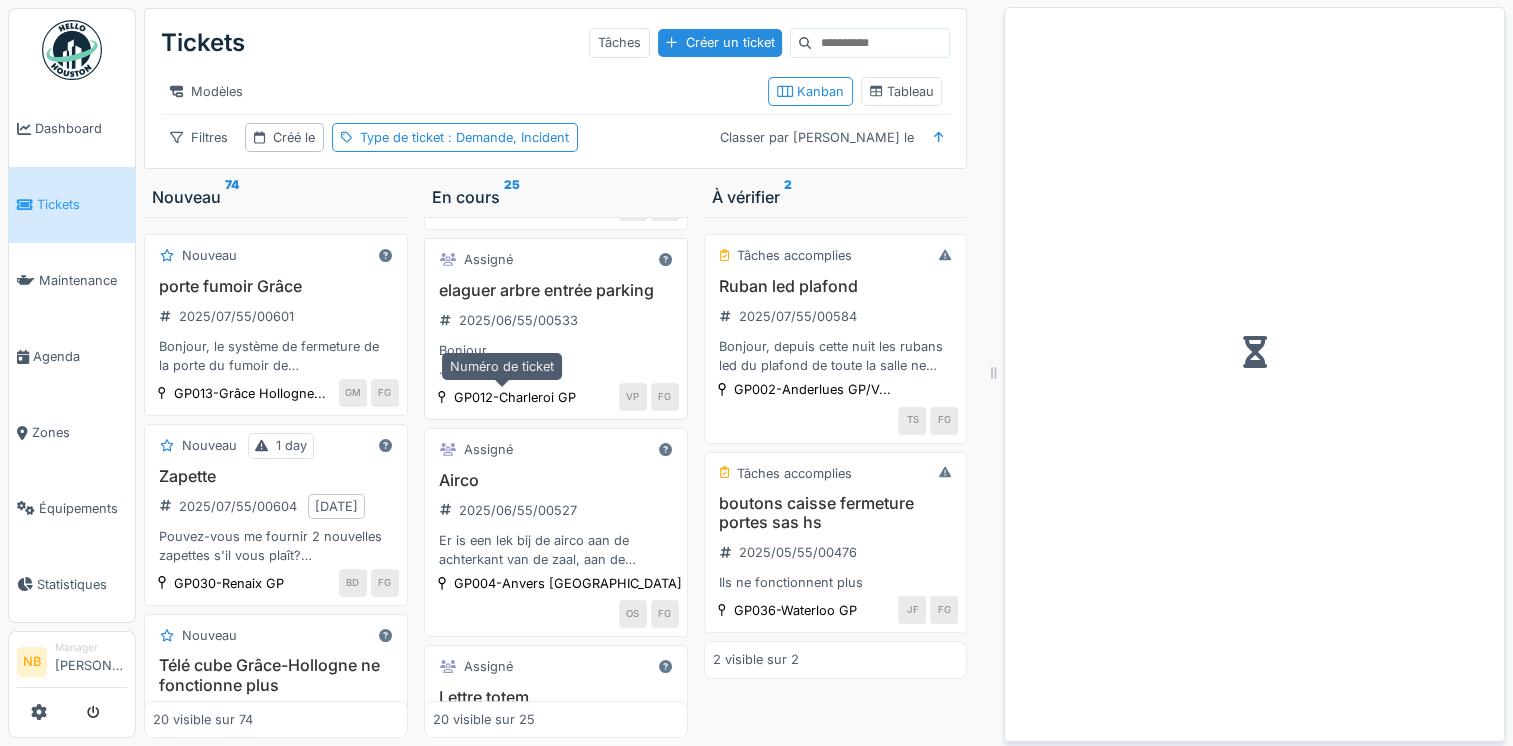 scroll, scrollTop: 0, scrollLeft: 0, axis: both 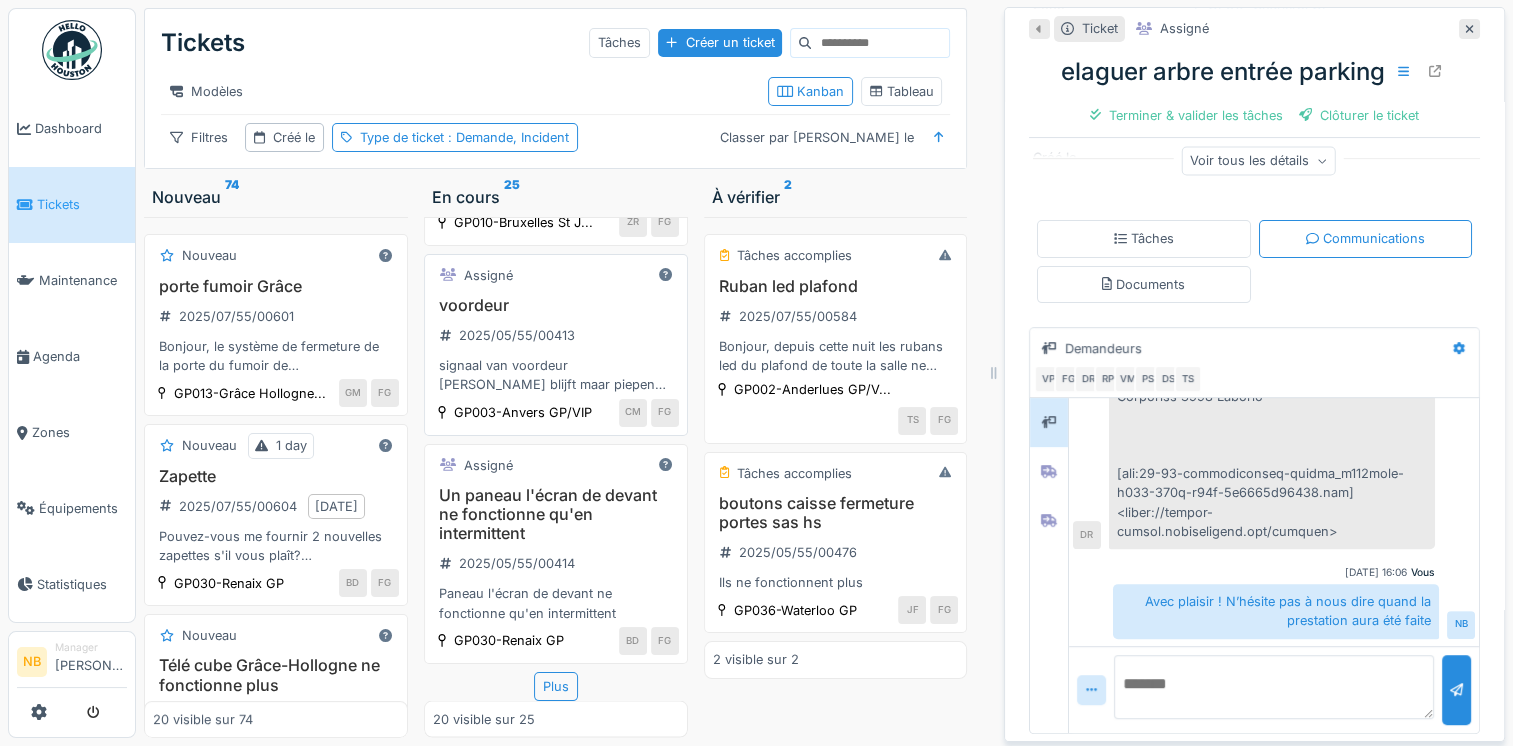 click on "voordeur  2025/05/55/00413 signaal van voordeur inkom blijft maar piepen zonder dat die open of toe gaat.
gaat uit na paar minuten en daarna weer piepsignaal.
gelieve na te kijken aub" at bounding box center (556, 345) 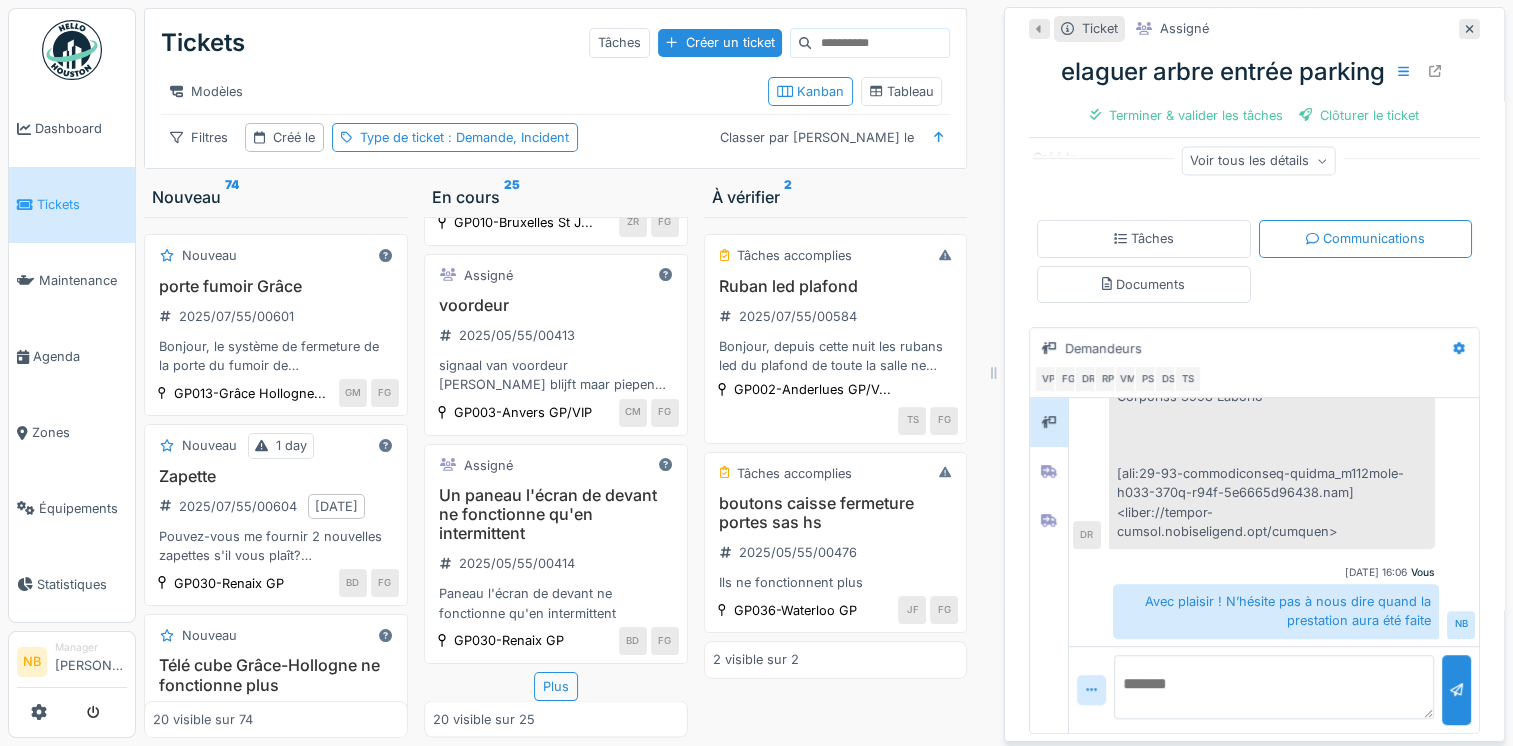 scroll, scrollTop: 0, scrollLeft: 0, axis: both 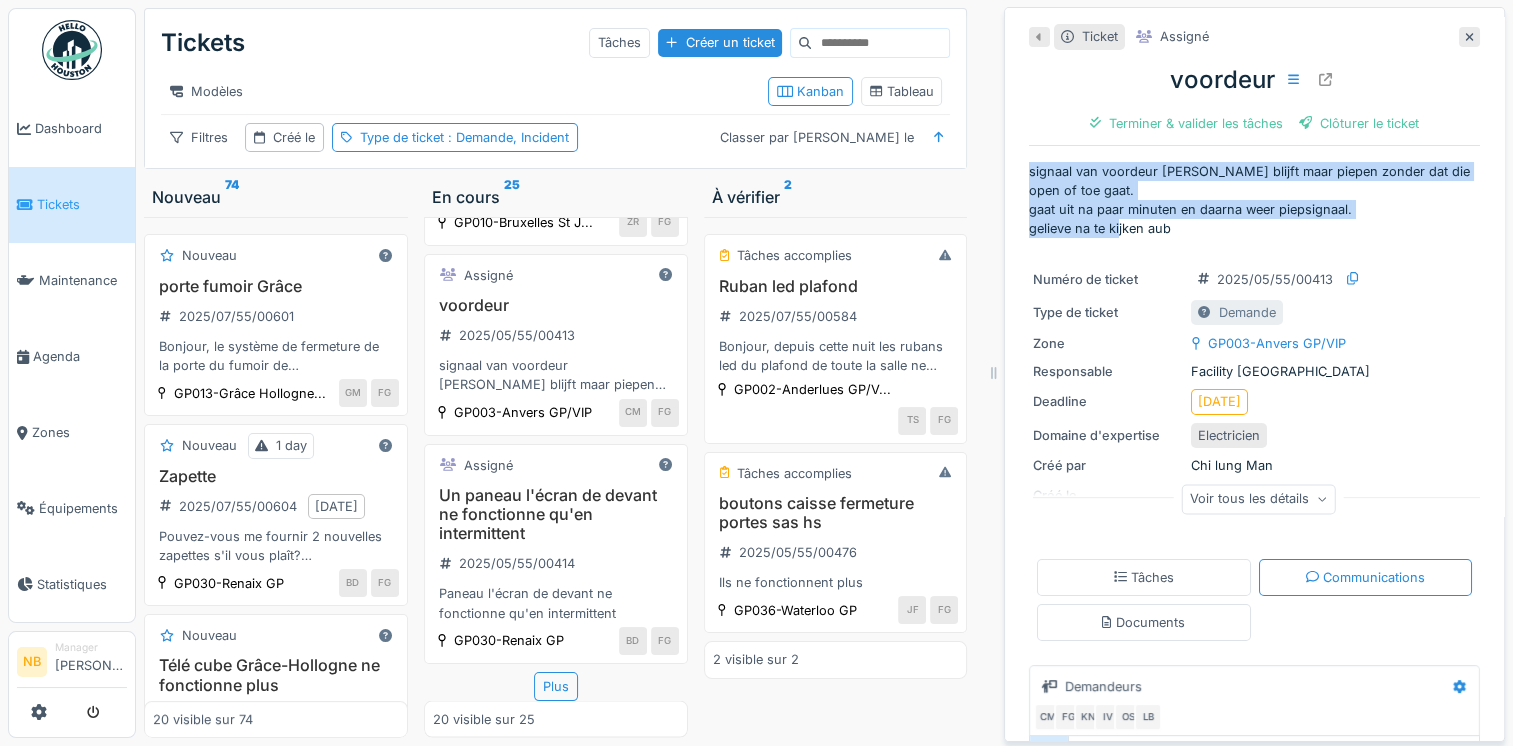 drag, startPoint x: 1010, startPoint y: 150, endPoint x: 1173, endPoint y: 211, distance: 174.04022 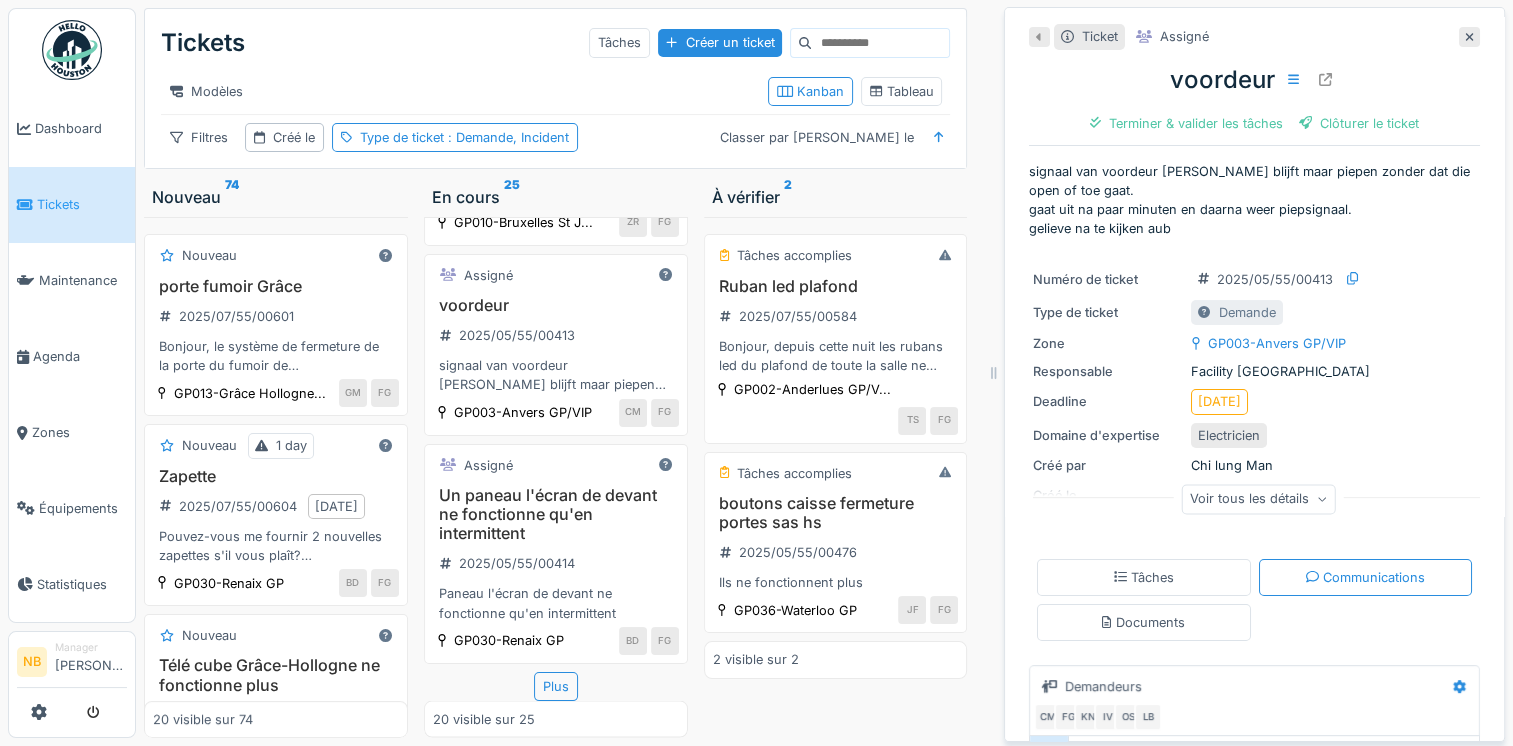 click on "Voir tous les détails" at bounding box center (1258, 499) 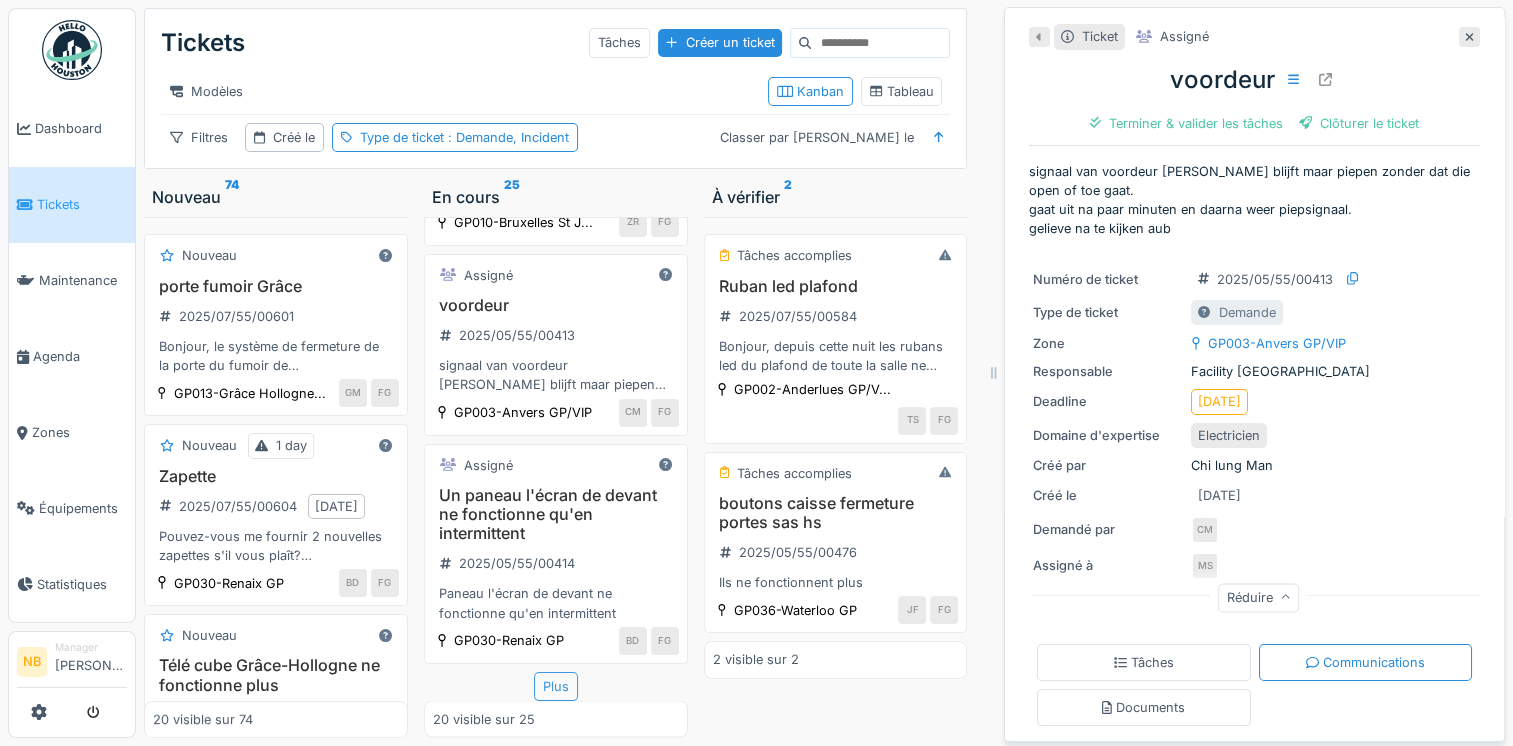 click on "Plus" at bounding box center (556, 686) 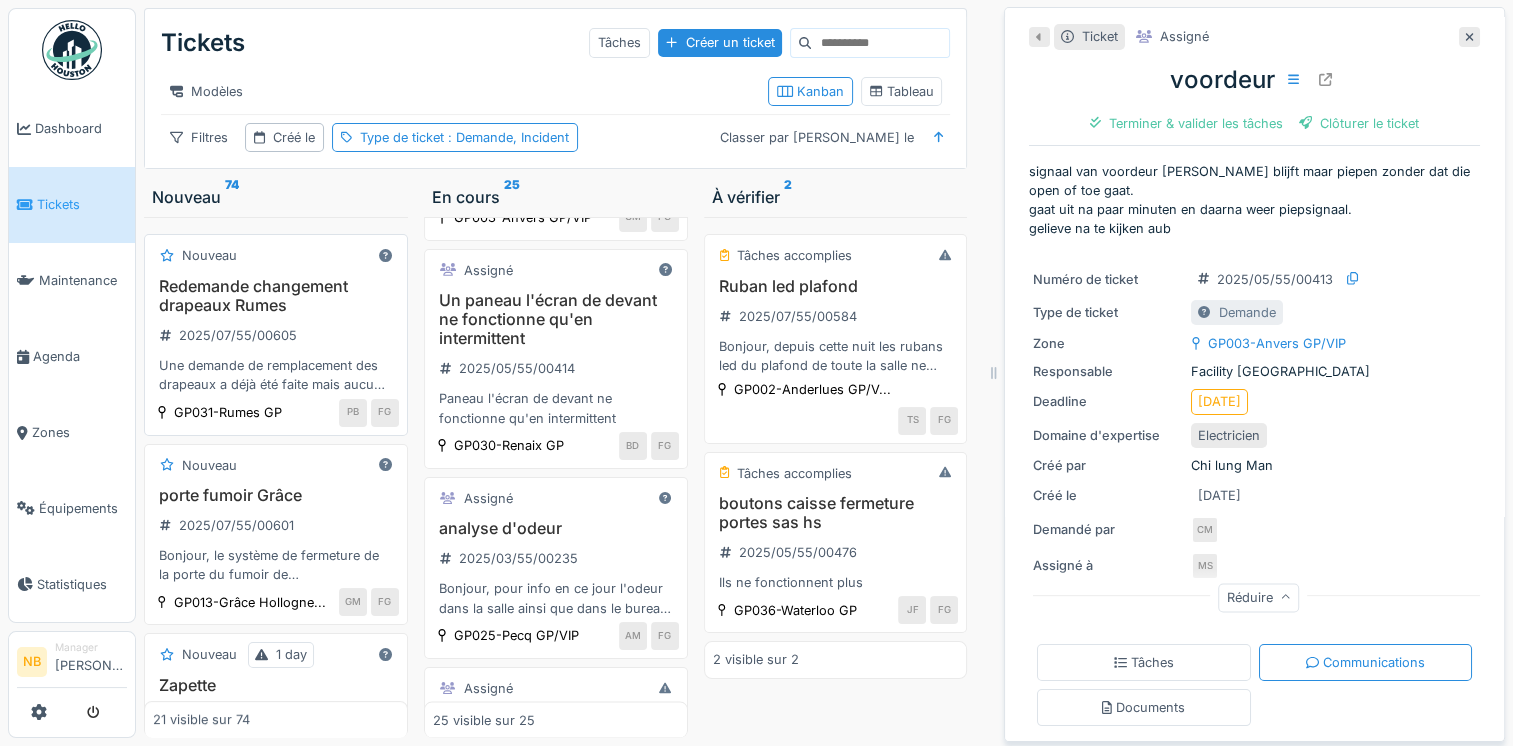 click on "Redemande changement drapeaux Rumes" at bounding box center [276, 296] 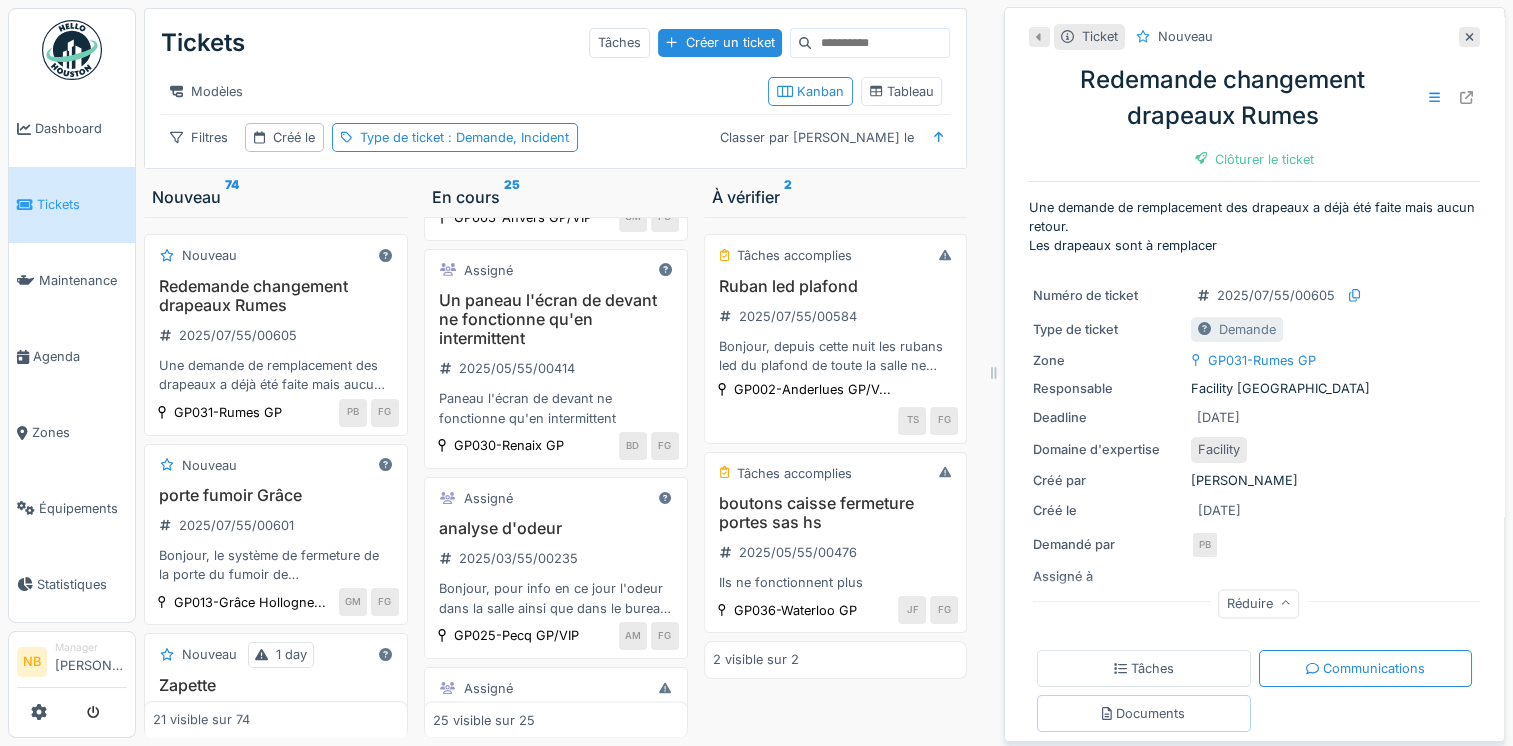 click on "Documents" at bounding box center (1144, 713) 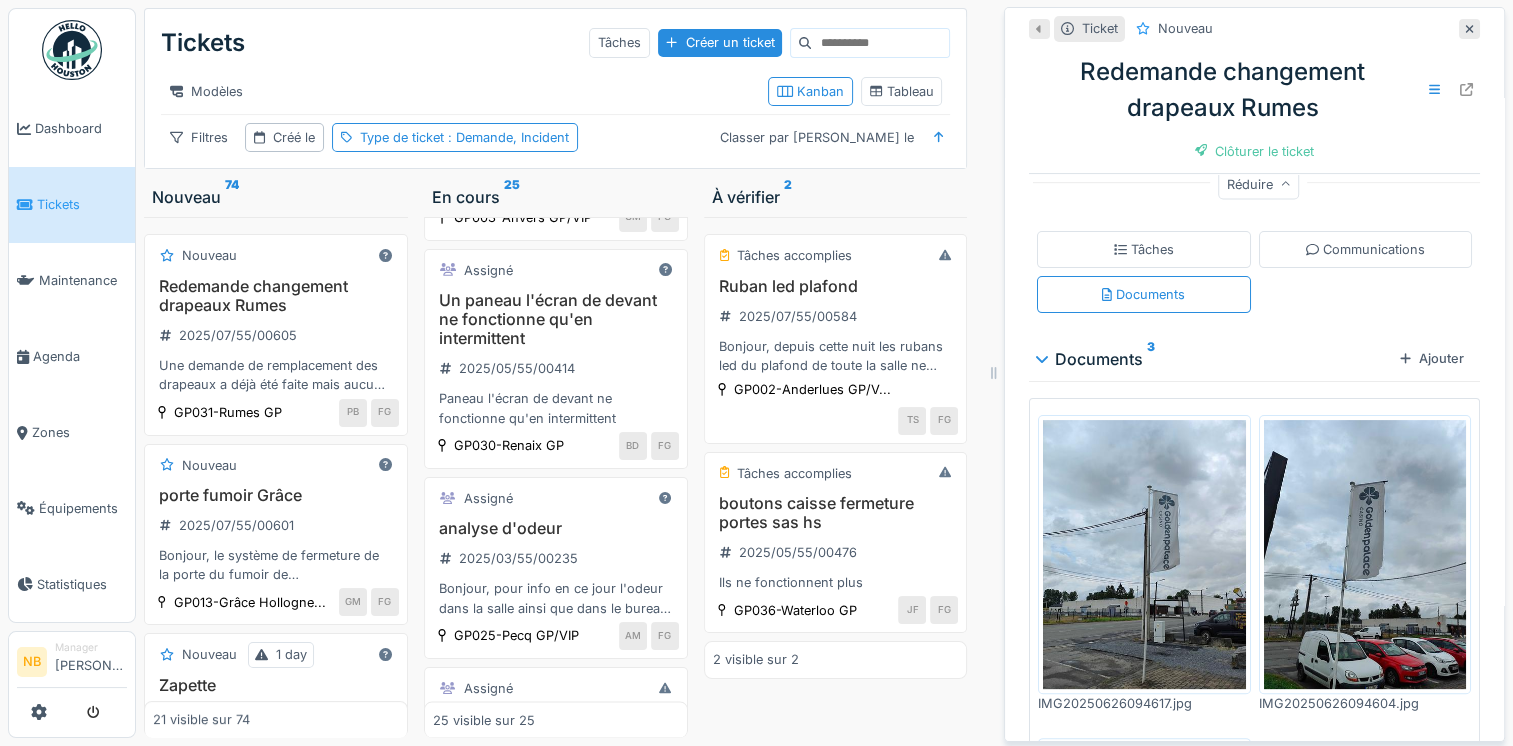 scroll, scrollTop: 425, scrollLeft: 0, axis: vertical 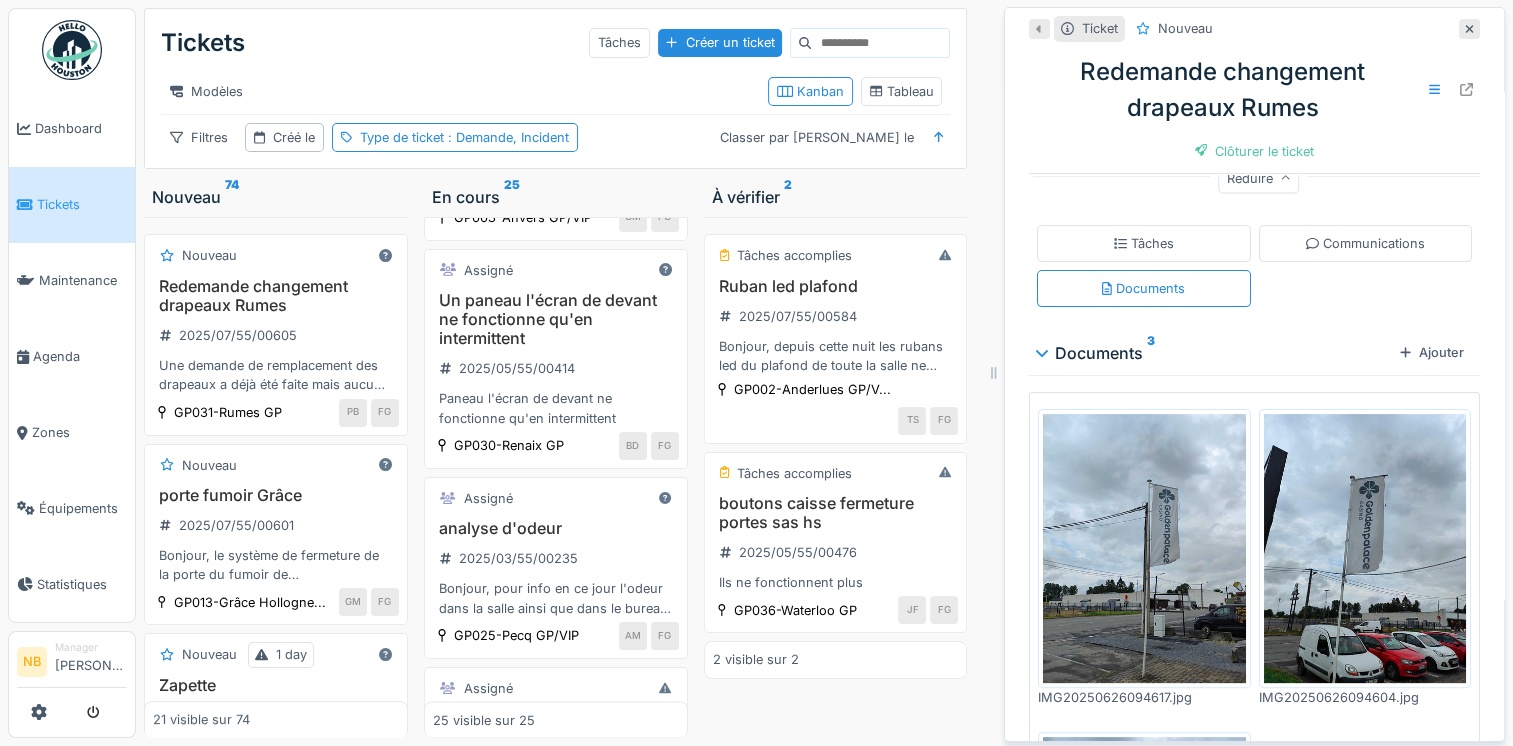 click at bounding box center (1144, 549) 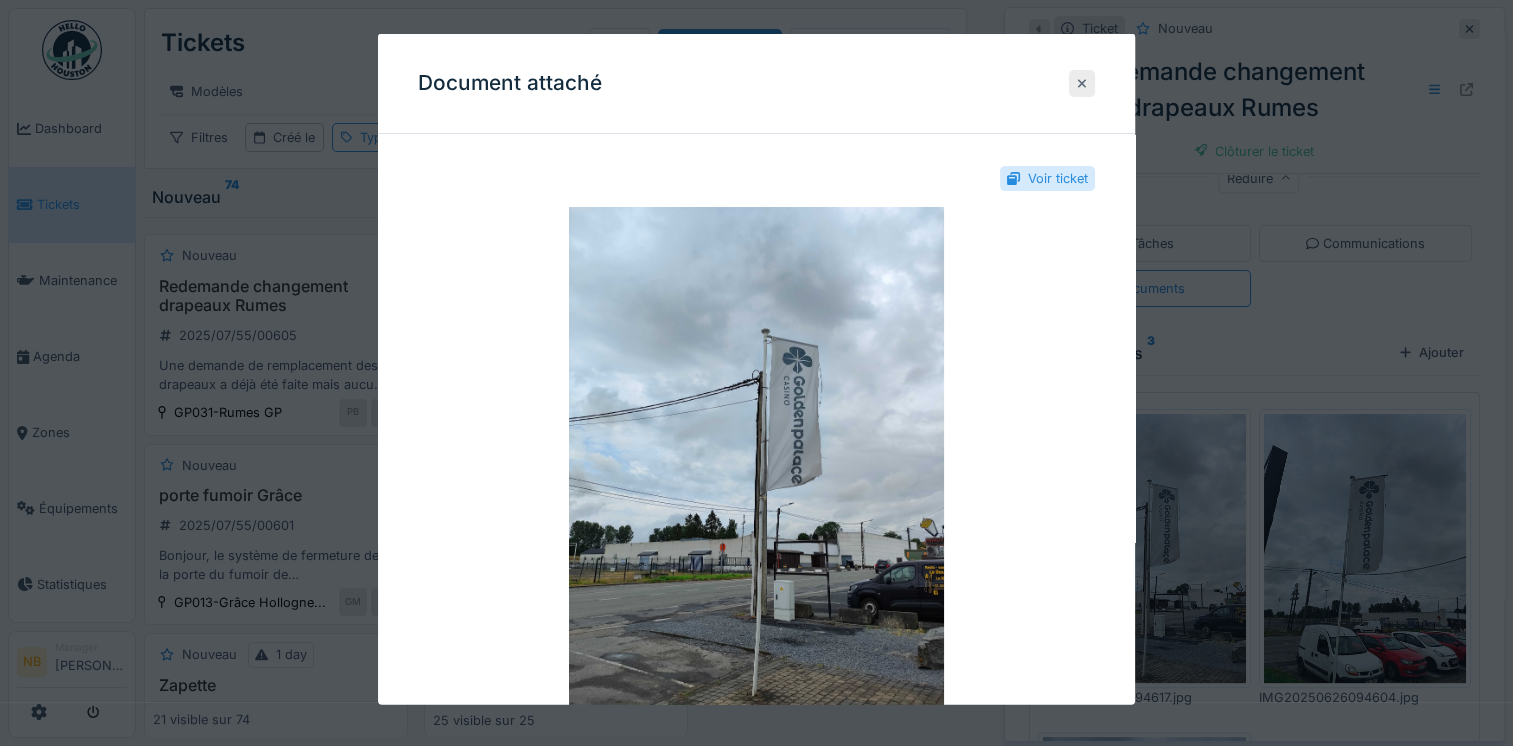 click at bounding box center [1082, 82] 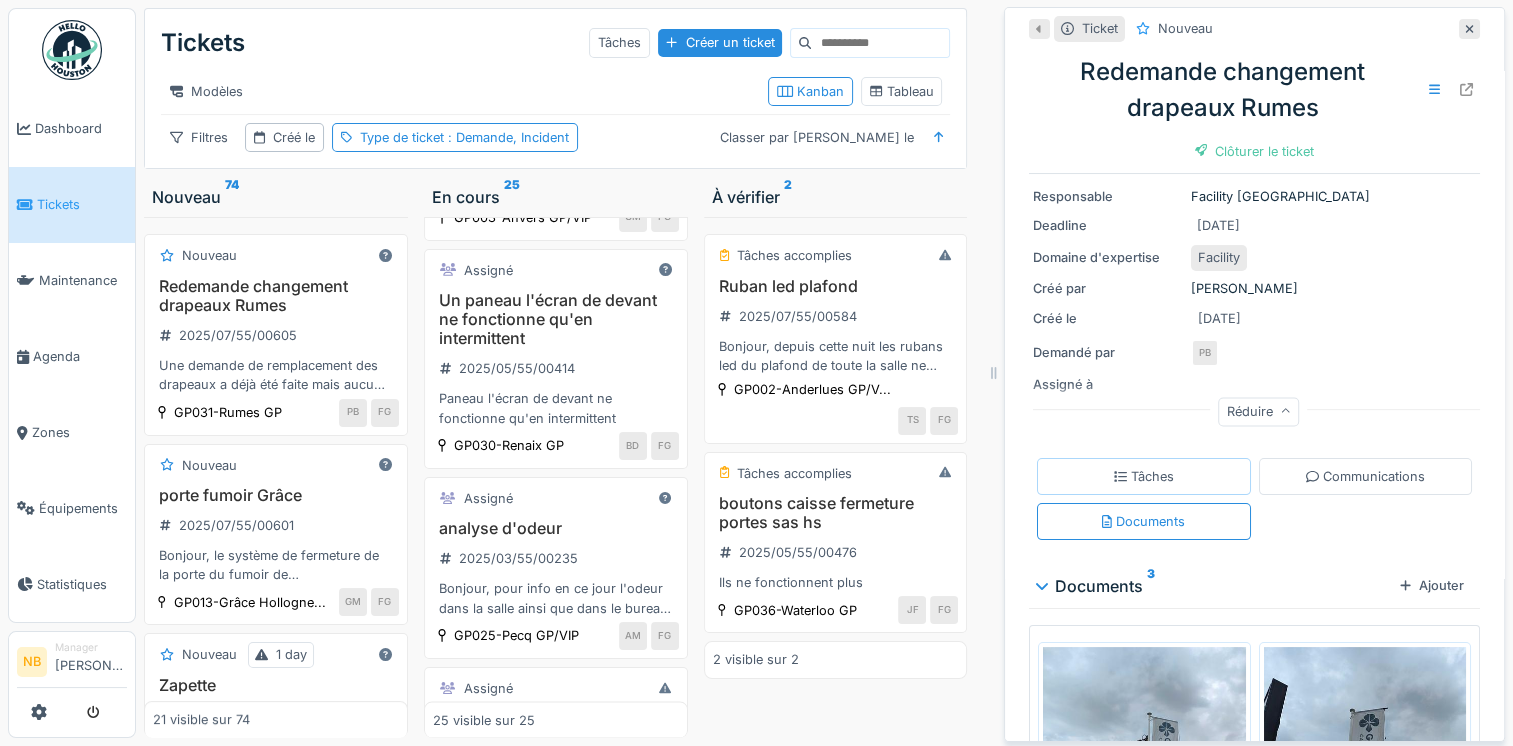 click on "Tâches" at bounding box center [1144, 476] 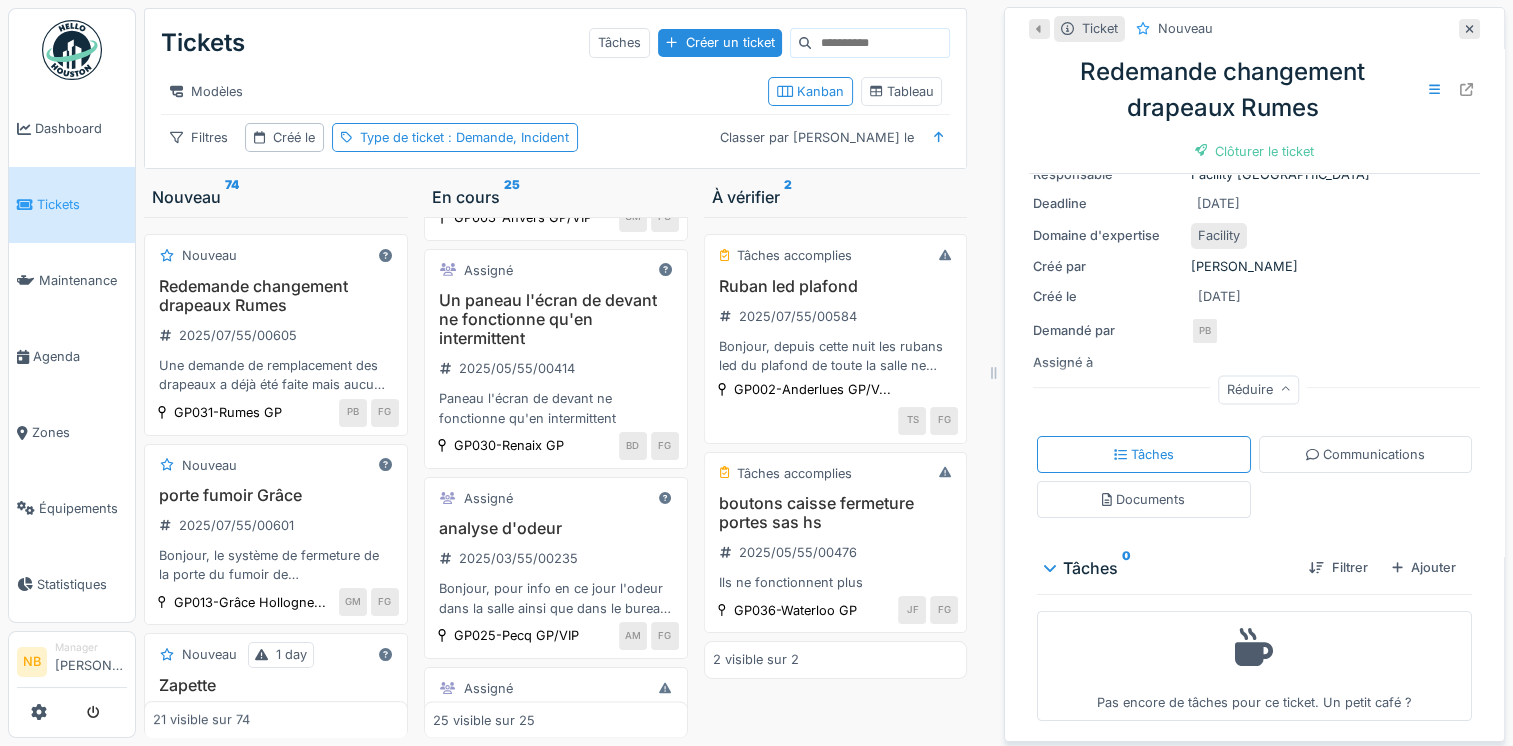 scroll, scrollTop: 0, scrollLeft: 0, axis: both 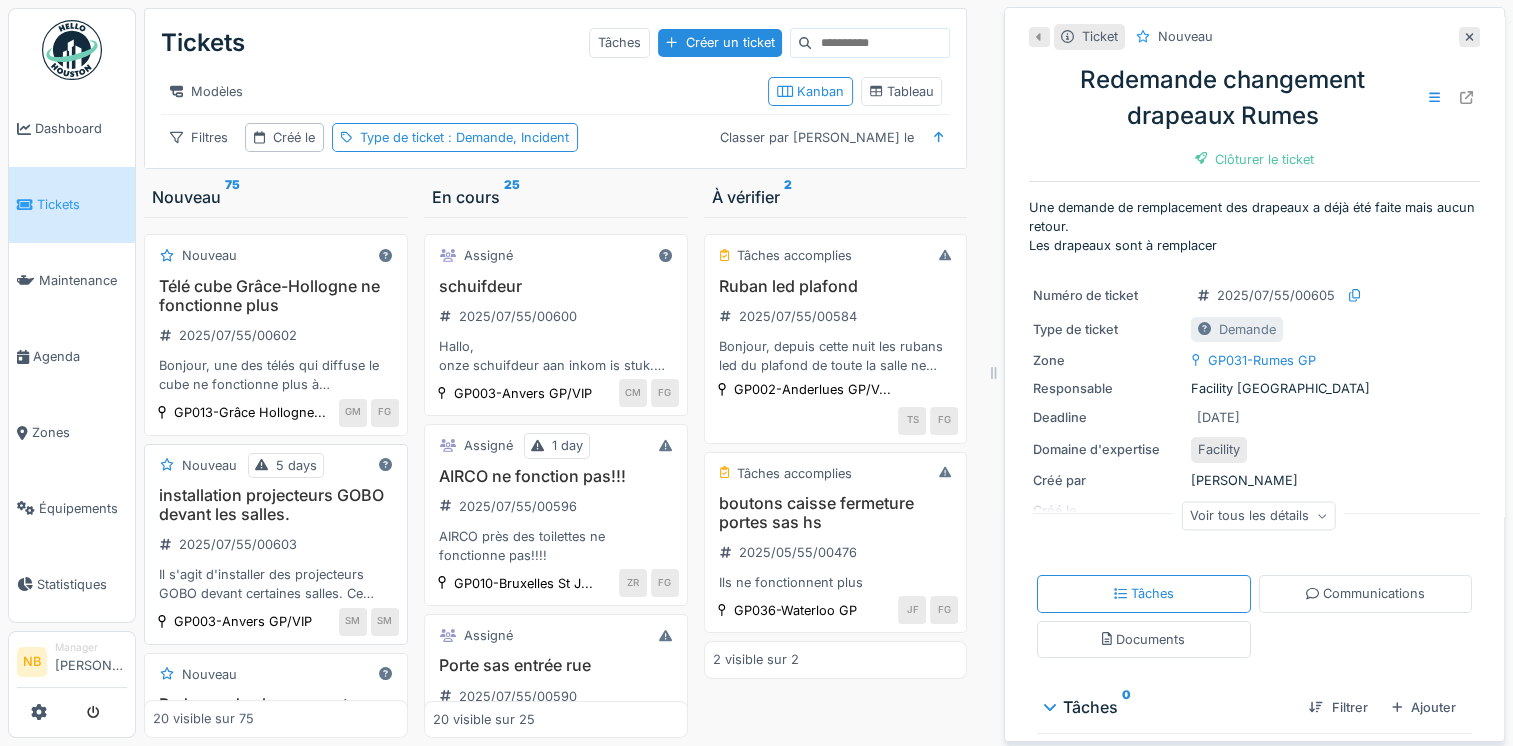 click on "installation projecteurs GOBO devant les salles. 2025/07/55/00603 Il s'agit d'installer des projecteurs GOBO devant certaines salles. Ce sont des projecteurs comme ceux du GP BOURSE et DE BROUCKERE mais fixes et plus légers. Il ne faut que du 220V. Les projecteurs ne nécessitent pas de contrôleur ([URL][DOMAIN_NAME]).
Il faudrait  les mettre aux endroit suivants:
PROJO FIXES
1	Antwerpen	XX
2	Reno	        X
3	St-Josse	        X
4	Peruwelz	X
5	Quievrain	X
6	Nieuwpoort	X
7	Jemeppe	X
8	Athus	        X
9	Lier	                X
9" at bounding box center (276, 545) 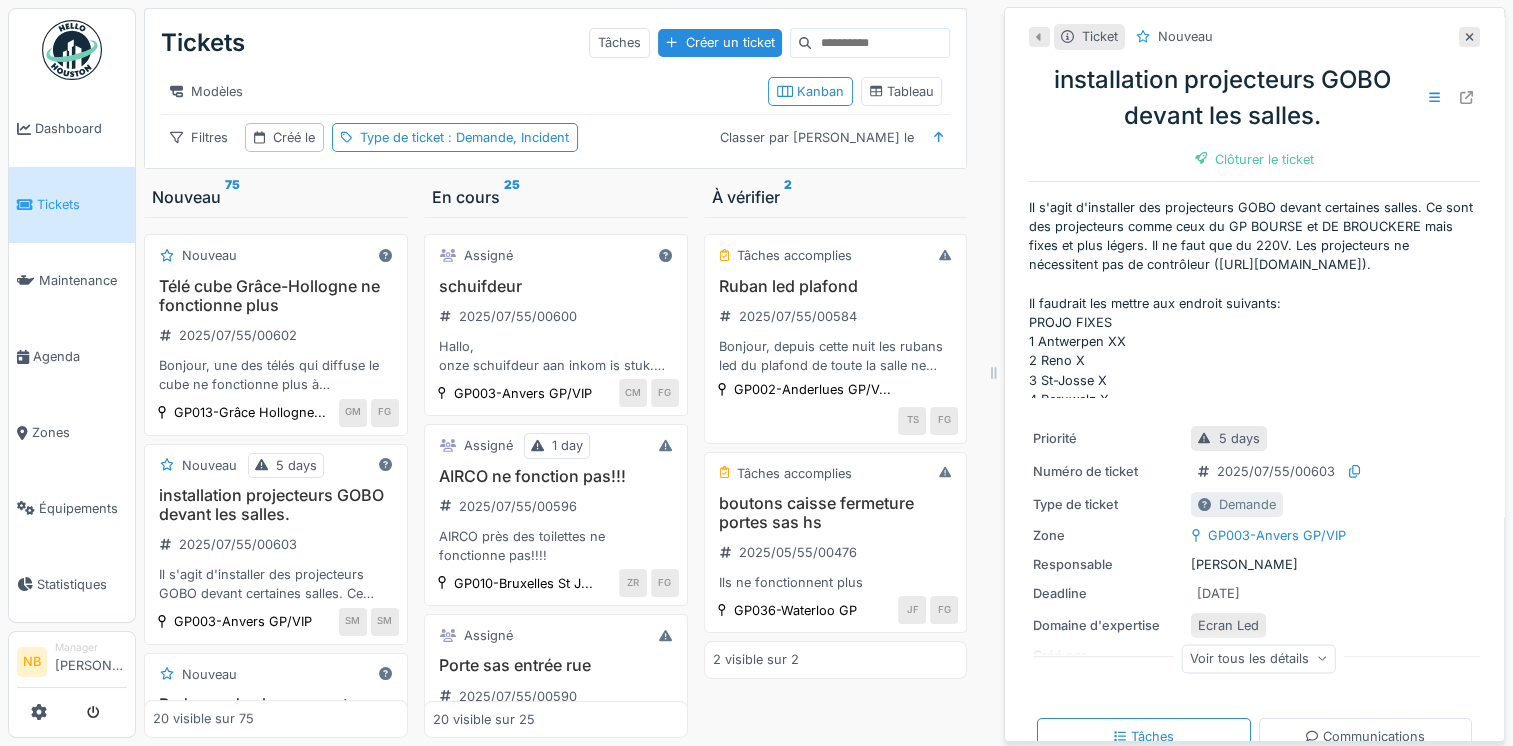 click on "Voir tous les détails" at bounding box center [1258, 658] 